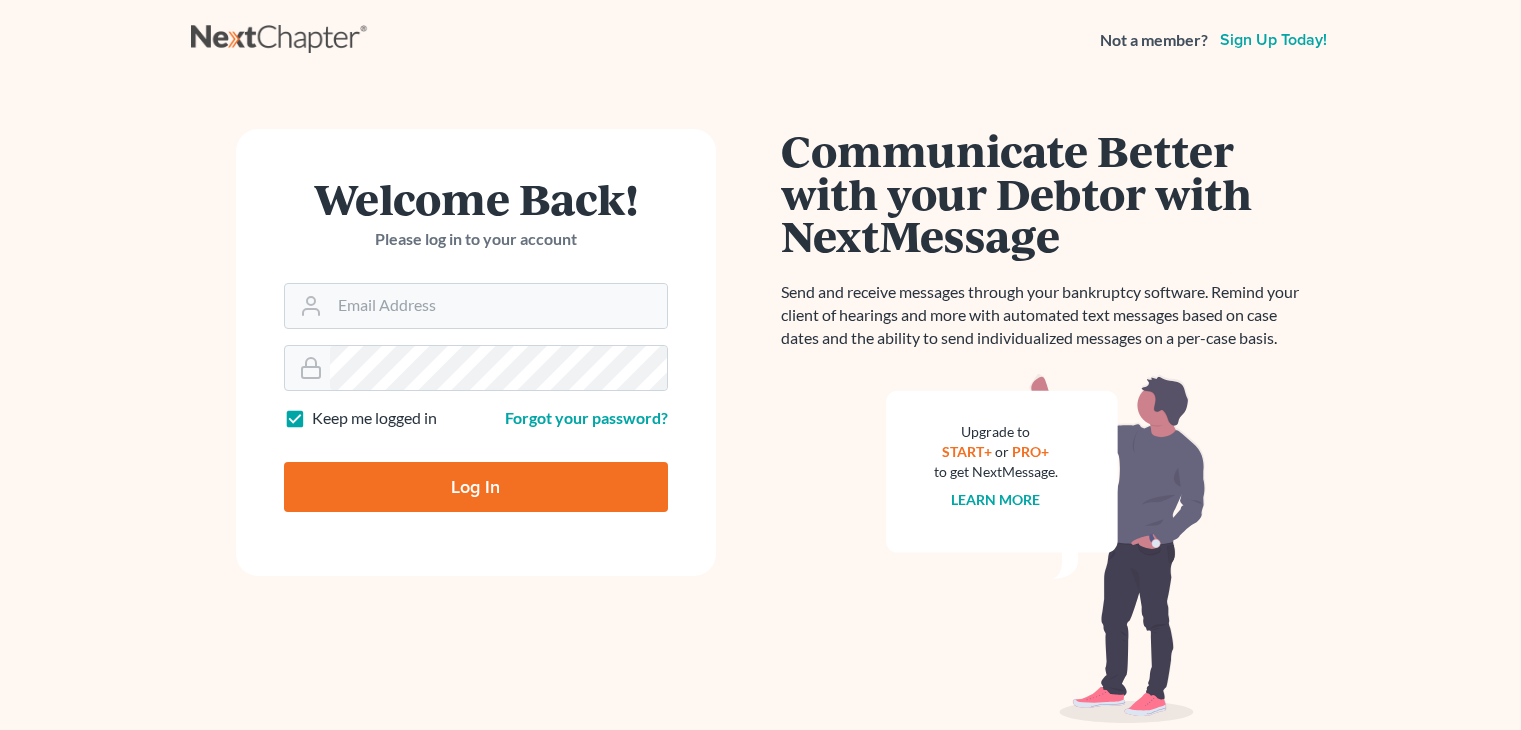 scroll, scrollTop: 0, scrollLeft: 0, axis: both 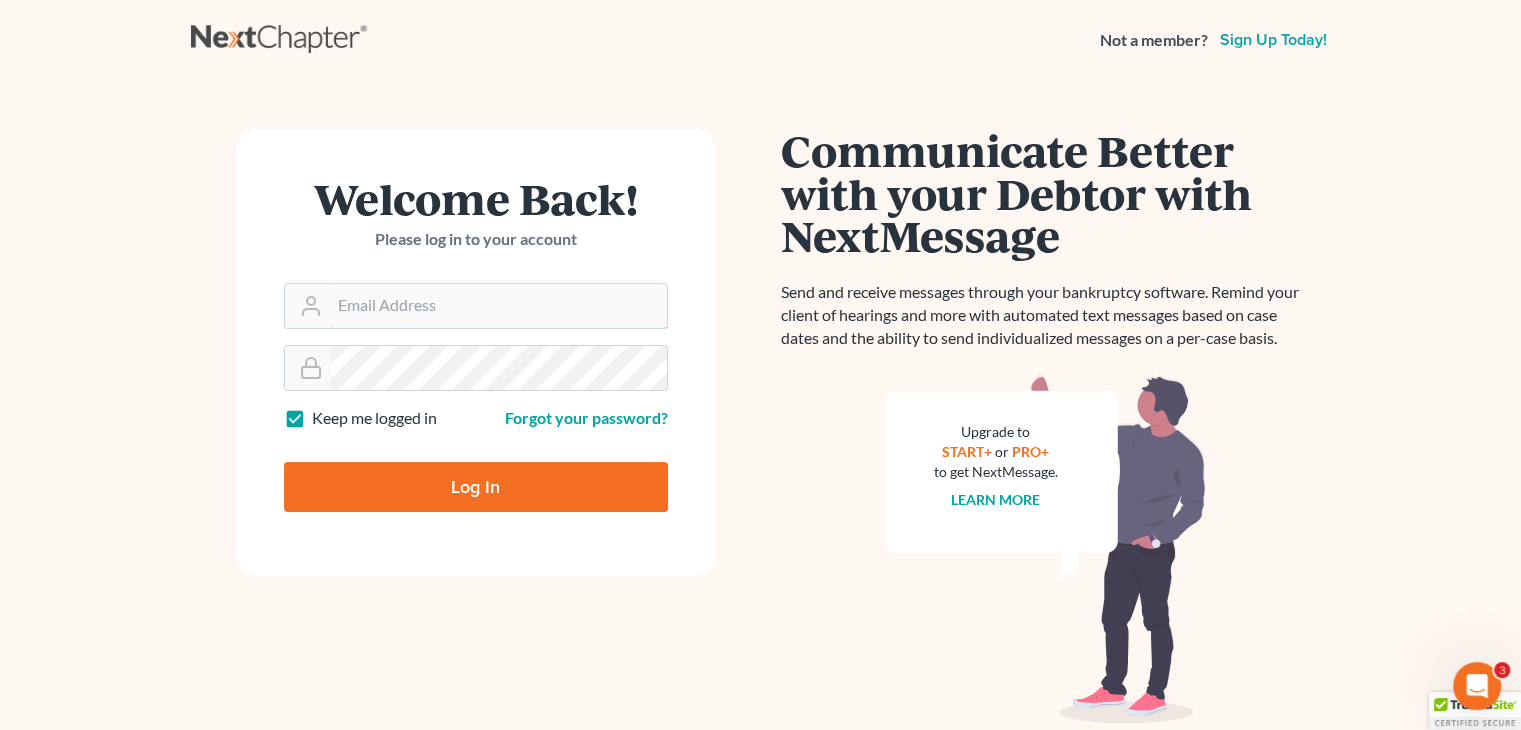 type on "[EMAIL]" 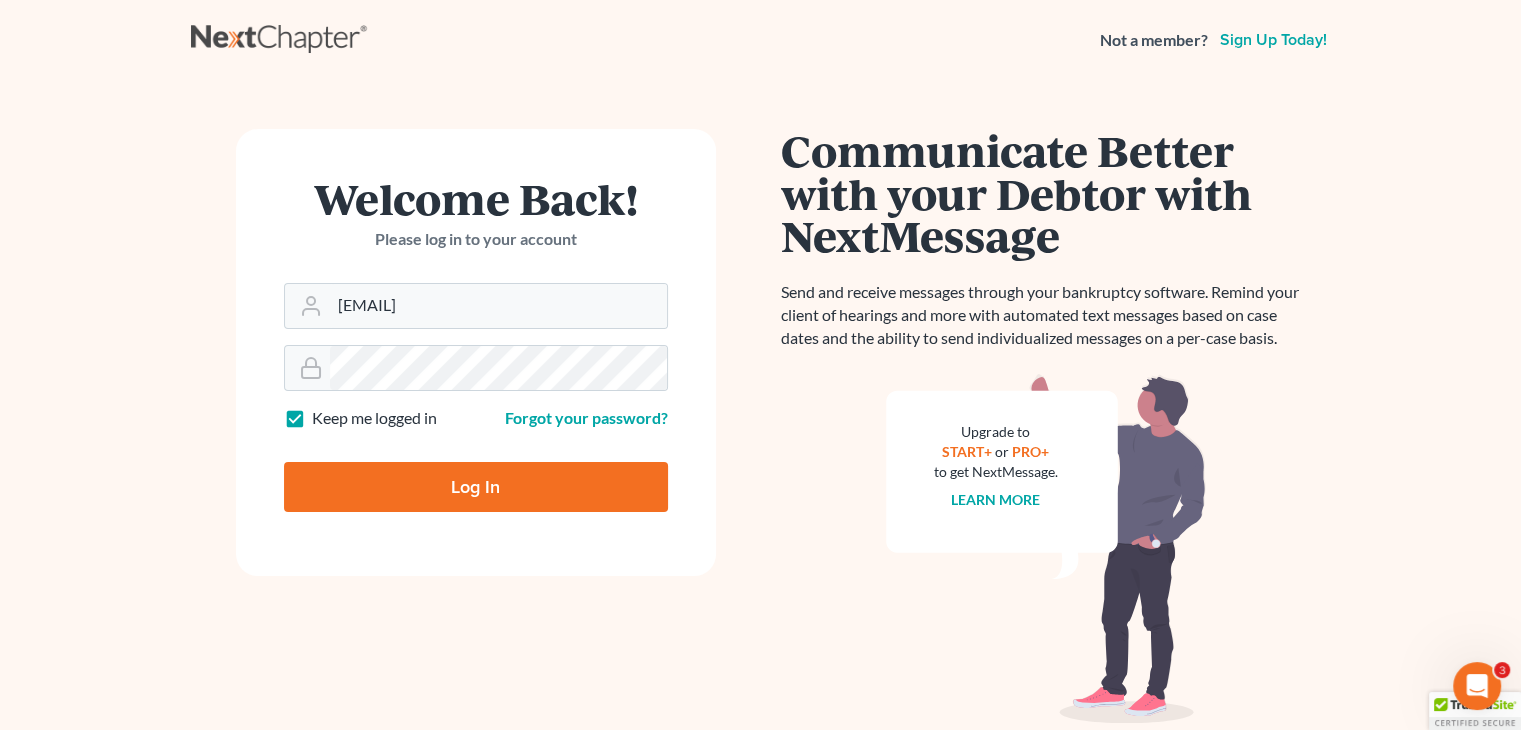 click on "Log In" at bounding box center (476, 487) 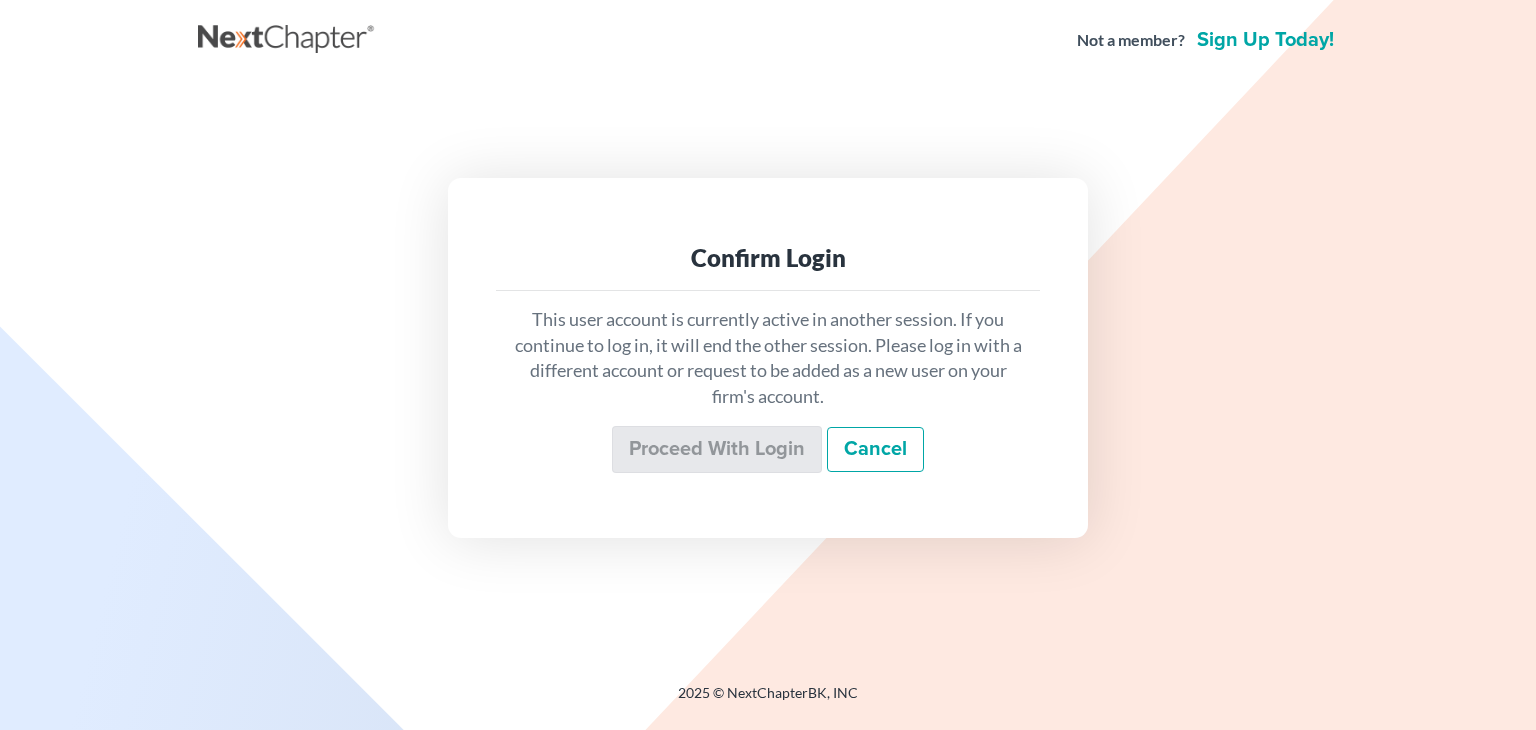 scroll, scrollTop: 0, scrollLeft: 0, axis: both 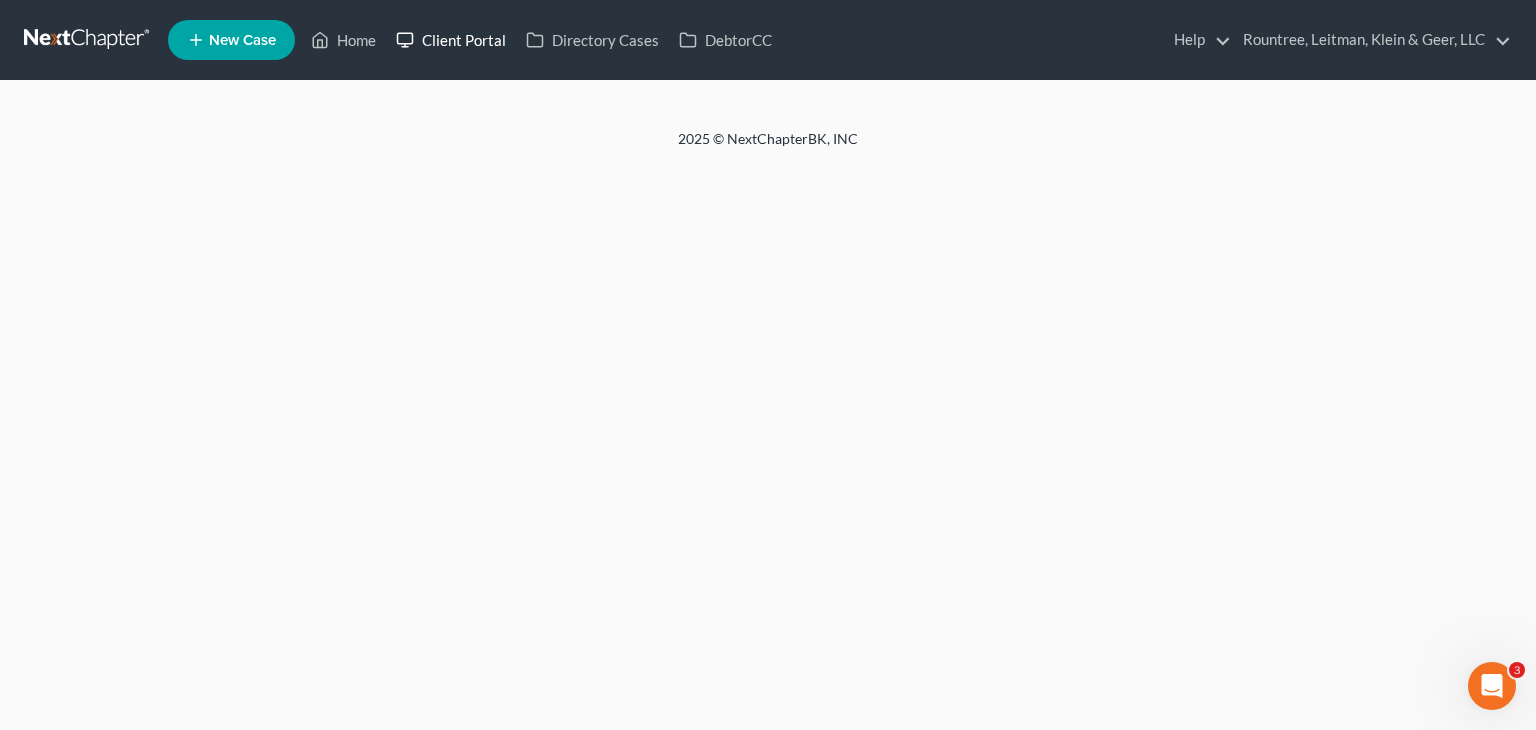 click on "Client Portal" at bounding box center [451, 40] 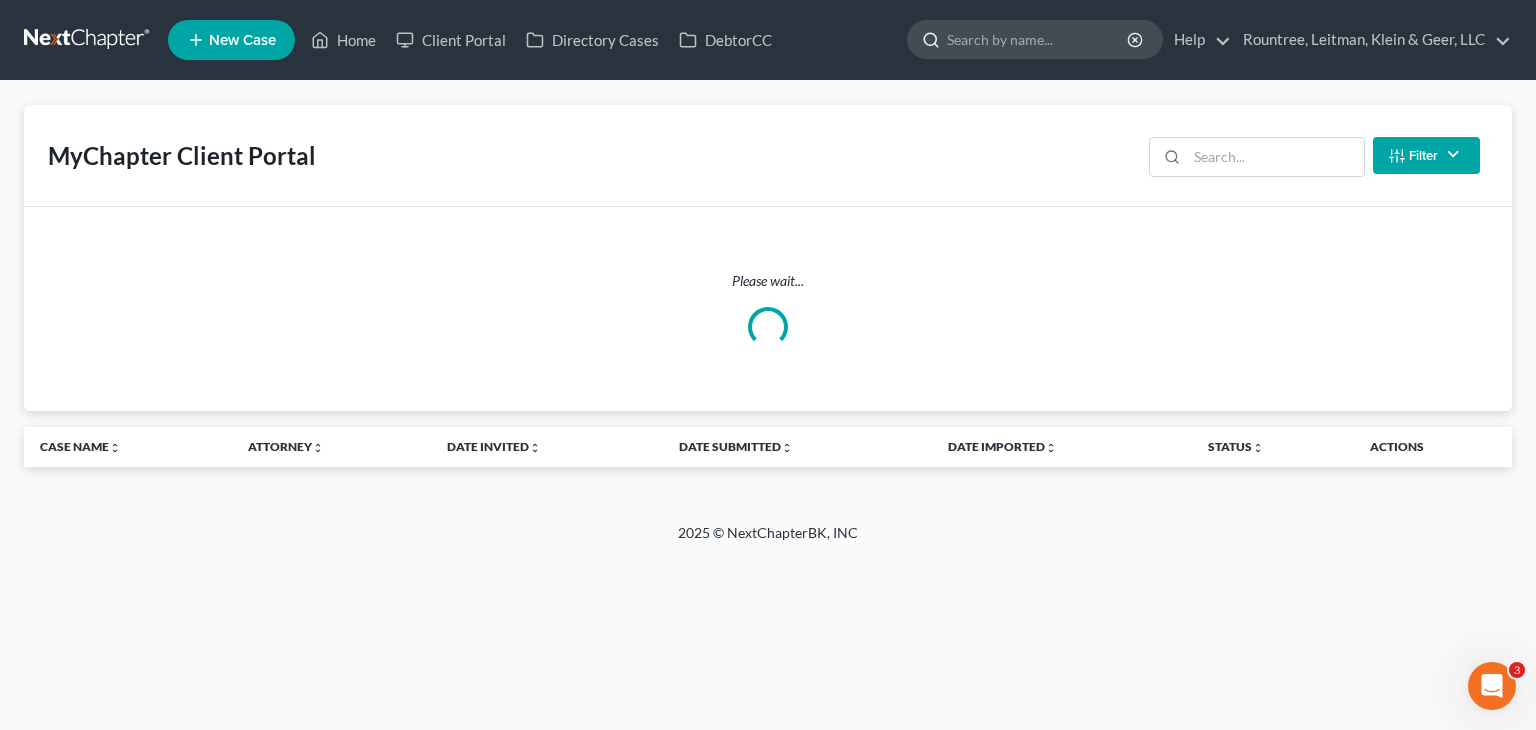 click at bounding box center (1038, 39) 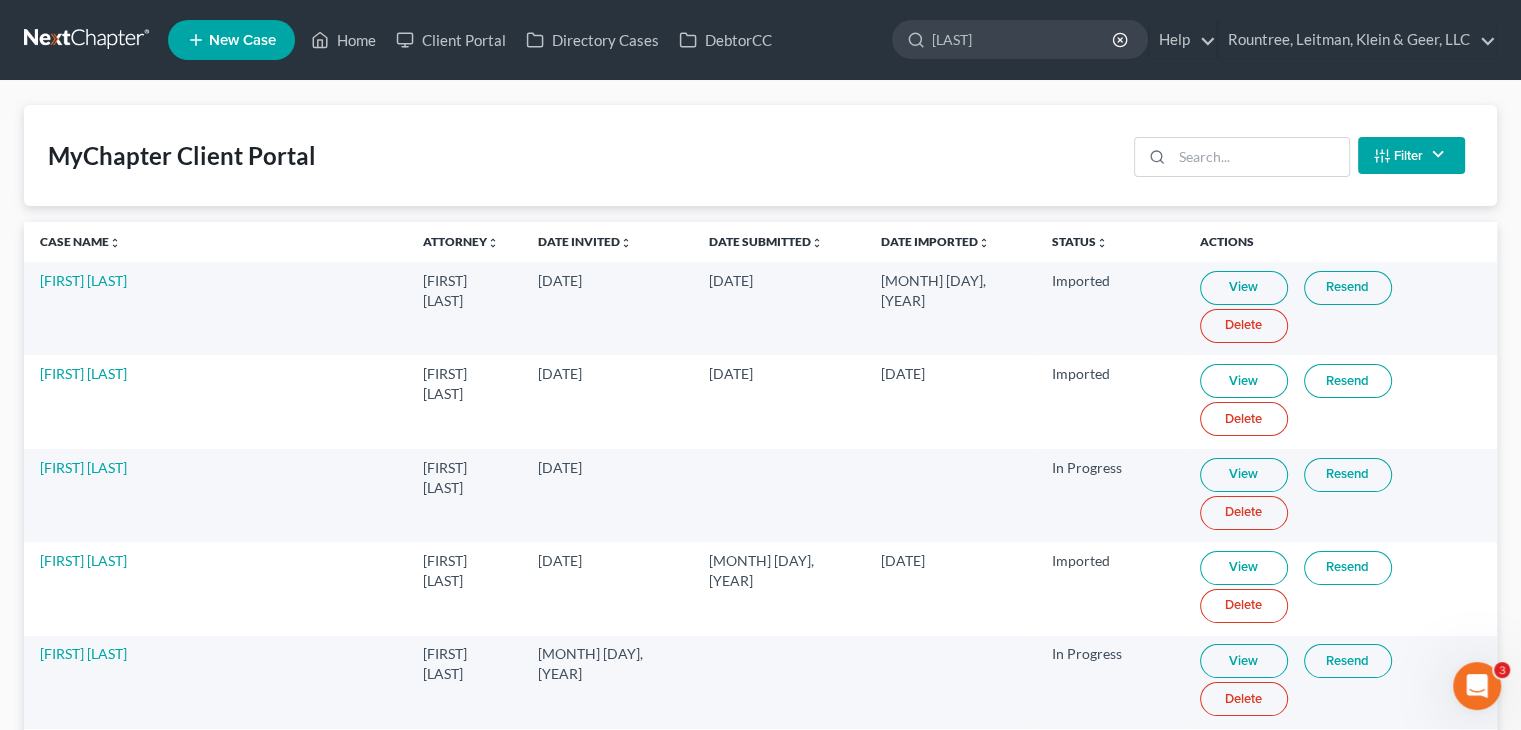 type on "[LAST]" 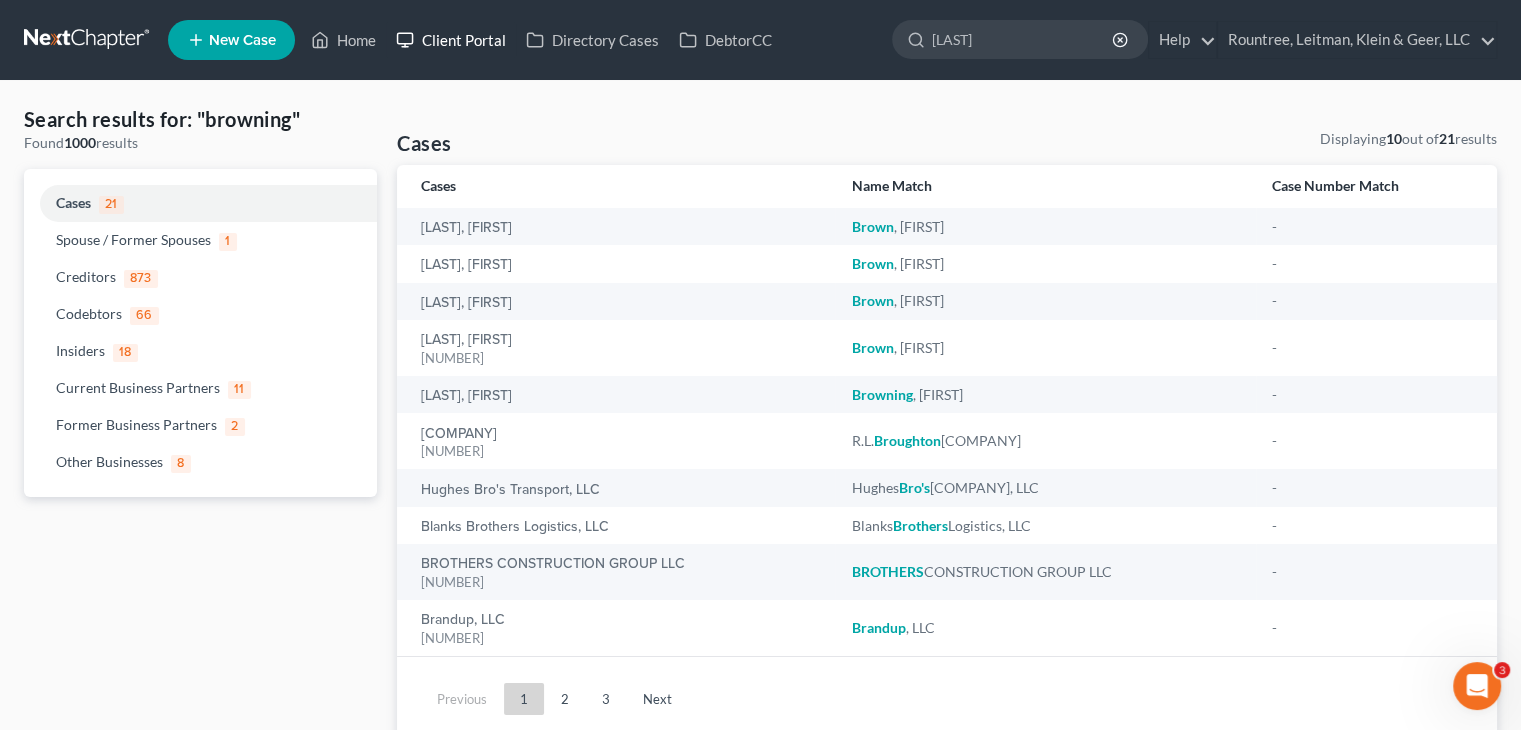 click on "Client Portal" at bounding box center (451, 40) 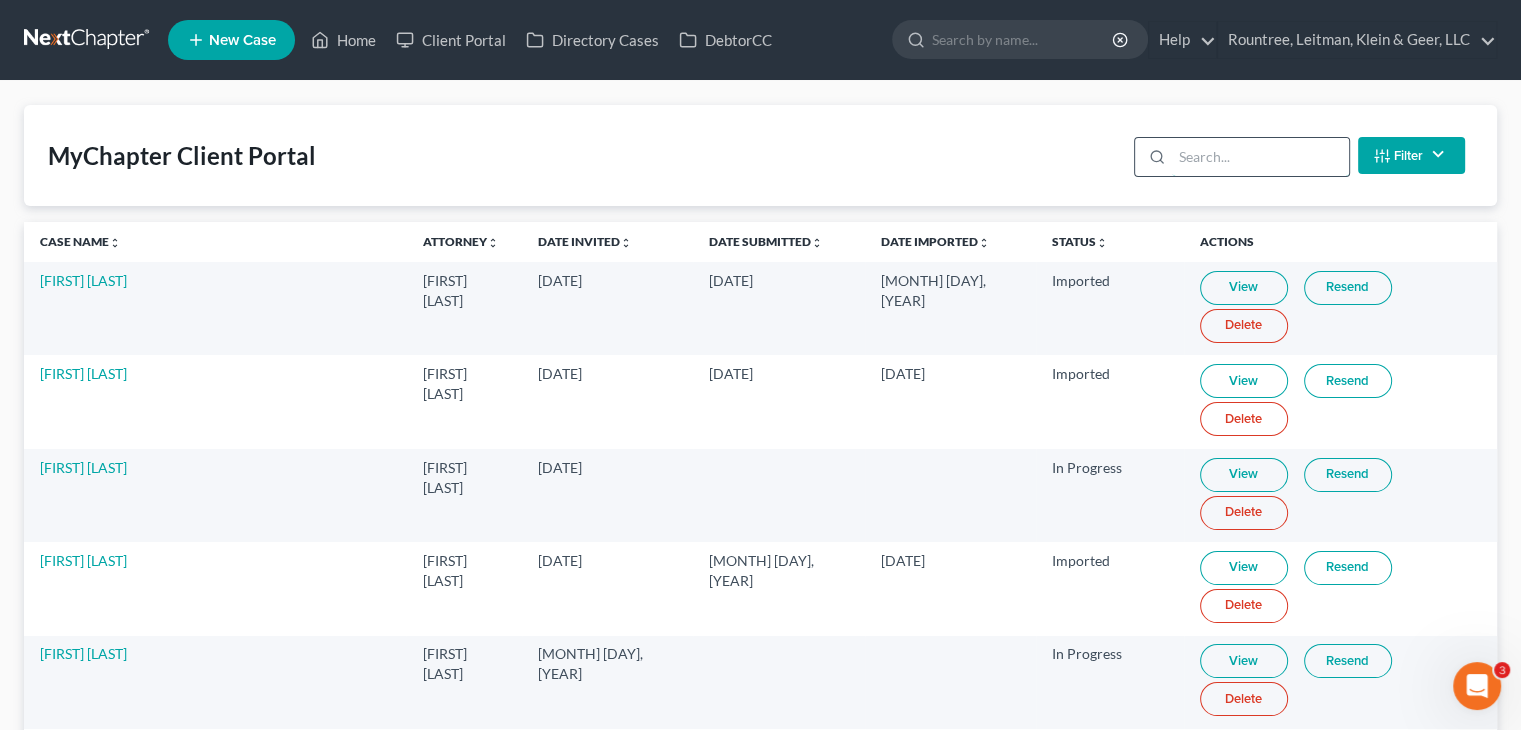 click at bounding box center [1260, 157] 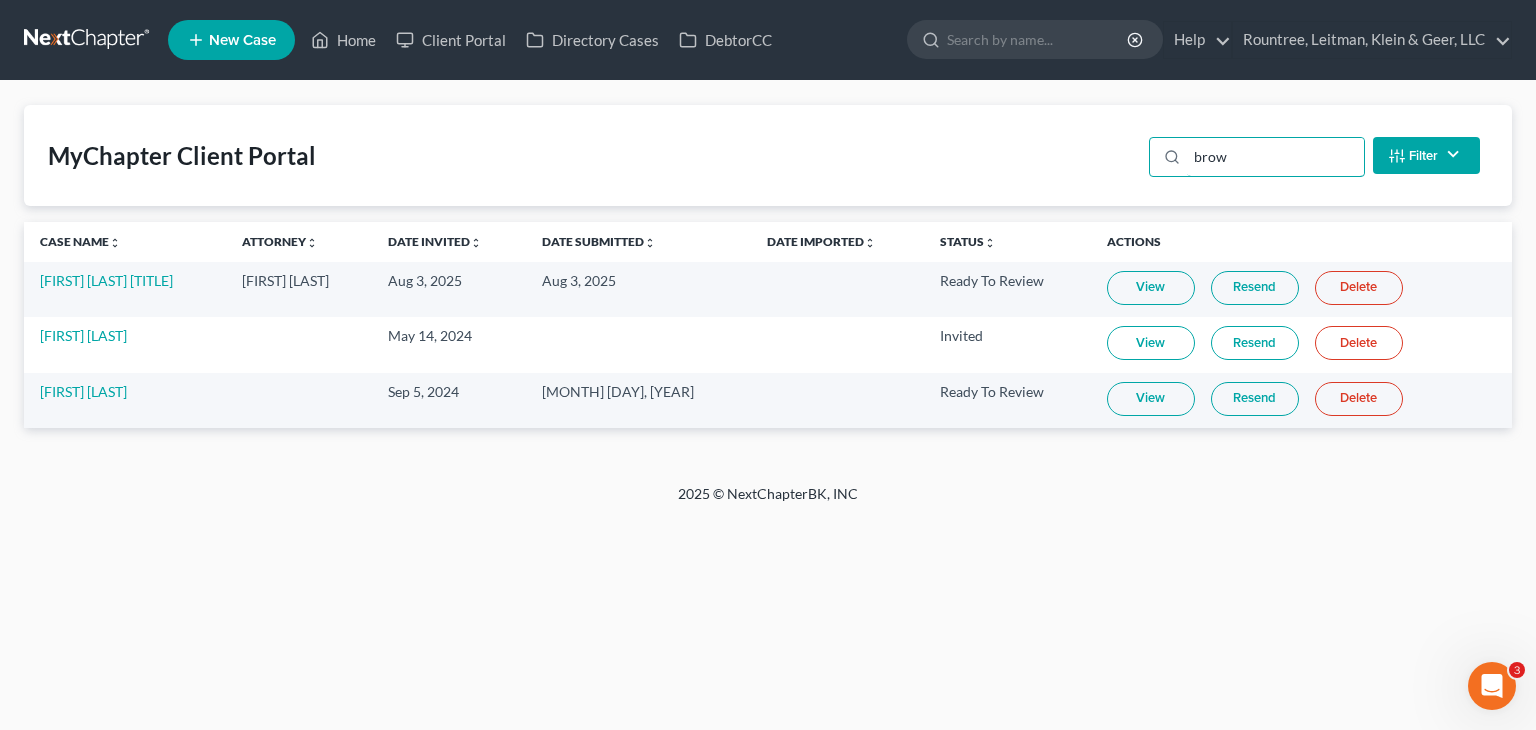 type on "brow" 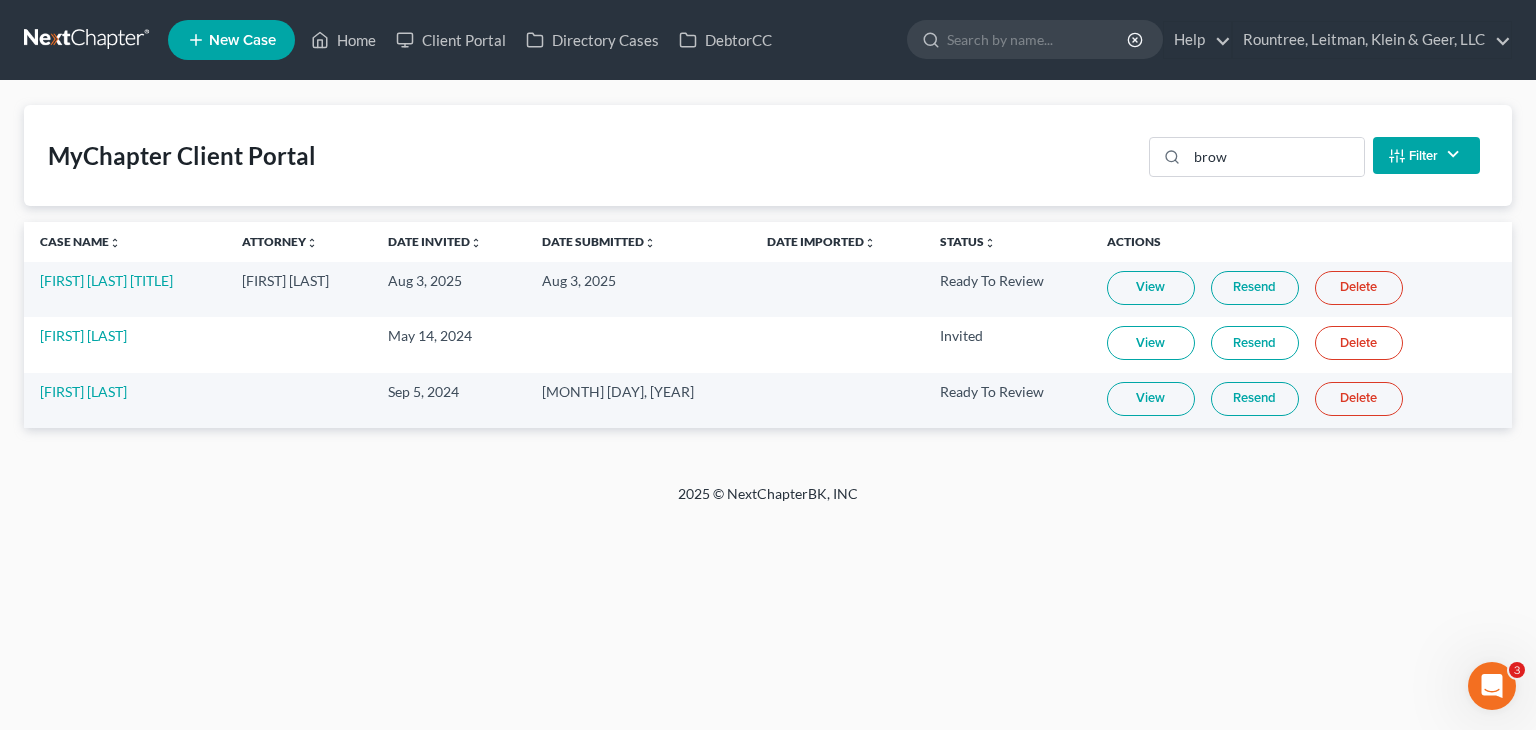 click on "View" at bounding box center (1151, 288) 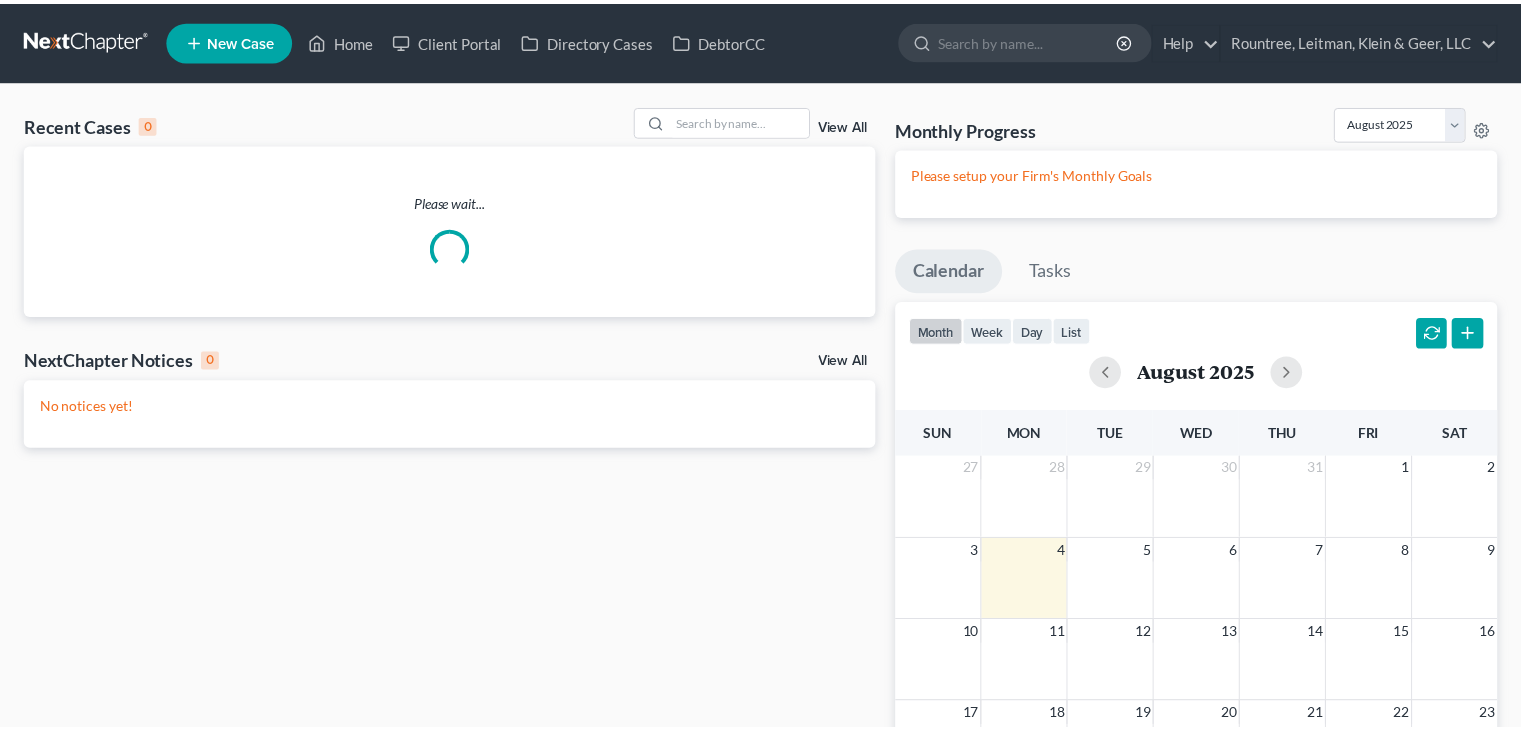 scroll, scrollTop: 0, scrollLeft: 0, axis: both 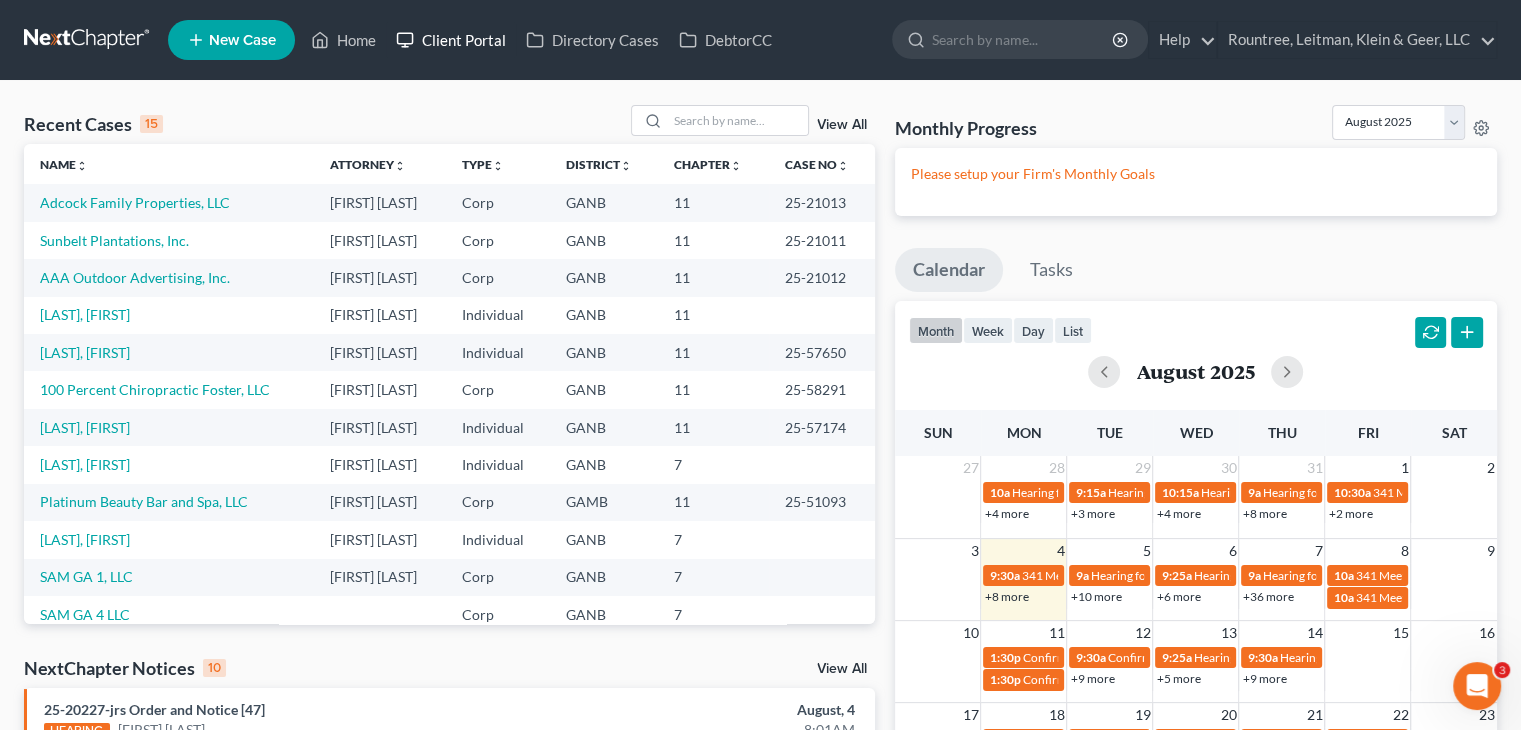 click on "Client Portal" at bounding box center [451, 40] 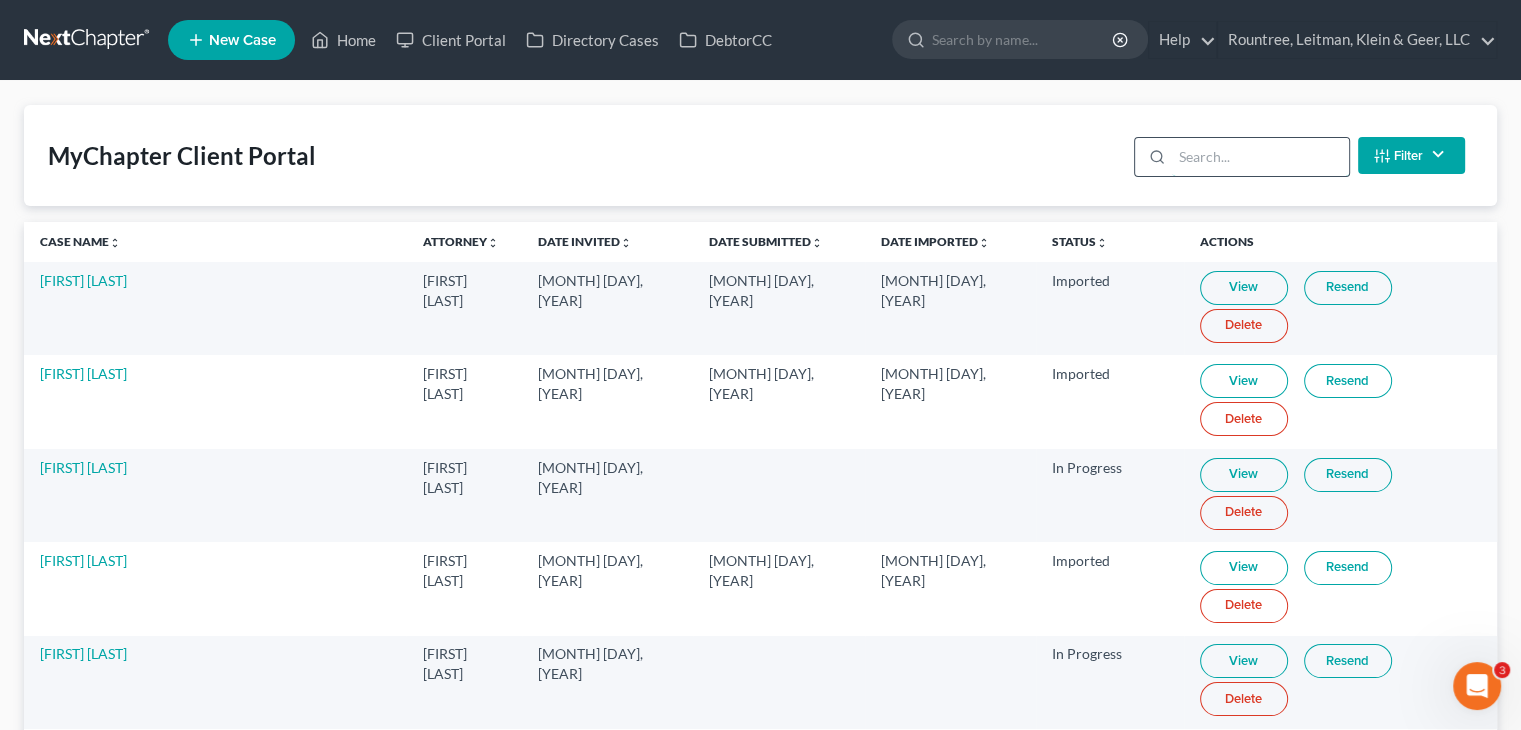 click at bounding box center (1260, 157) 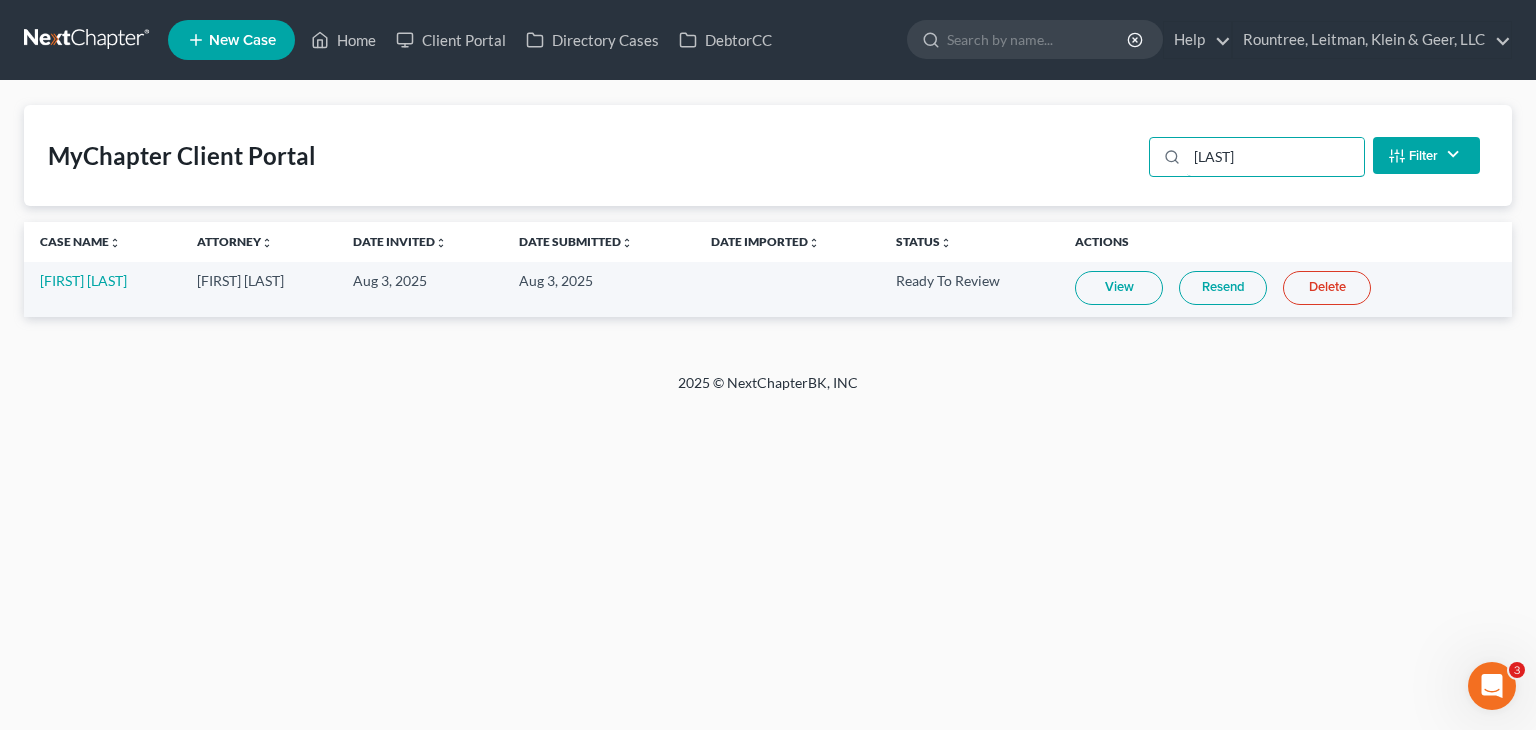 type on "browning" 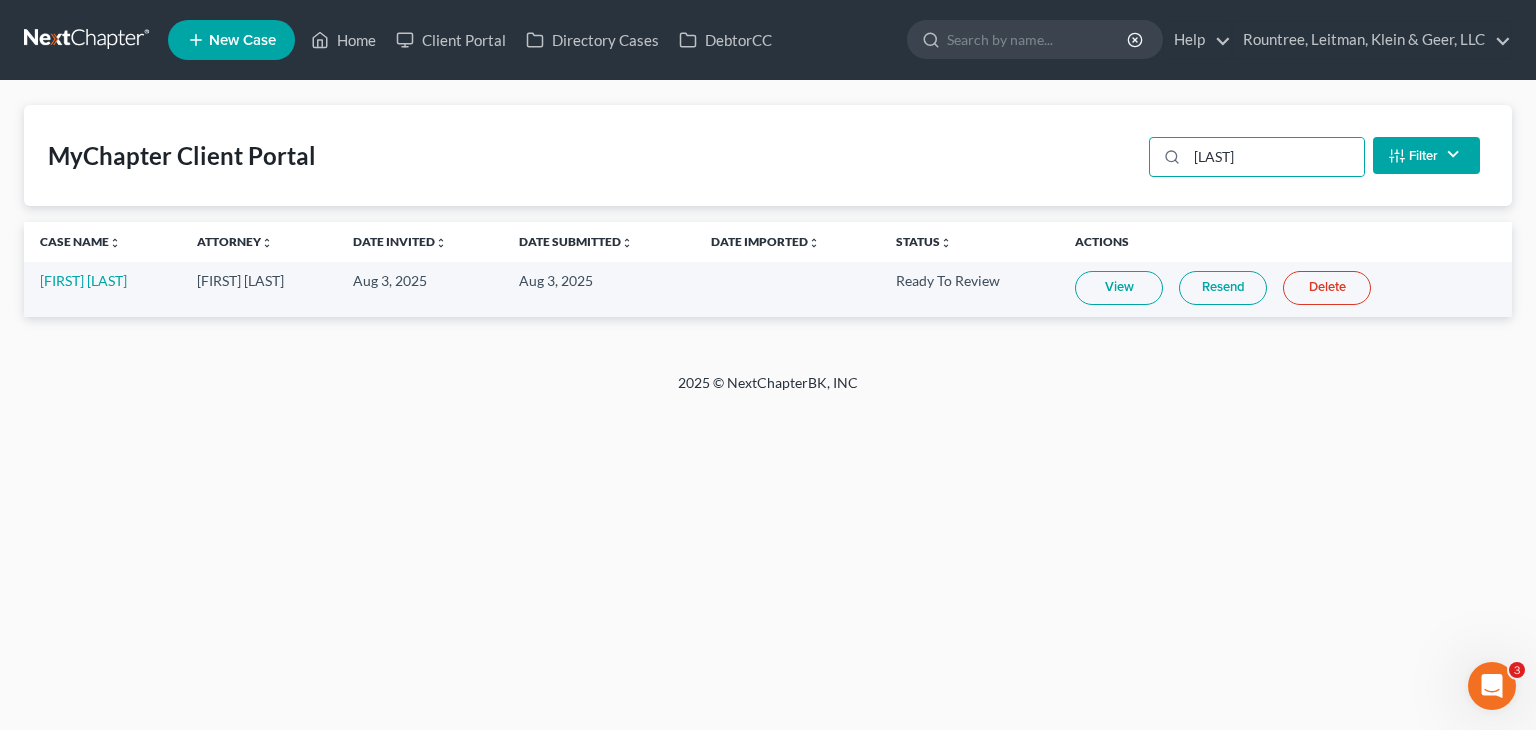 click on "View" at bounding box center (1119, 288) 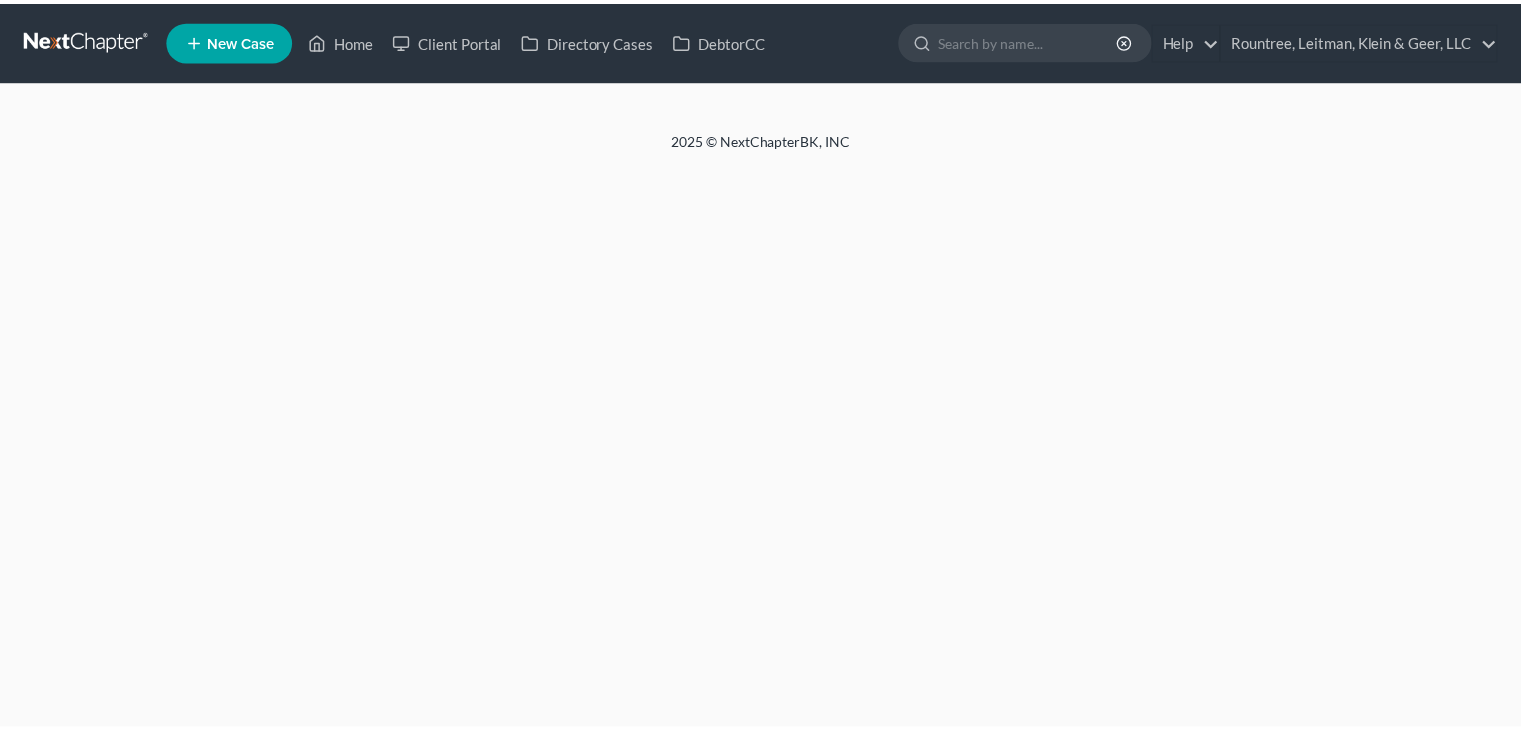 scroll, scrollTop: 0, scrollLeft: 0, axis: both 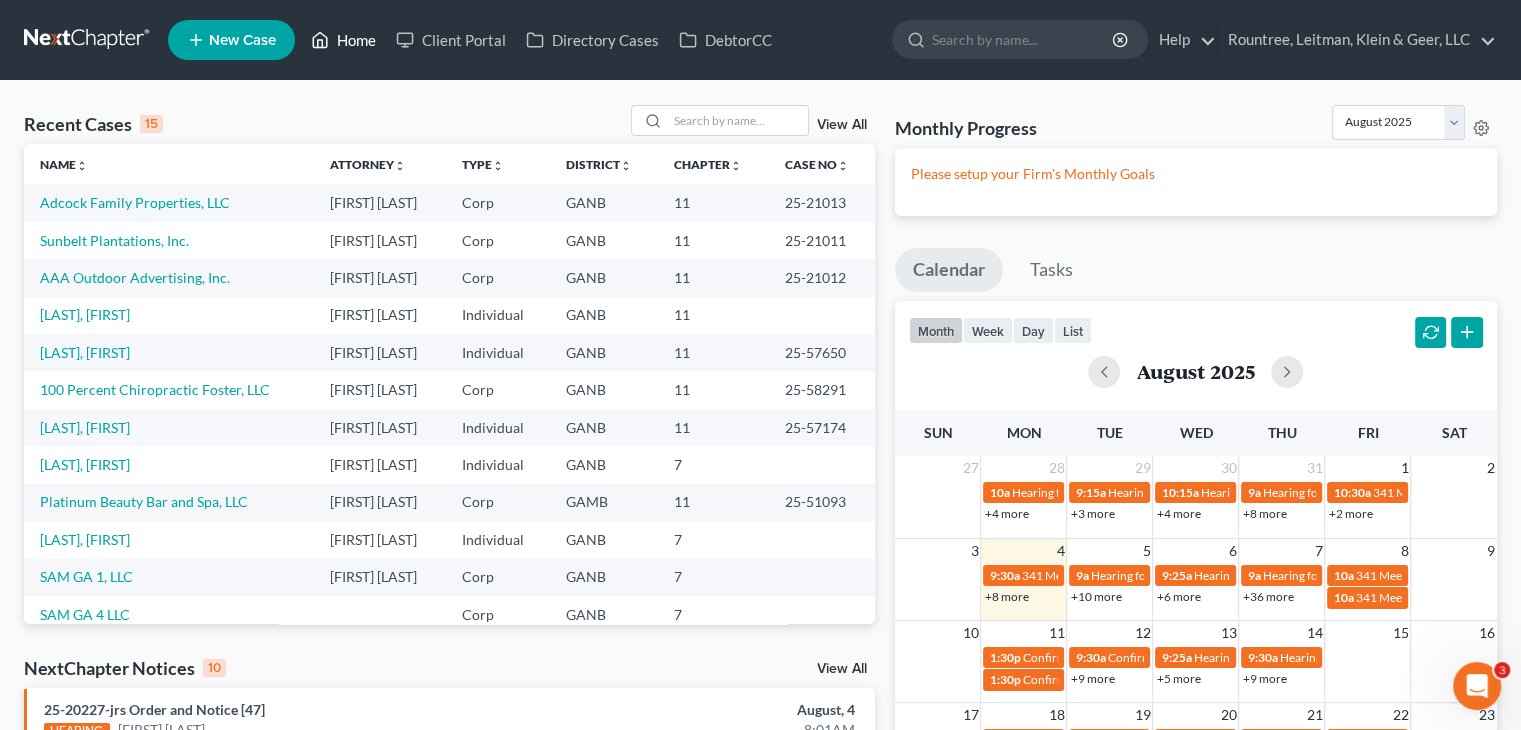 click on "Home" at bounding box center [343, 40] 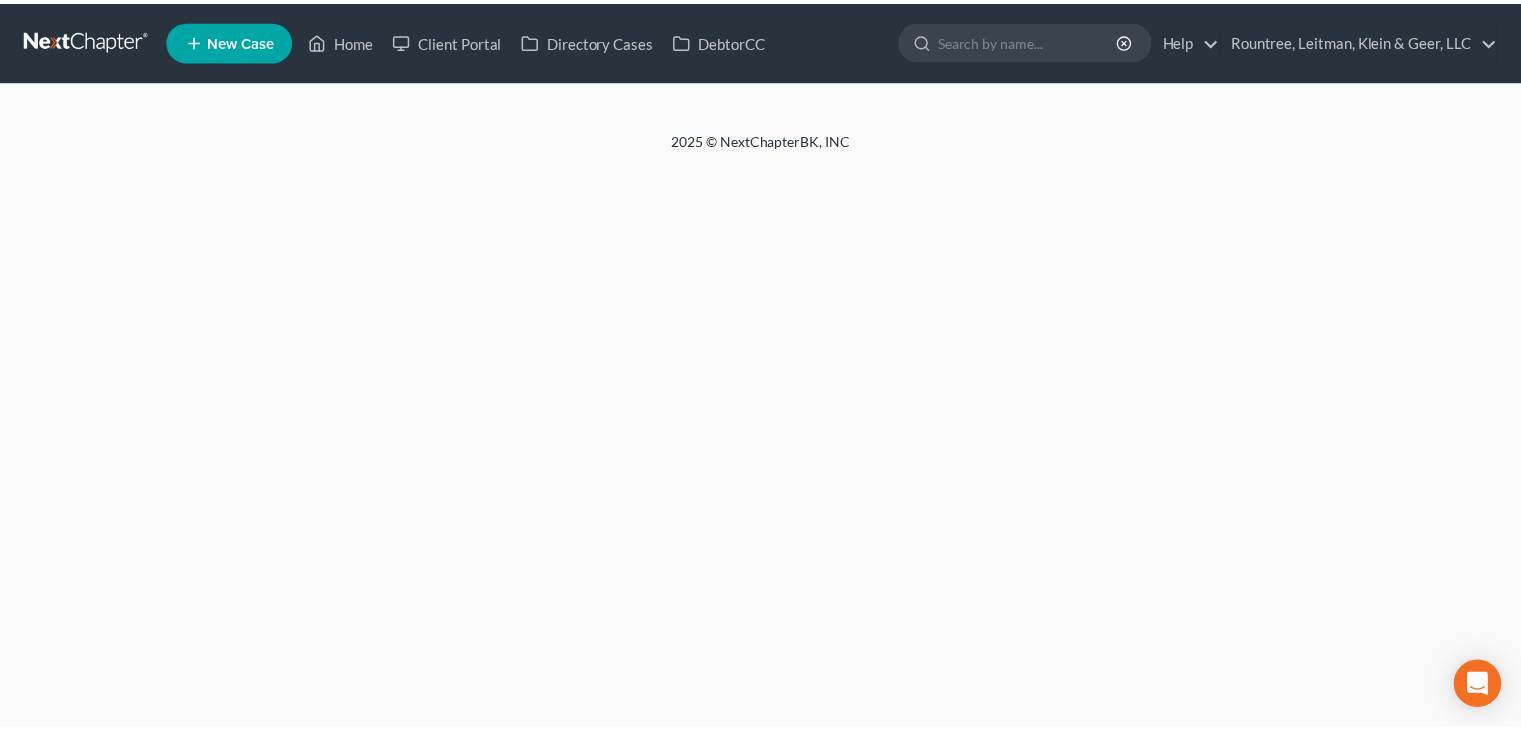 scroll, scrollTop: 0, scrollLeft: 0, axis: both 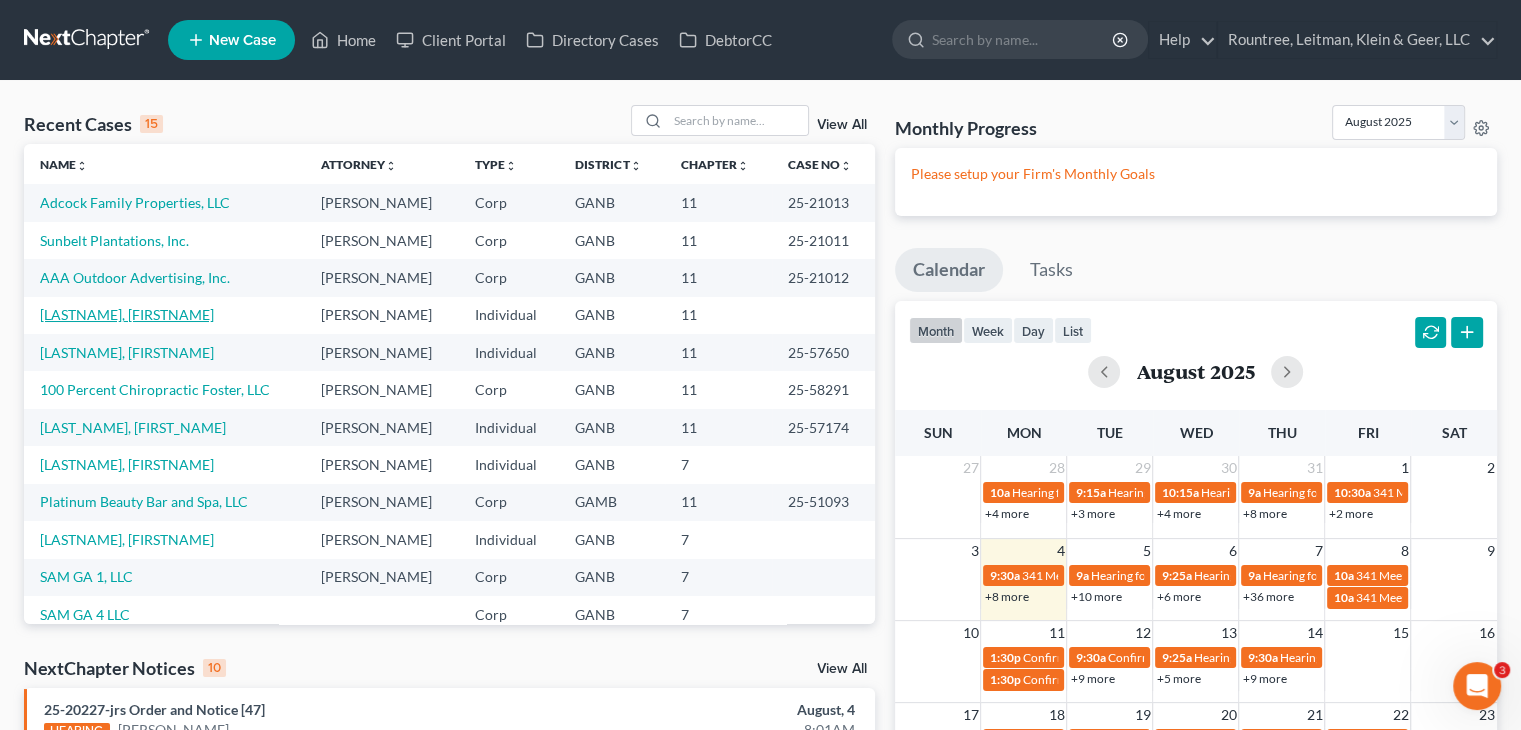 click on "[LASTNAME], [FIRSTNAME]" at bounding box center (127, 314) 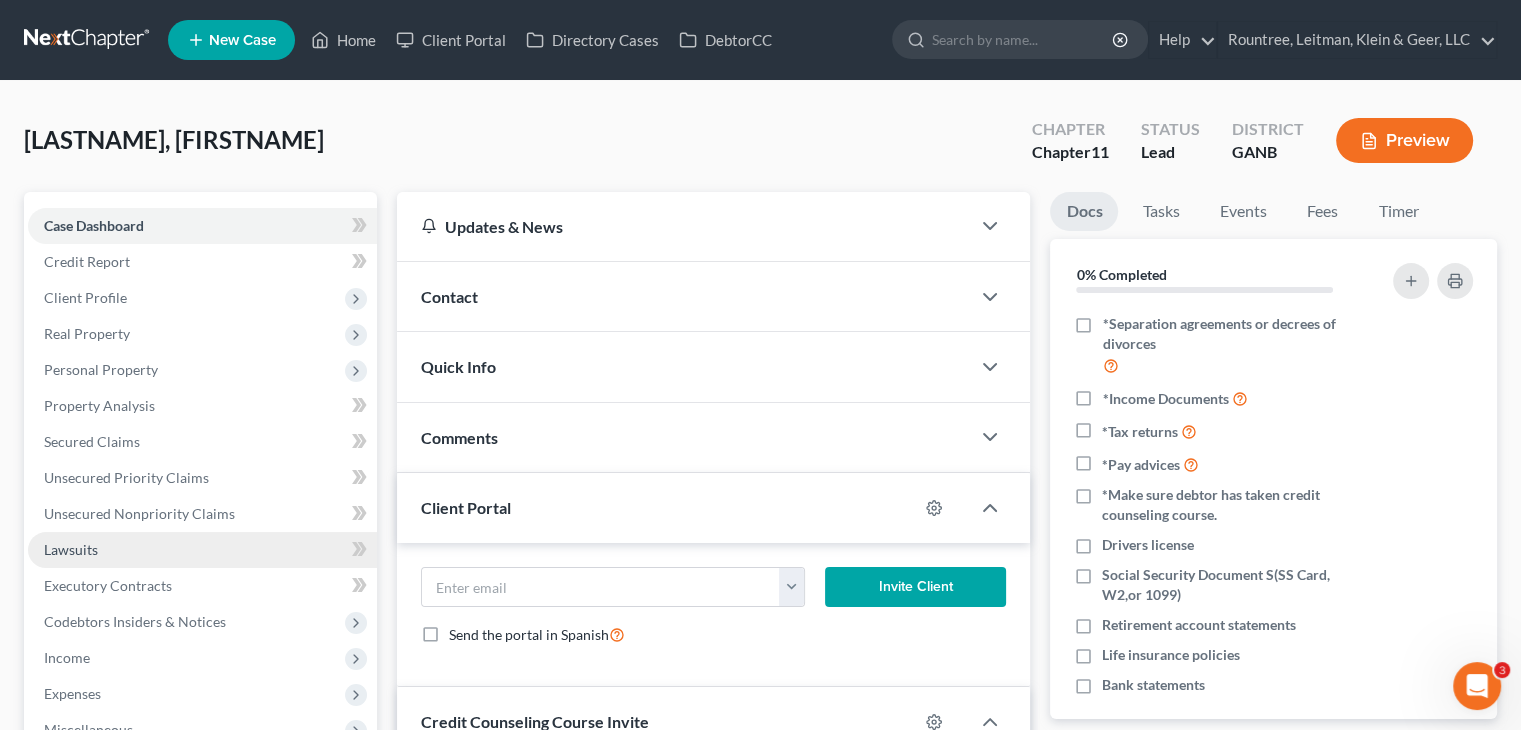 click on "Lawsuits" at bounding box center [71, 549] 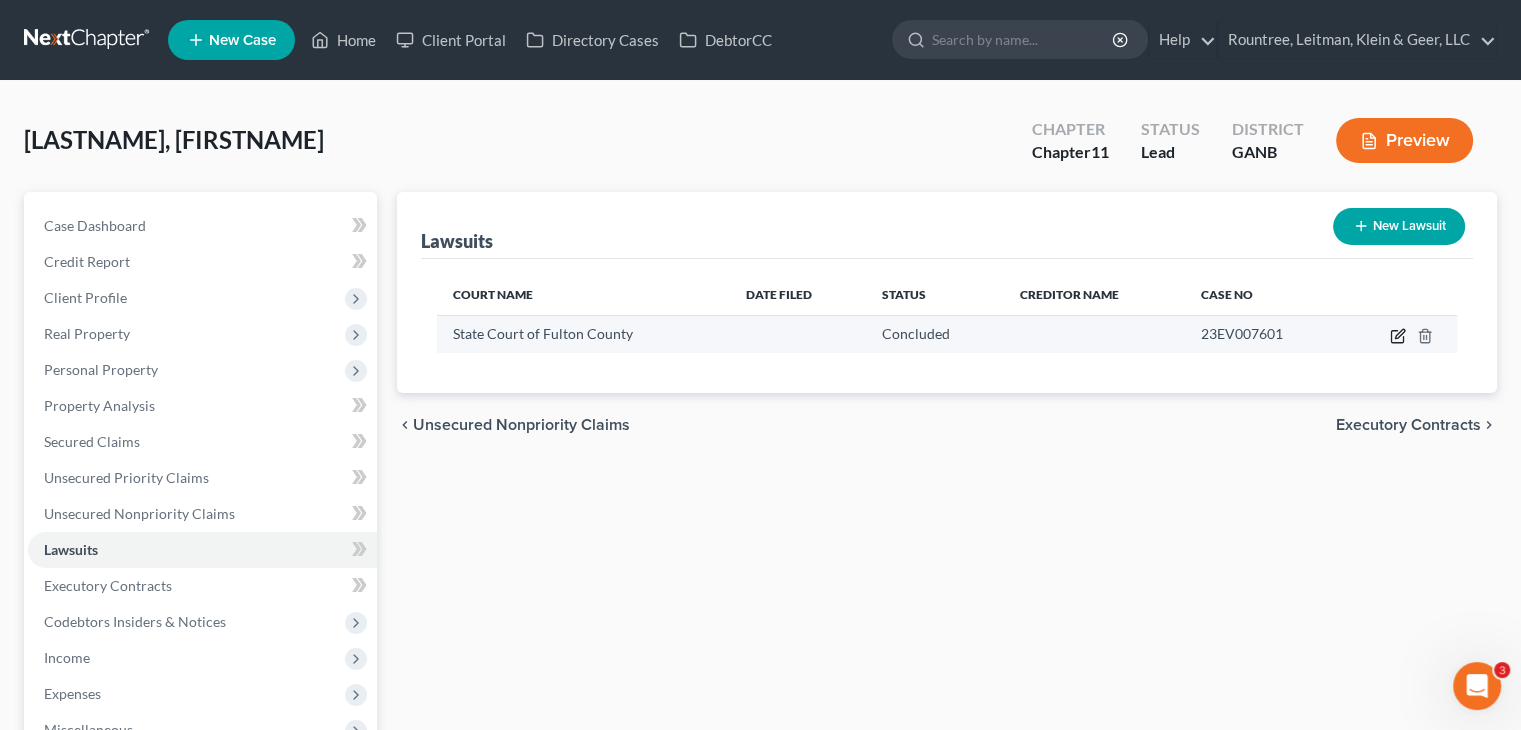 click 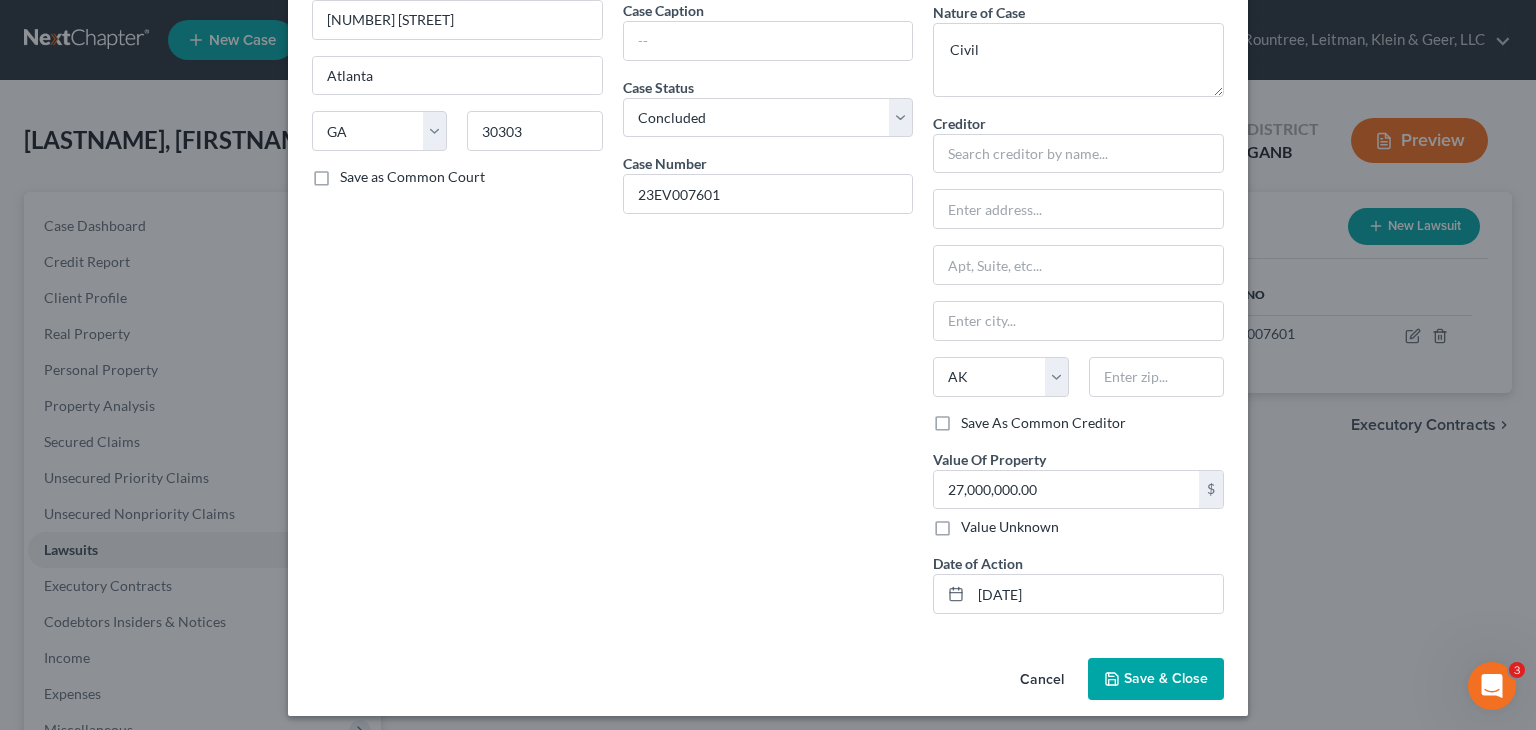 scroll, scrollTop: 176, scrollLeft: 0, axis: vertical 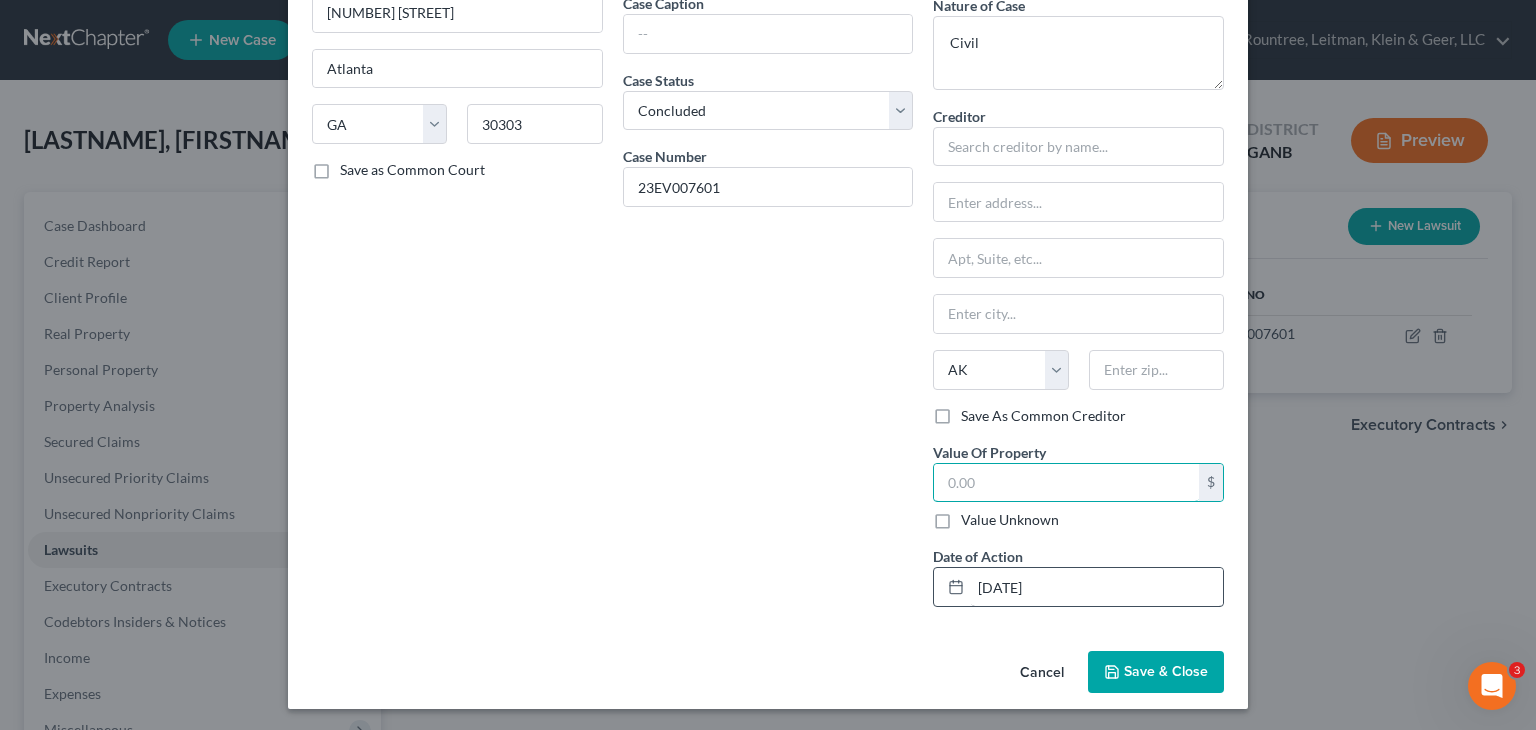 type 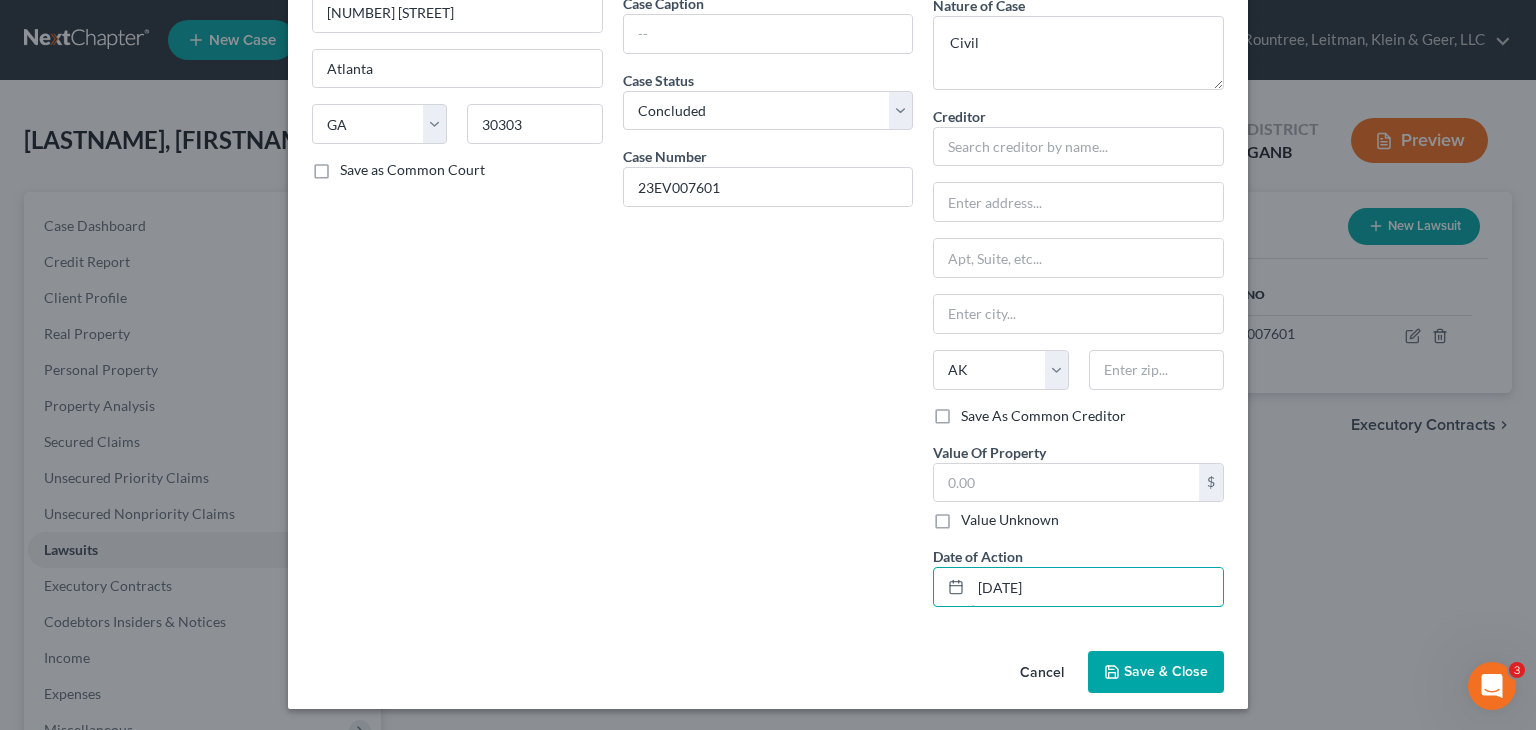 drag, startPoint x: 1088, startPoint y: 594, endPoint x: 213, endPoint y: 537, distance: 876.8546 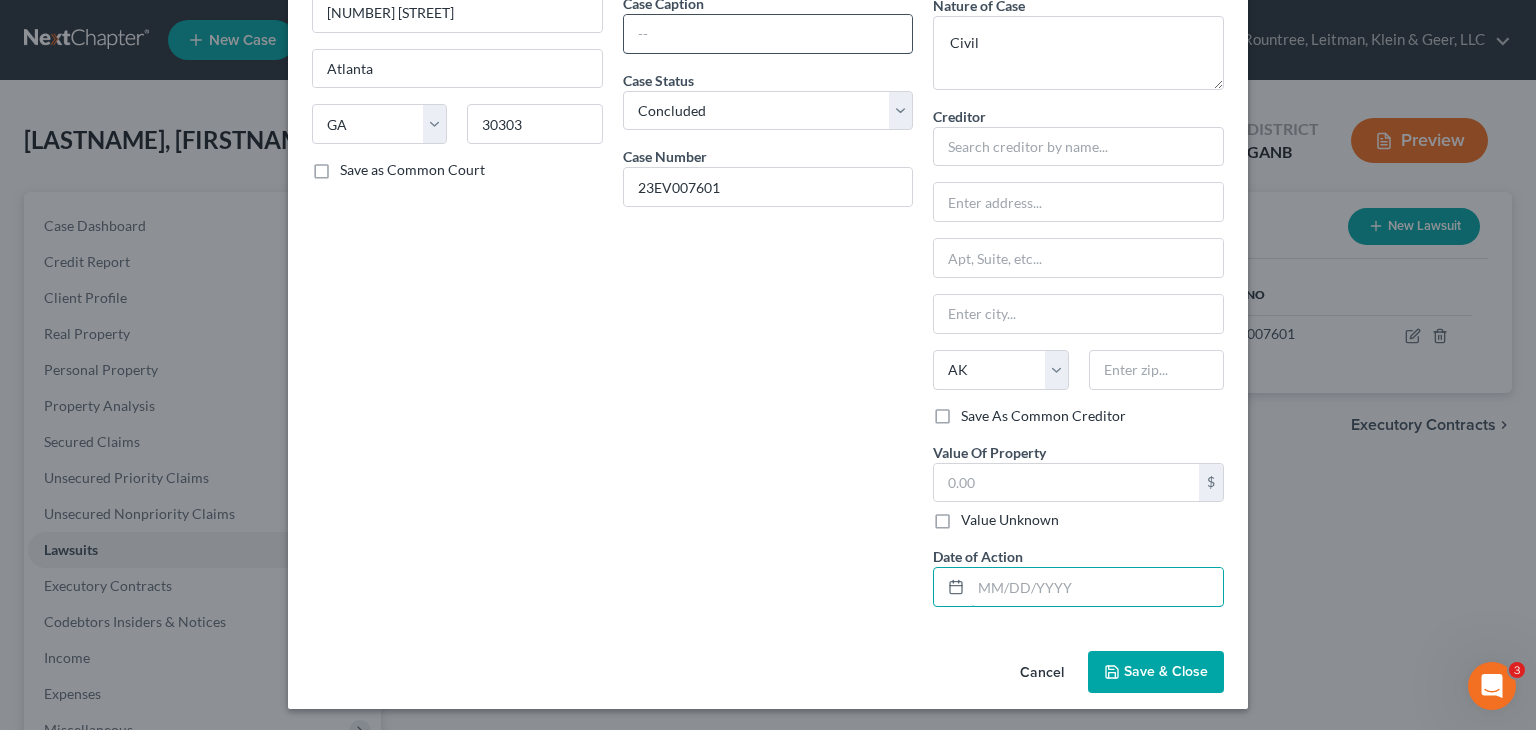 type 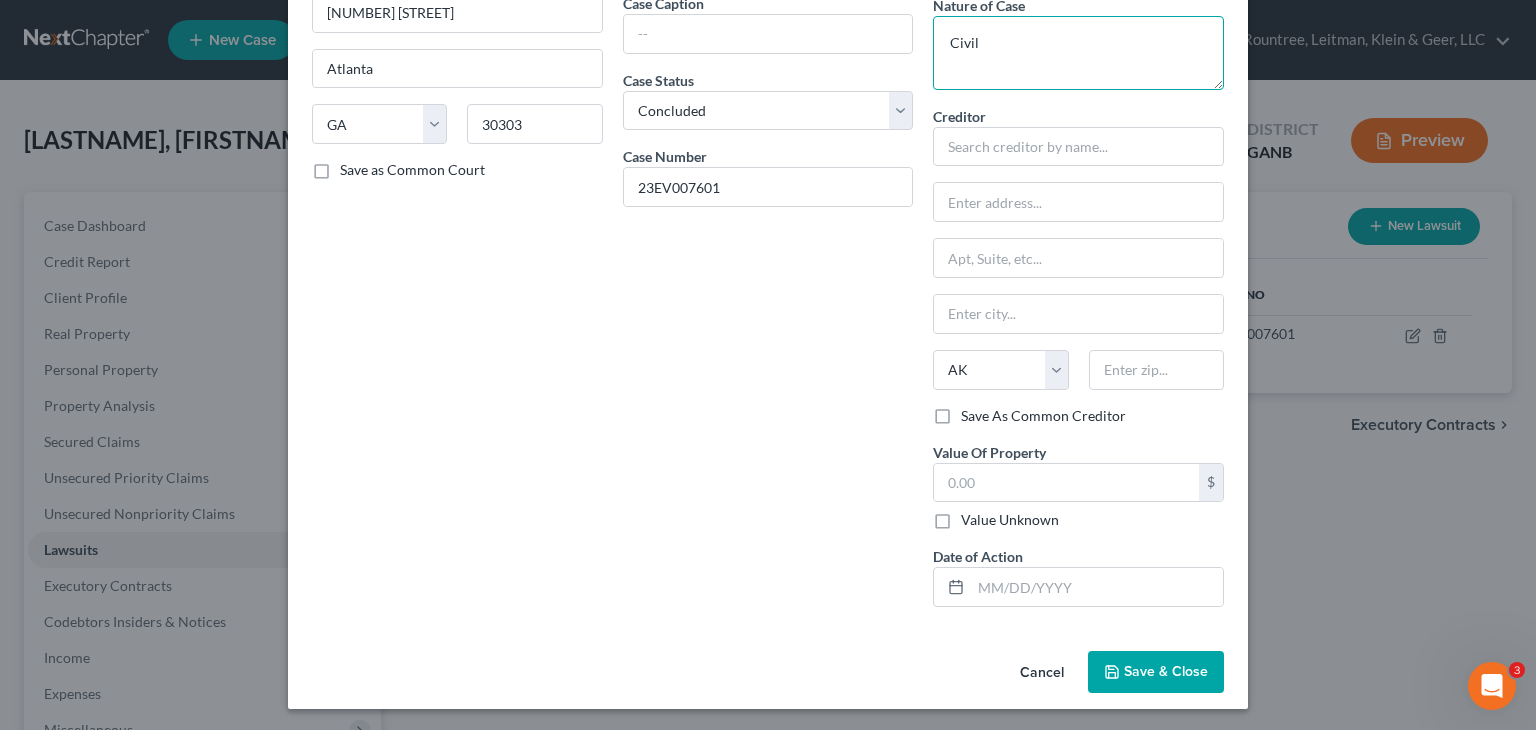 drag, startPoint x: 798, startPoint y: 30, endPoint x: 280, endPoint y: 30, distance: 518 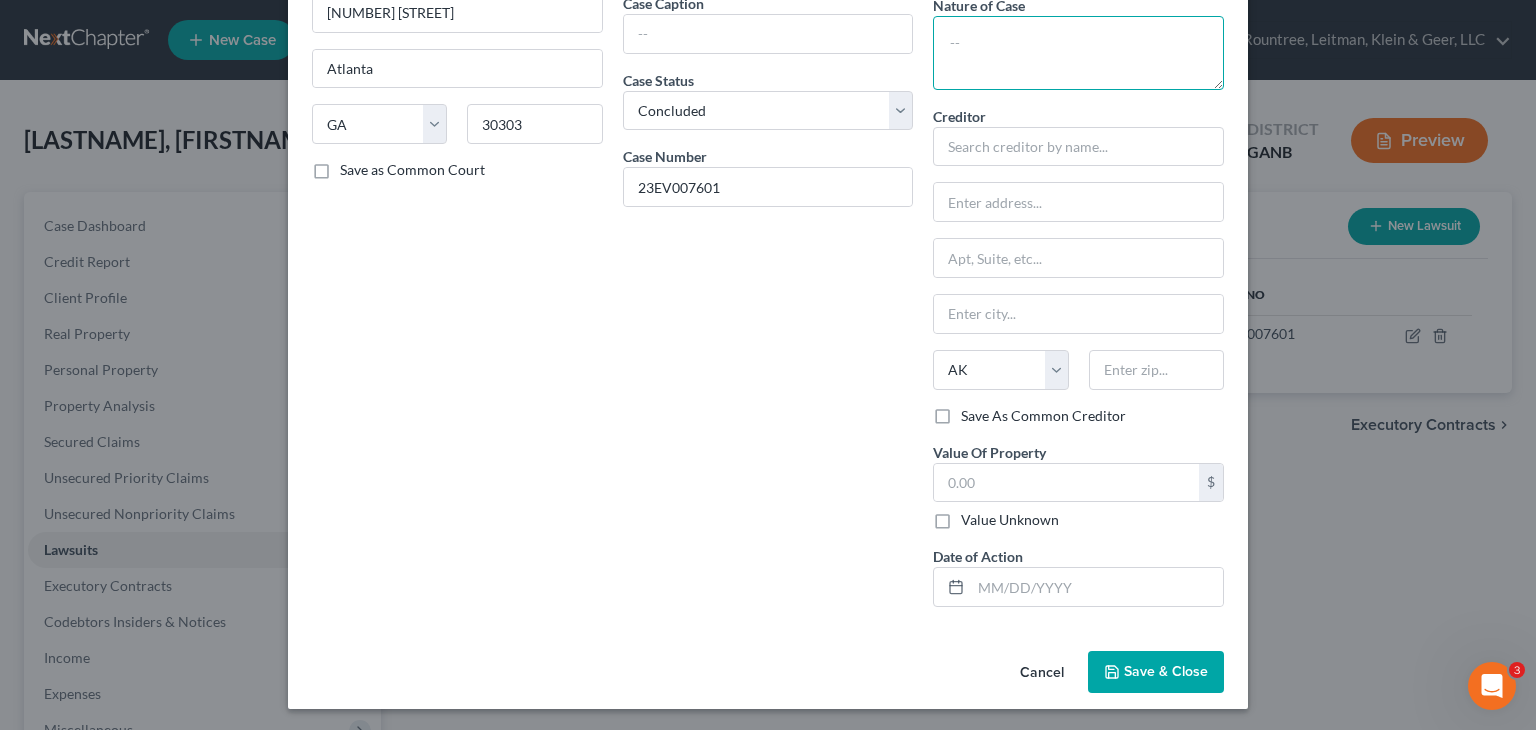 type 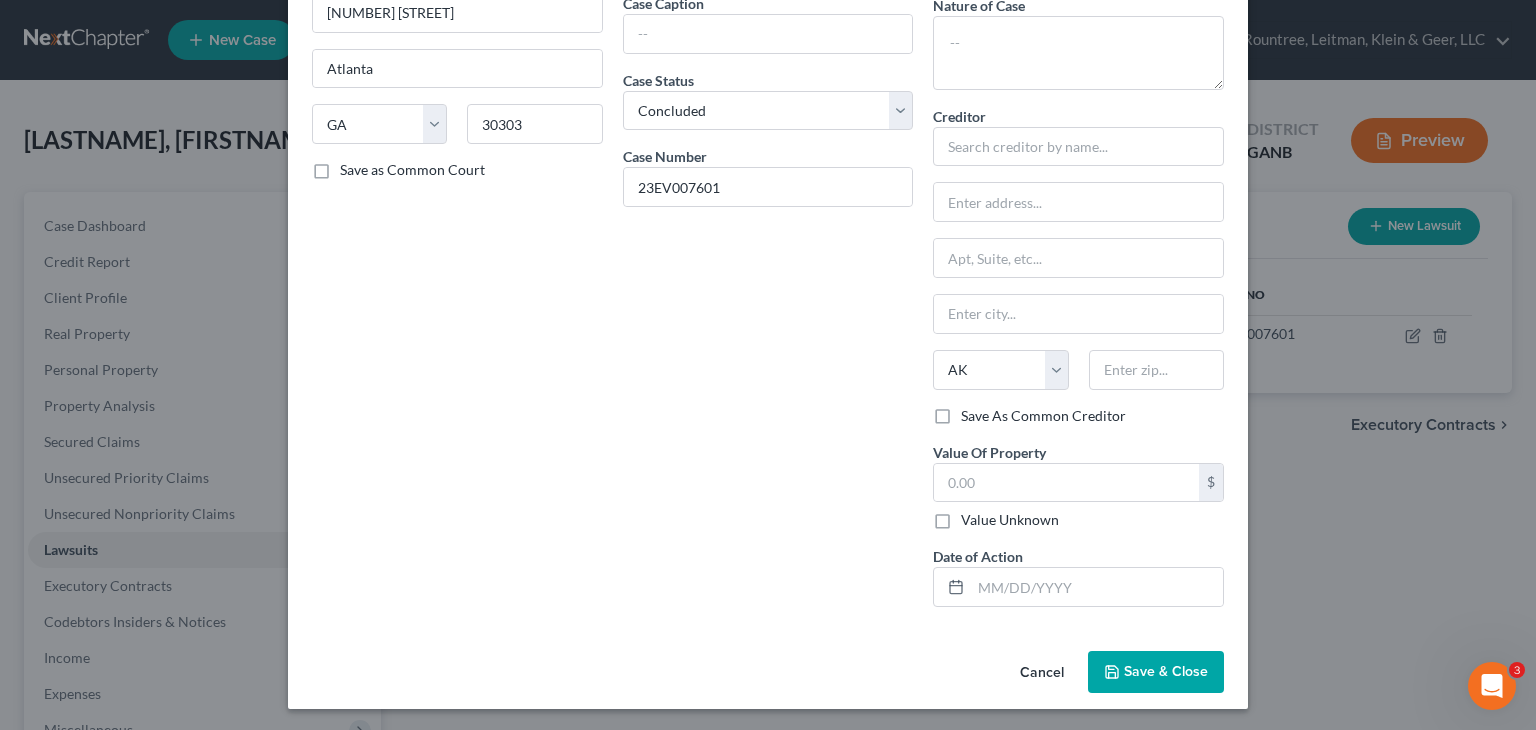 click on "Court name State Court of [COUNTY] County [NUMBER] [STREET] [CITY] State AL AK AR AZ CA CO CT DE DC FL GA GU HI ID IL IN IA KS KY LA ME MD MA MI MN MS MO MT NC AD NE NV NH NJ NM NY OH OK OR PA PR RI SC SD TN TX UT VI VA VT WA WV WI WY [POSTAL CODE] Save as Common Court" at bounding box center [457, 269] 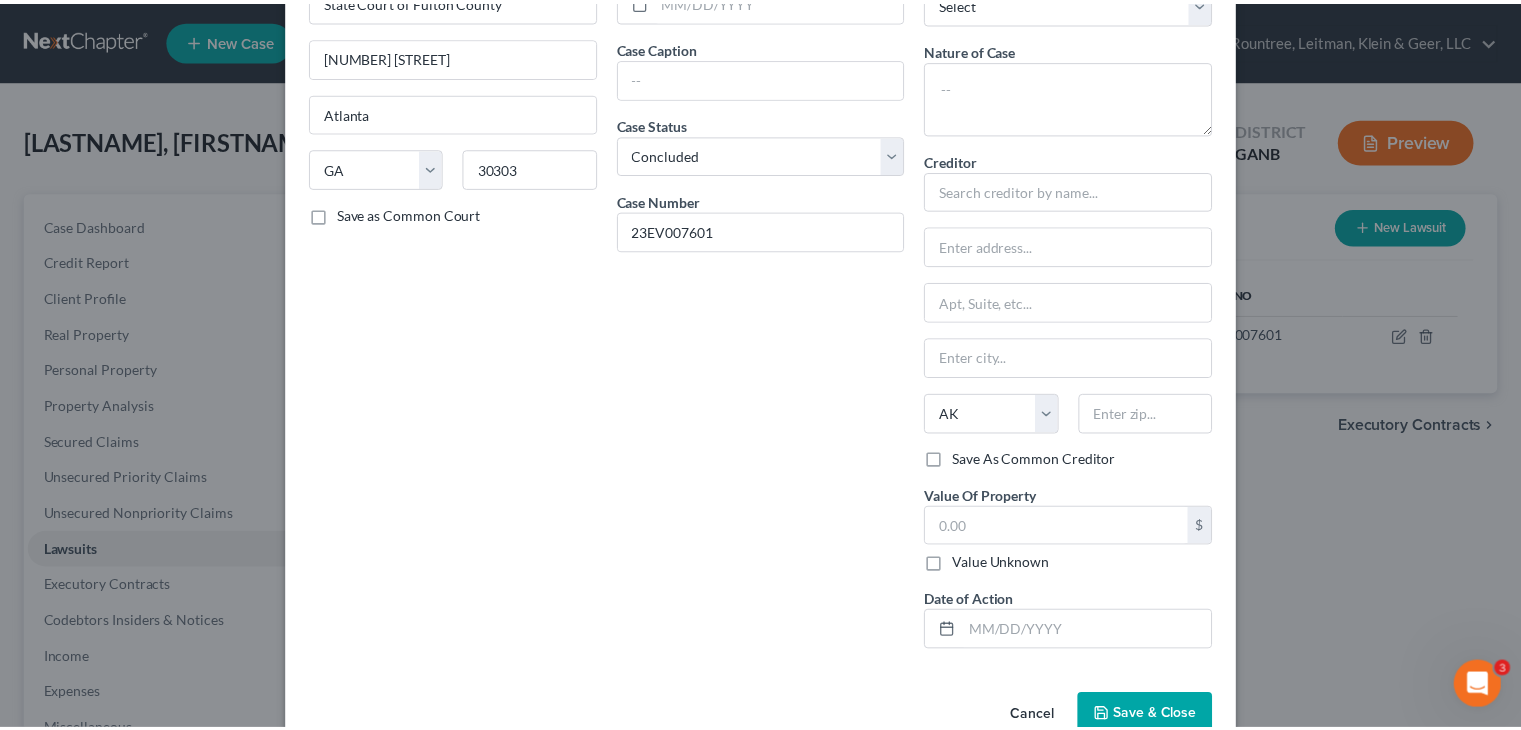 scroll, scrollTop: 176, scrollLeft: 0, axis: vertical 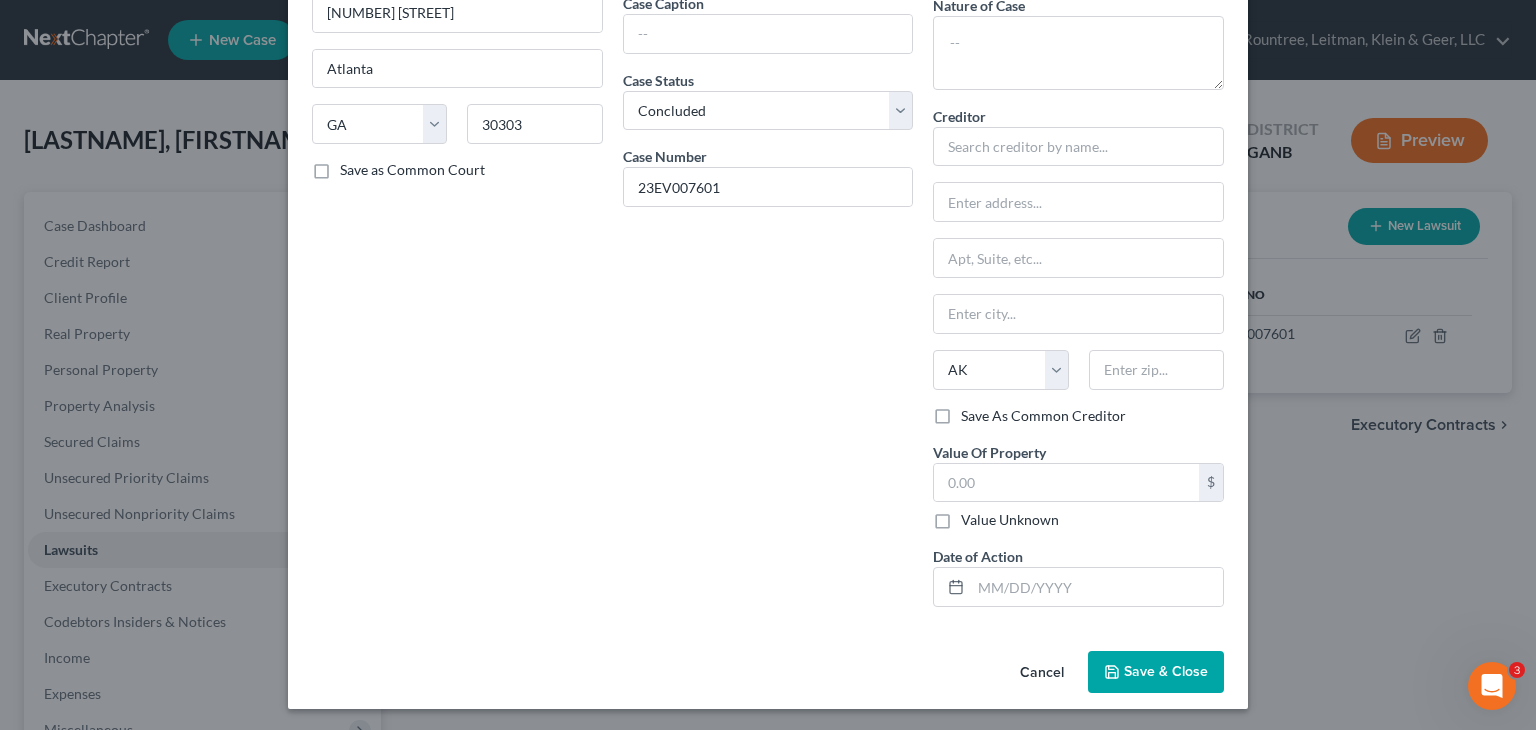 click on "Save & Close" at bounding box center (1166, 671) 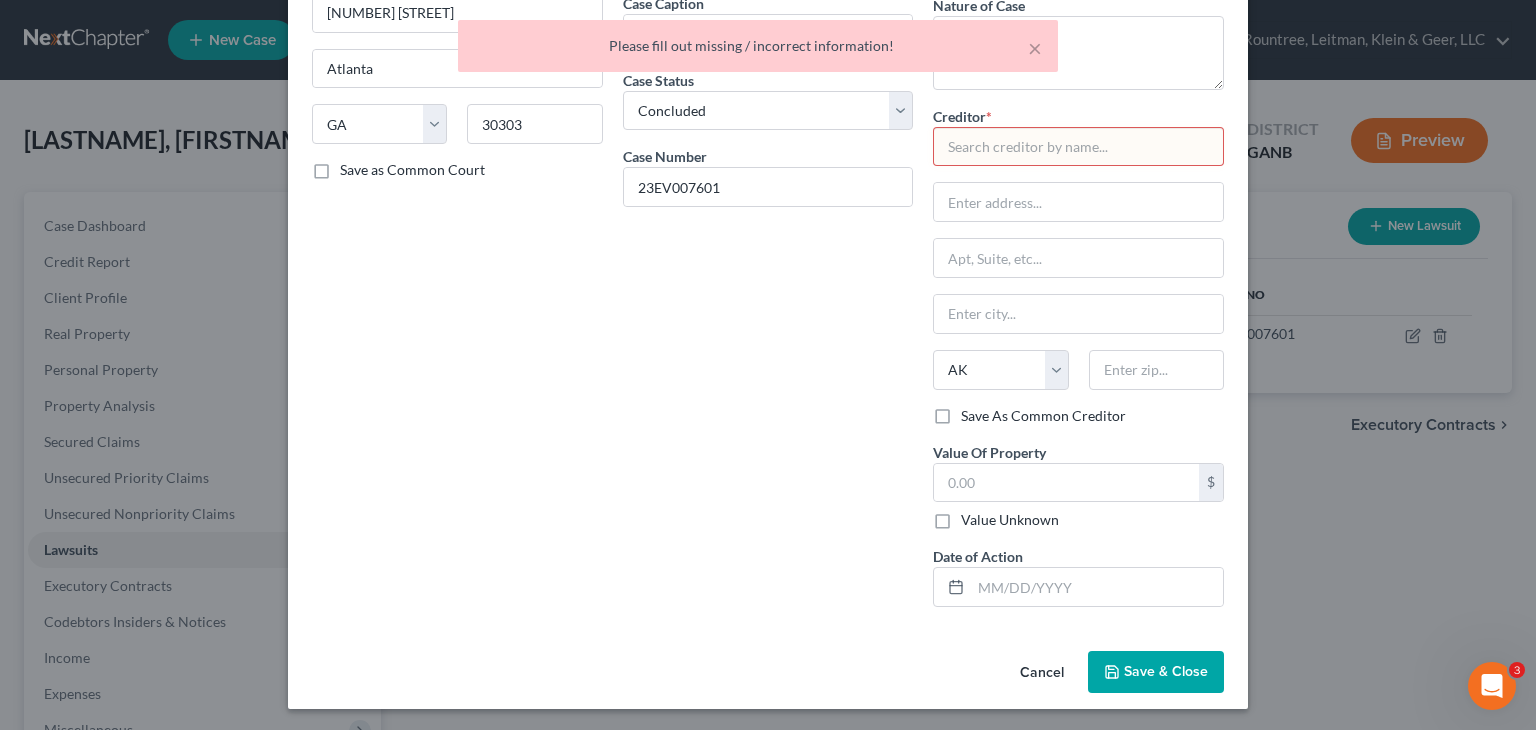 click at bounding box center (1078, 147) 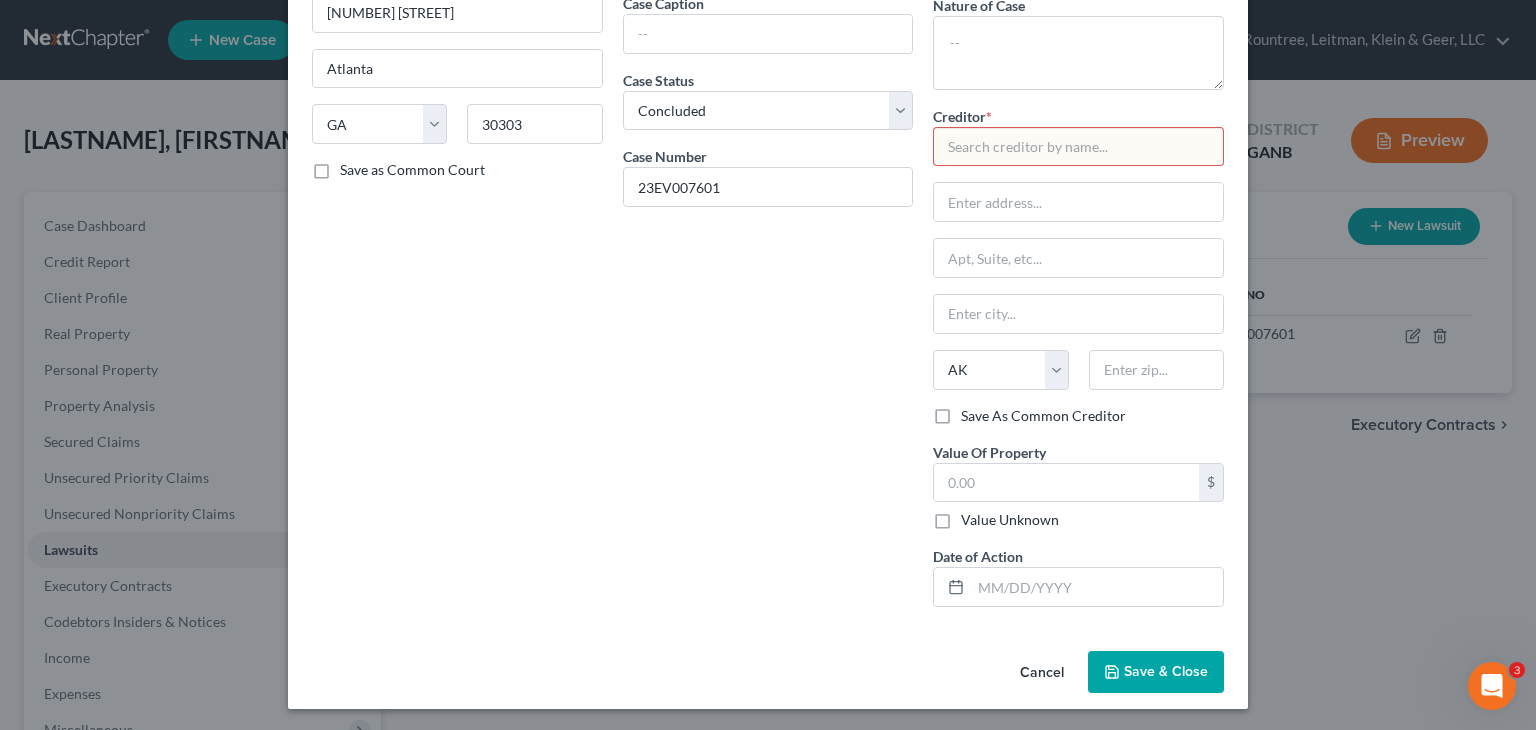 click on "Cancel" at bounding box center (1042, 673) 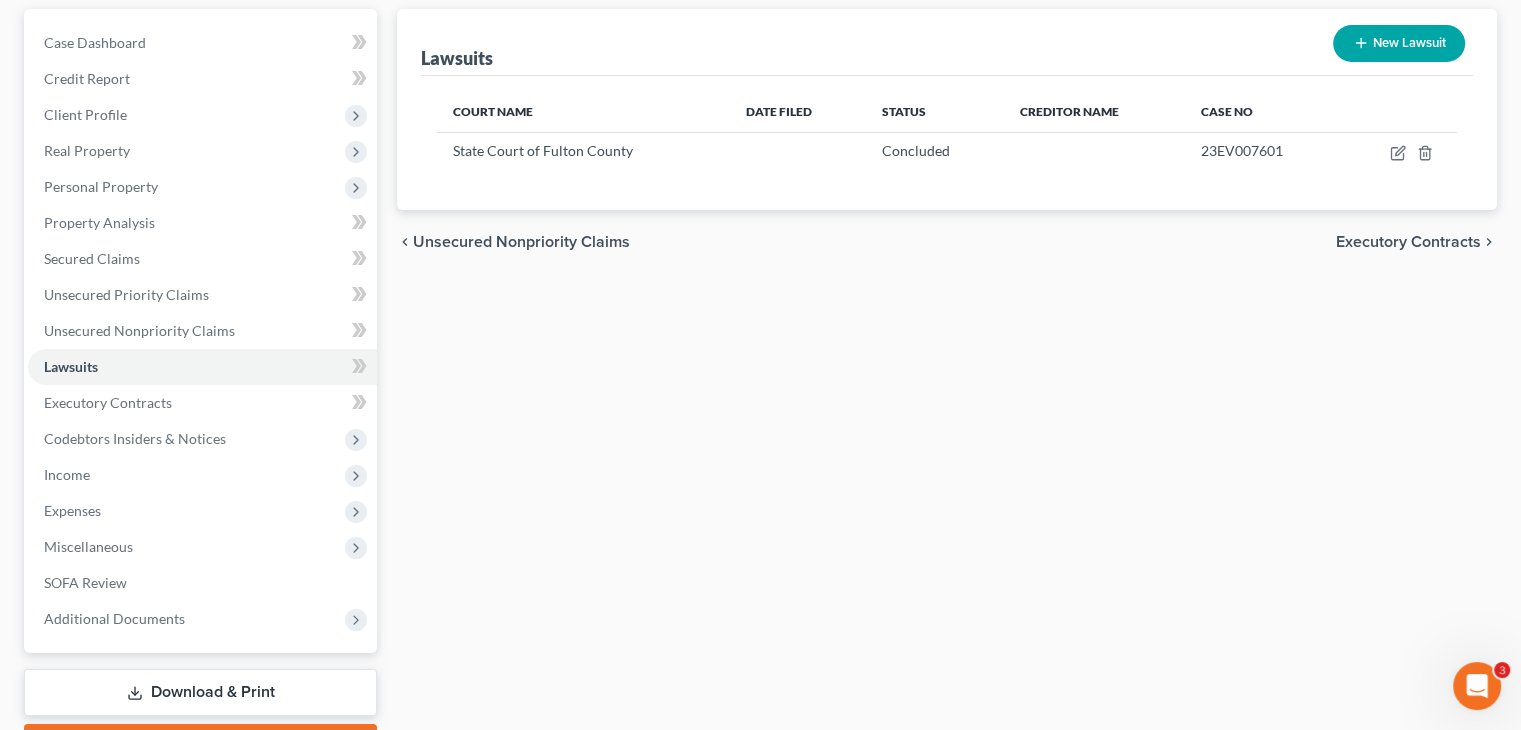 scroll, scrollTop: 200, scrollLeft: 0, axis: vertical 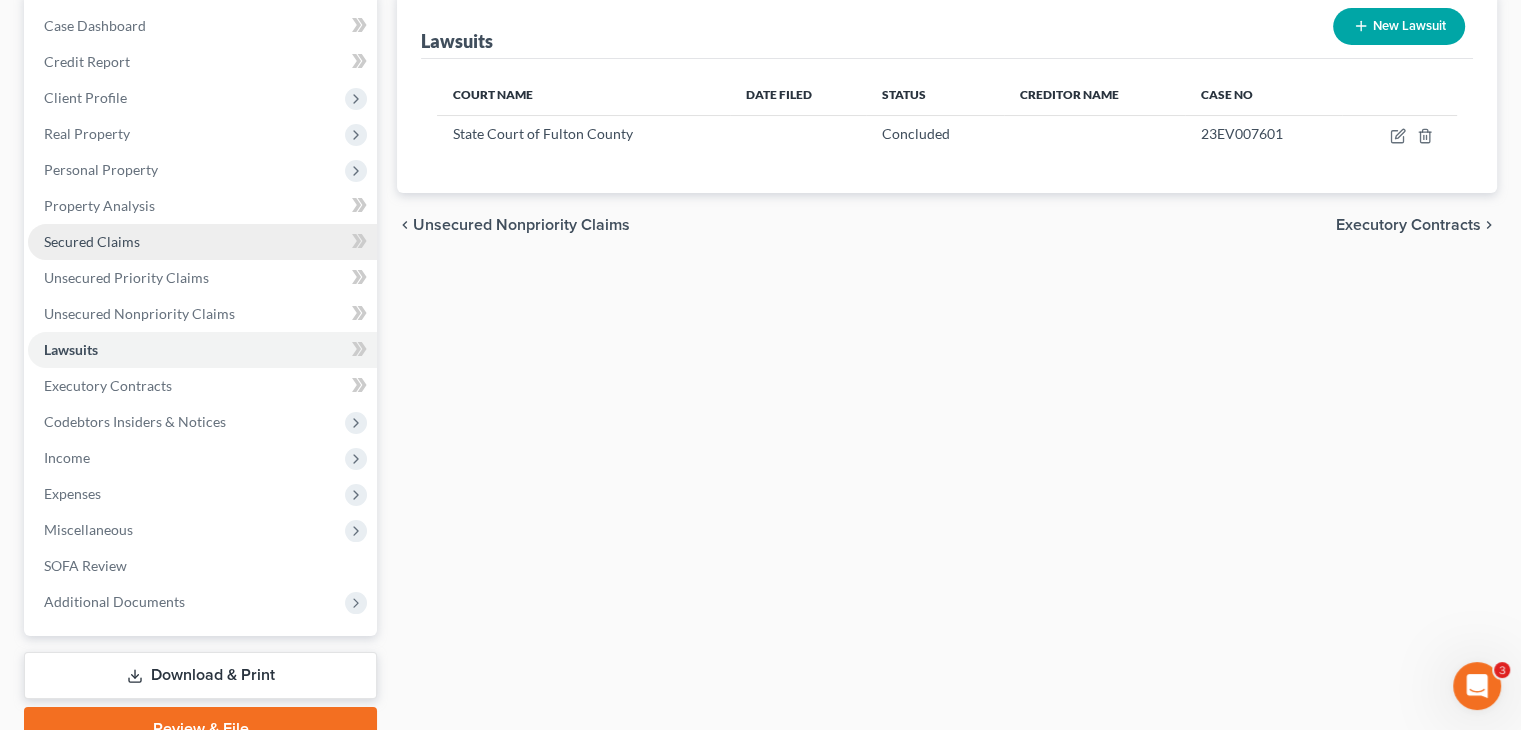 click on "Secured Claims" at bounding box center [92, 241] 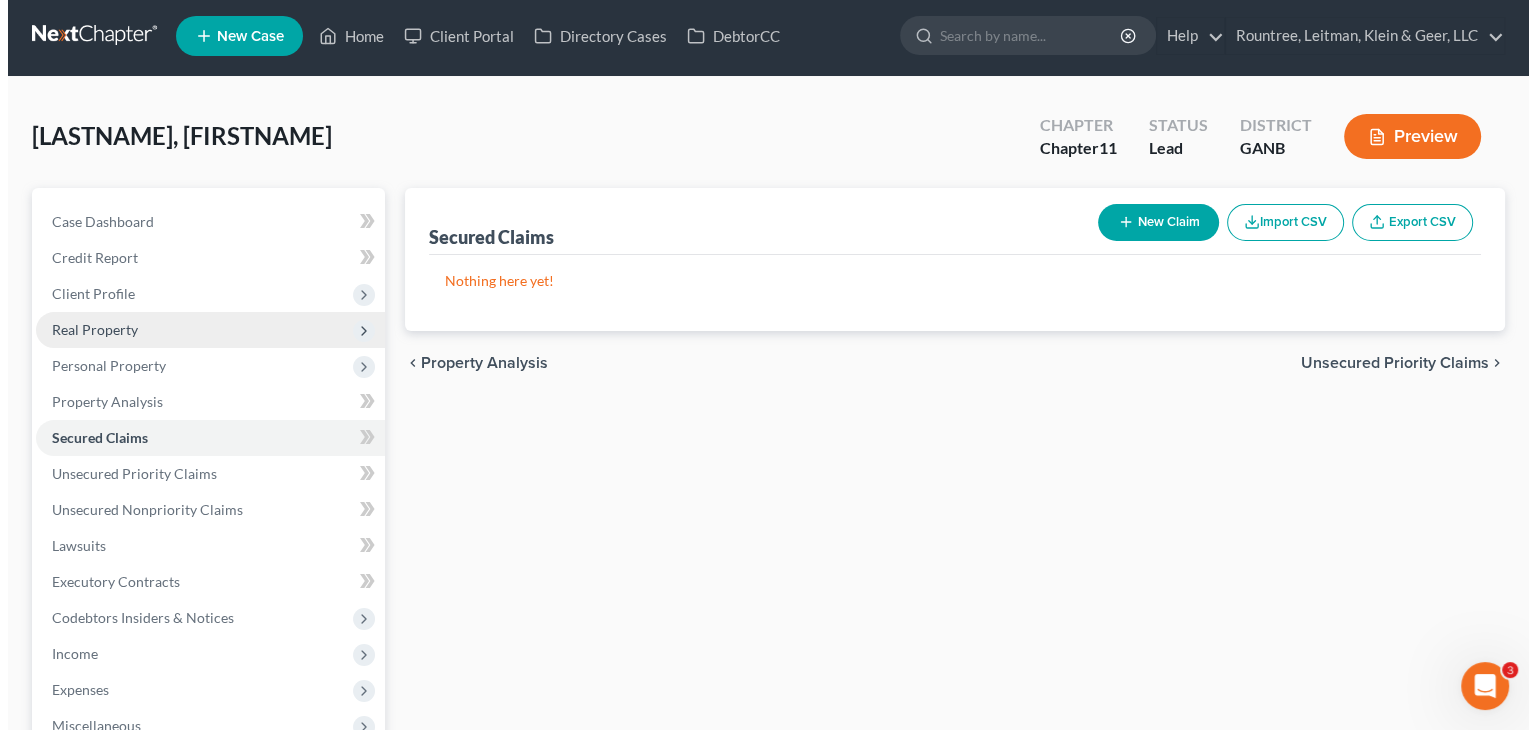 scroll, scrollTop: 0, scrollLeft: 0, axis: both 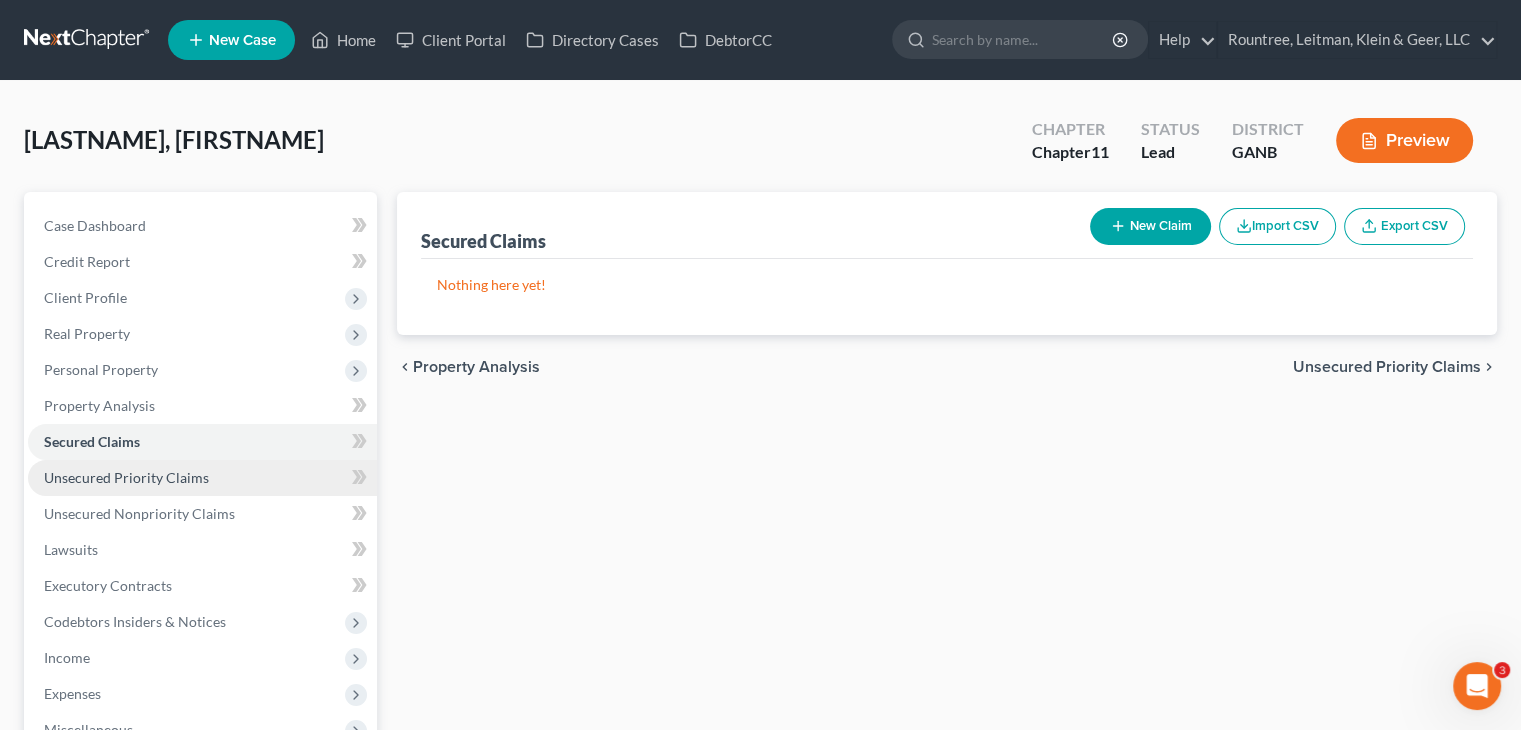 click on "Unsecured Priority Claims" at bounding box center (126, 477) 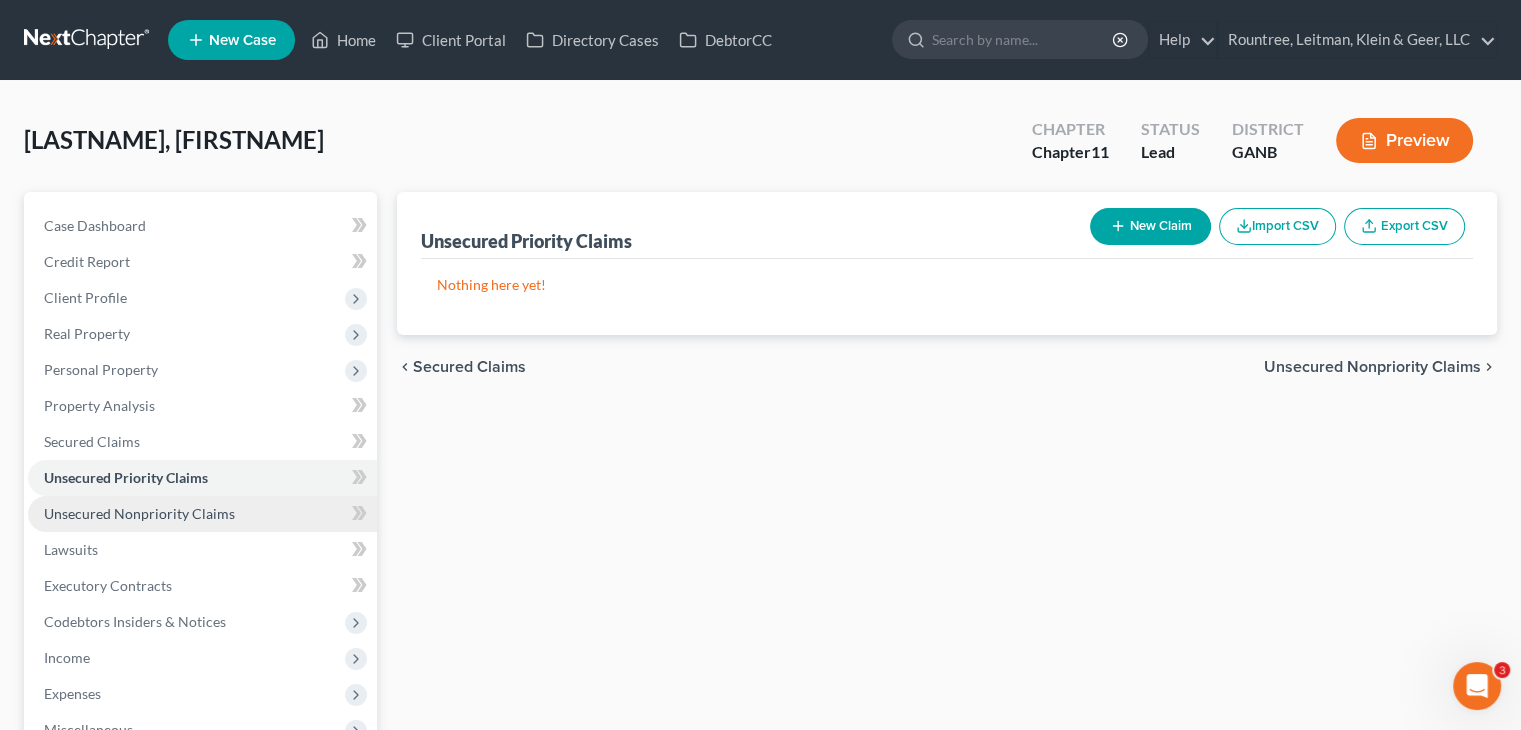 click on "Unsecured Nonpriority Claims" at bounding box center [139, 513] 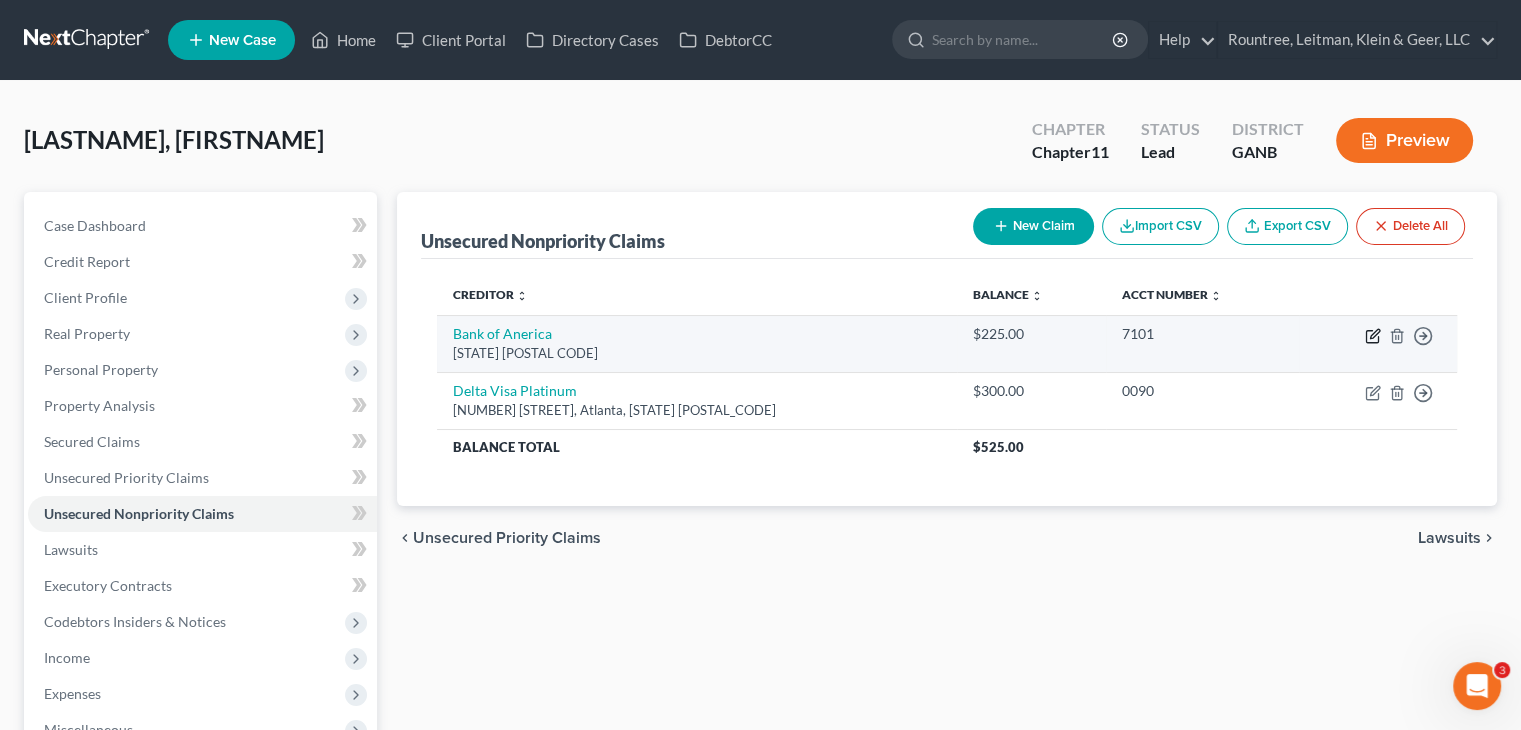click 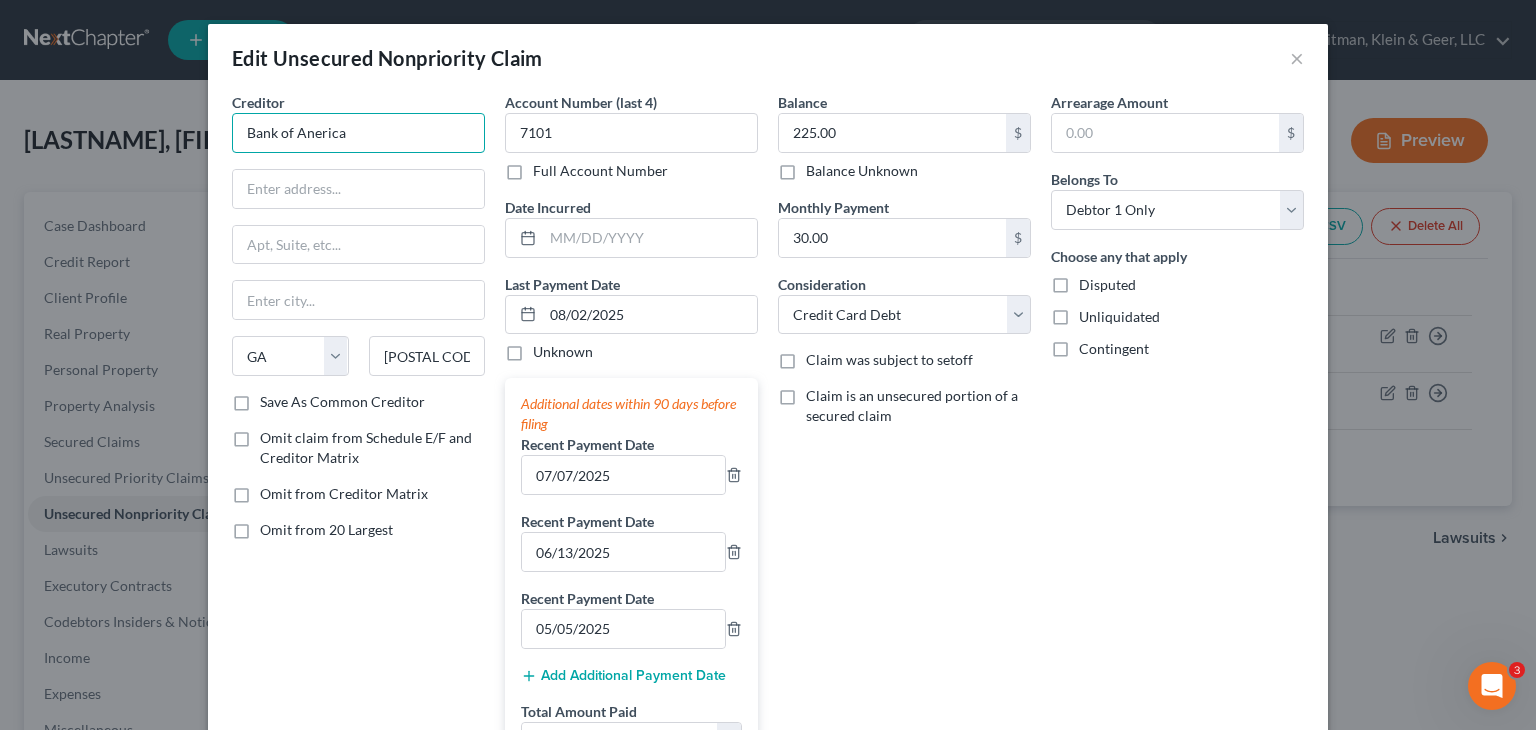 drag, startPoint x: 429, startPoint y: 126, endPoint x: -420, endPoint y: 57, distance: 851.79926 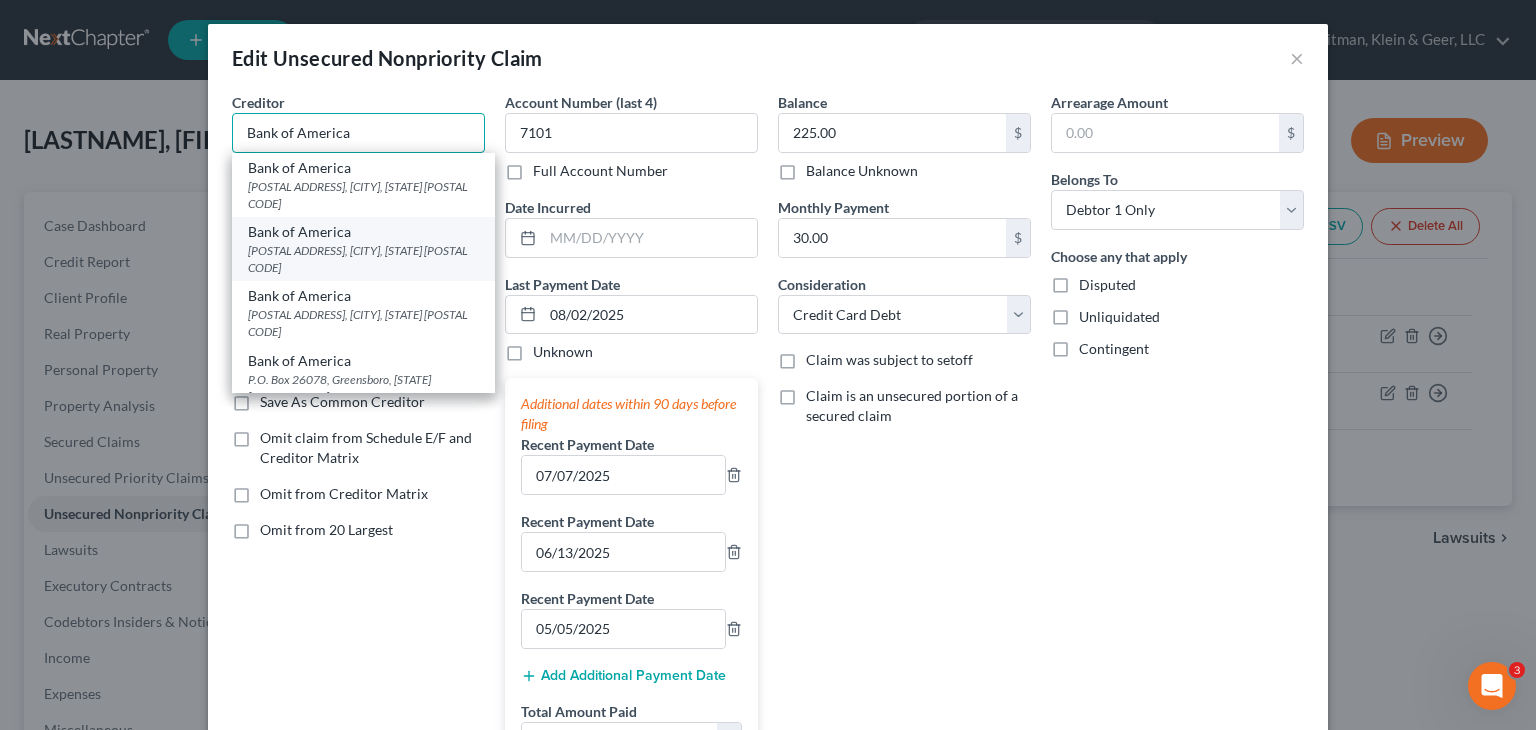 type on "Bank of America" 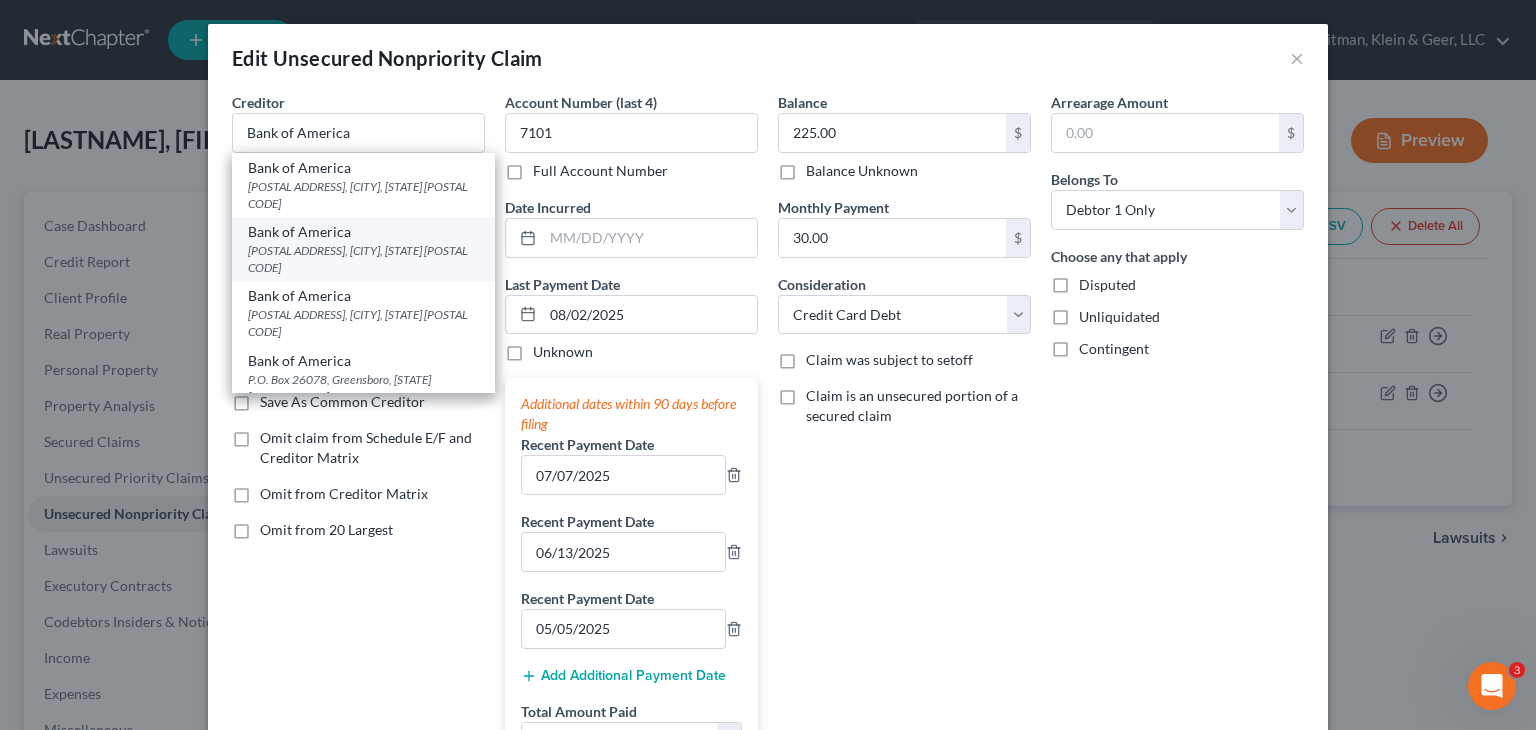 click on "Bank of America" at bounding box center (363, 232) 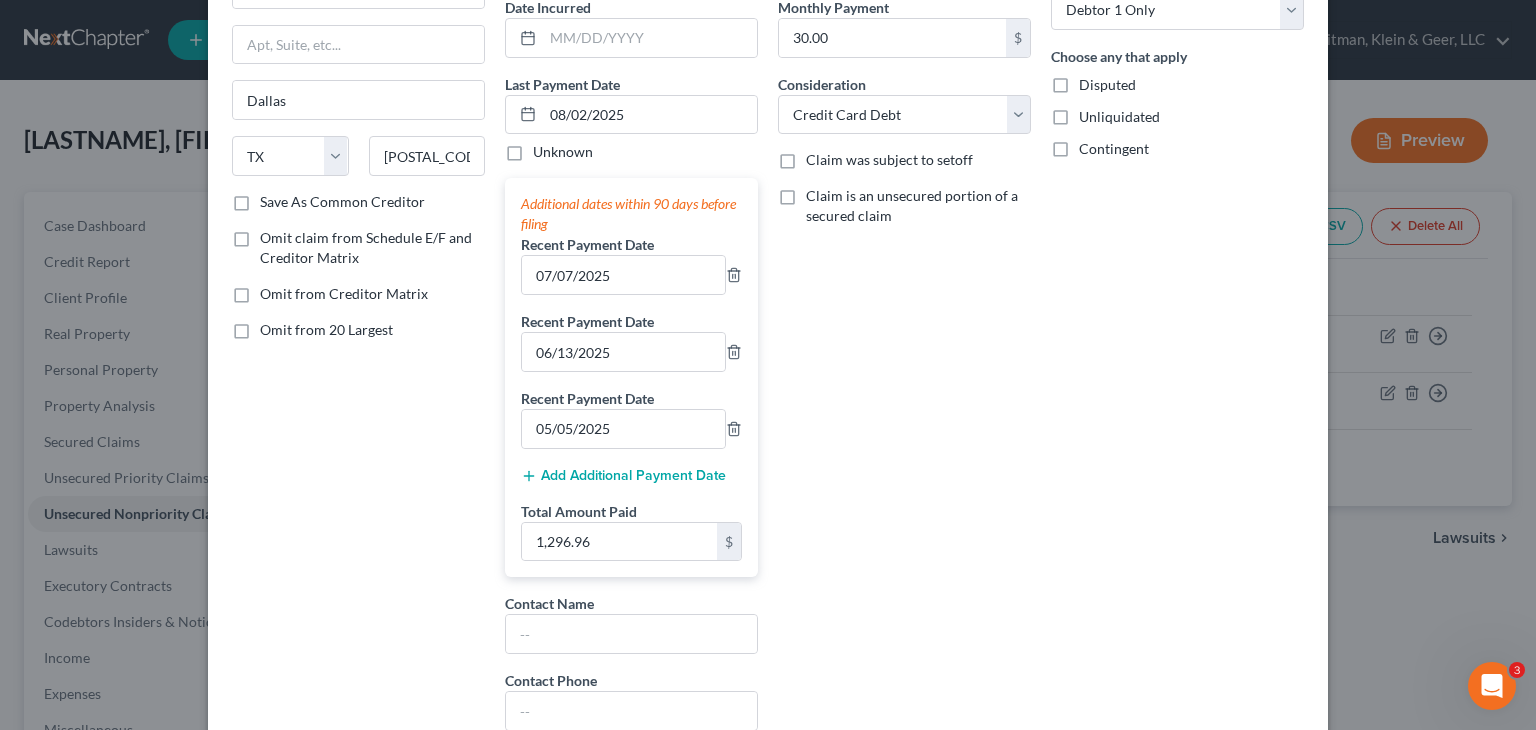 scroll, scrollTop: 397, scrollLeft: 0, axis: vertical 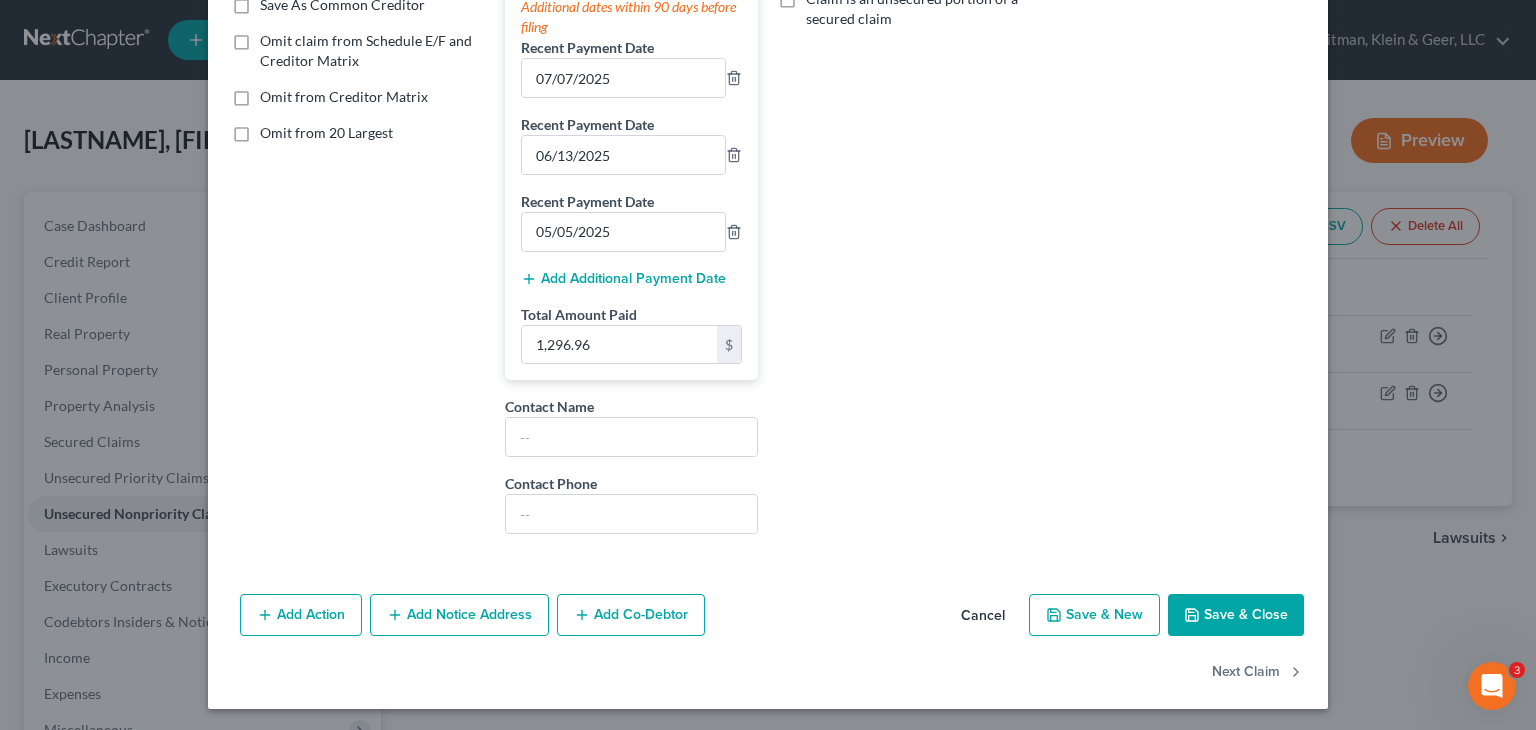 click on "Save & Close" at bounding box center (1236, 615) 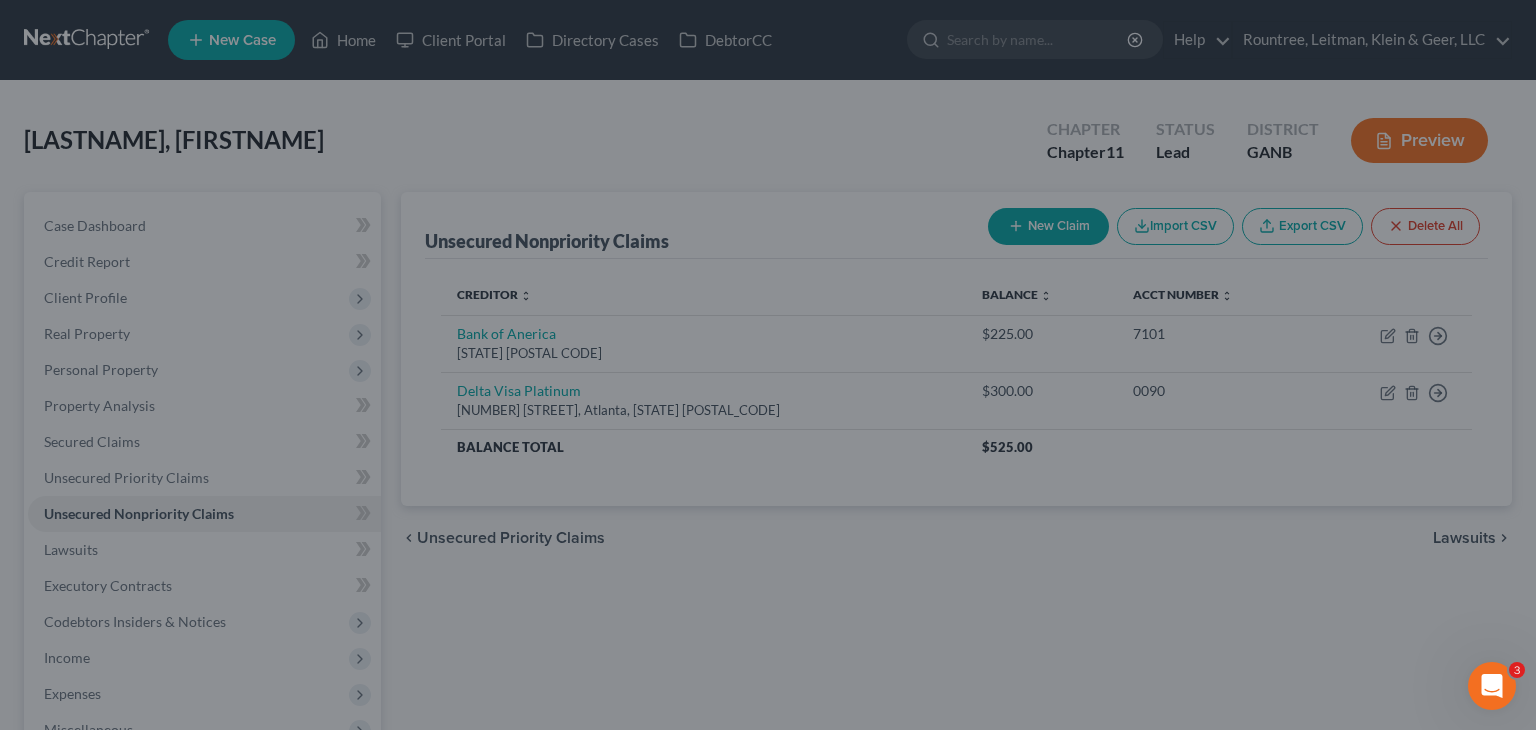type on "0" 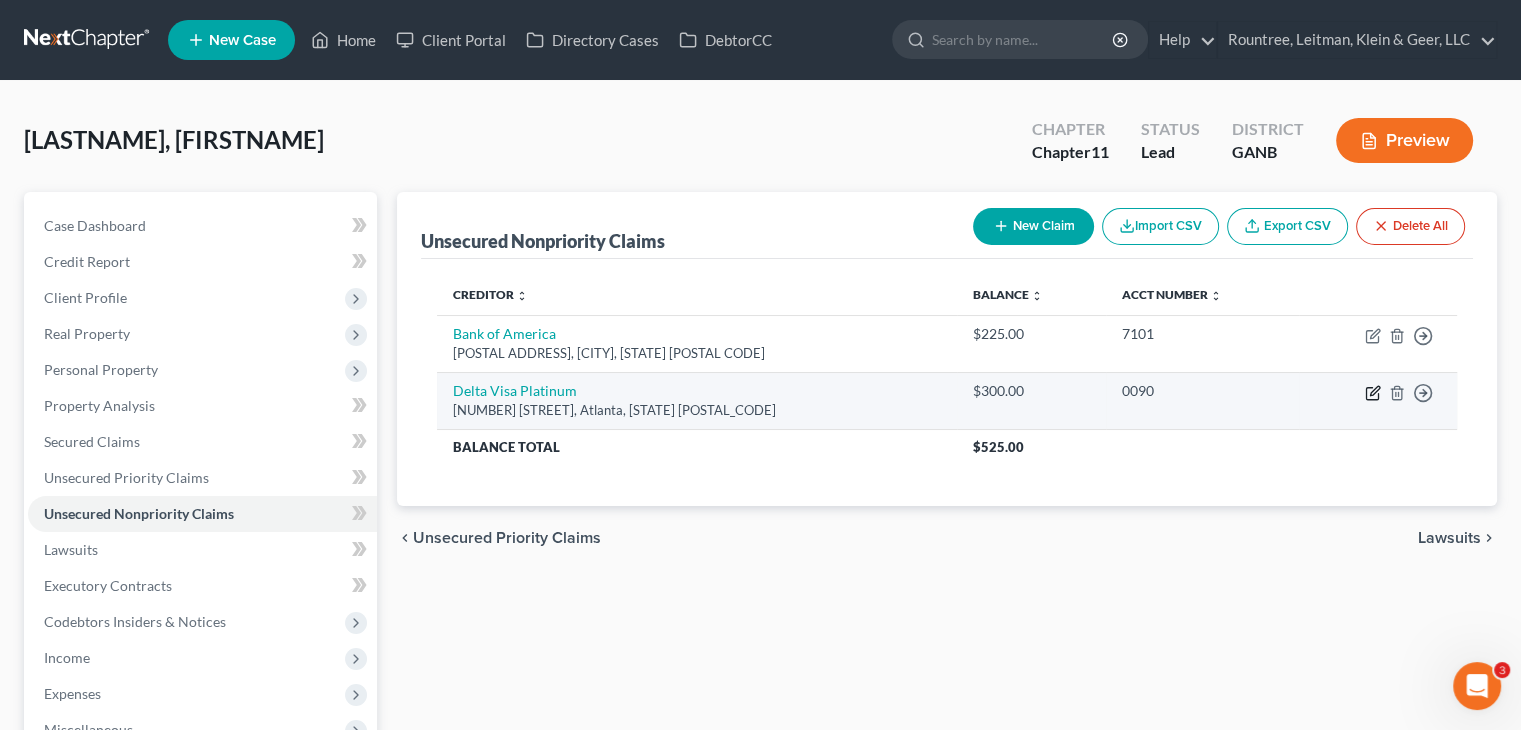 click 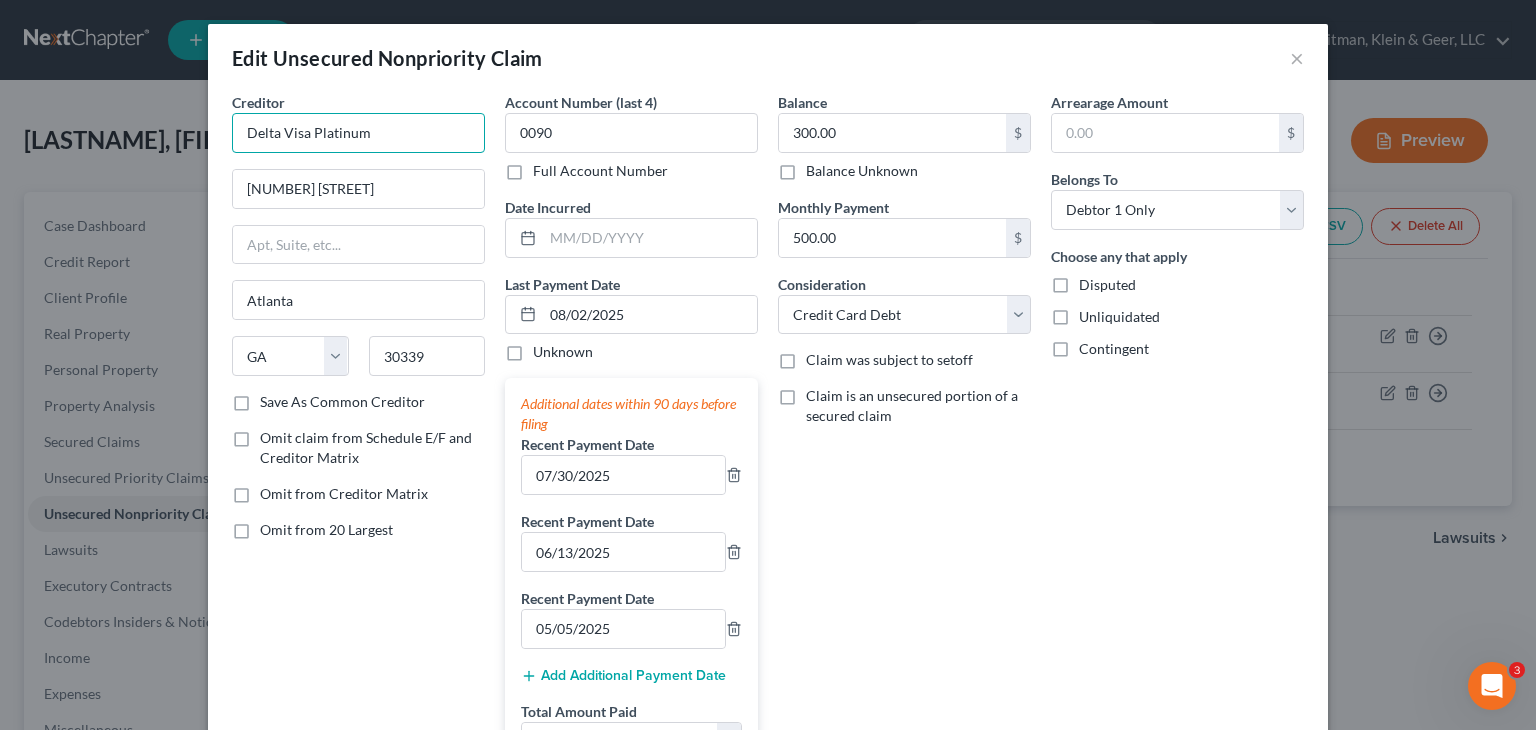 drag, startPoint x: -63, startPoint y: 113, endPoint x: -325, endPoint y: 86, distance: 263.38754 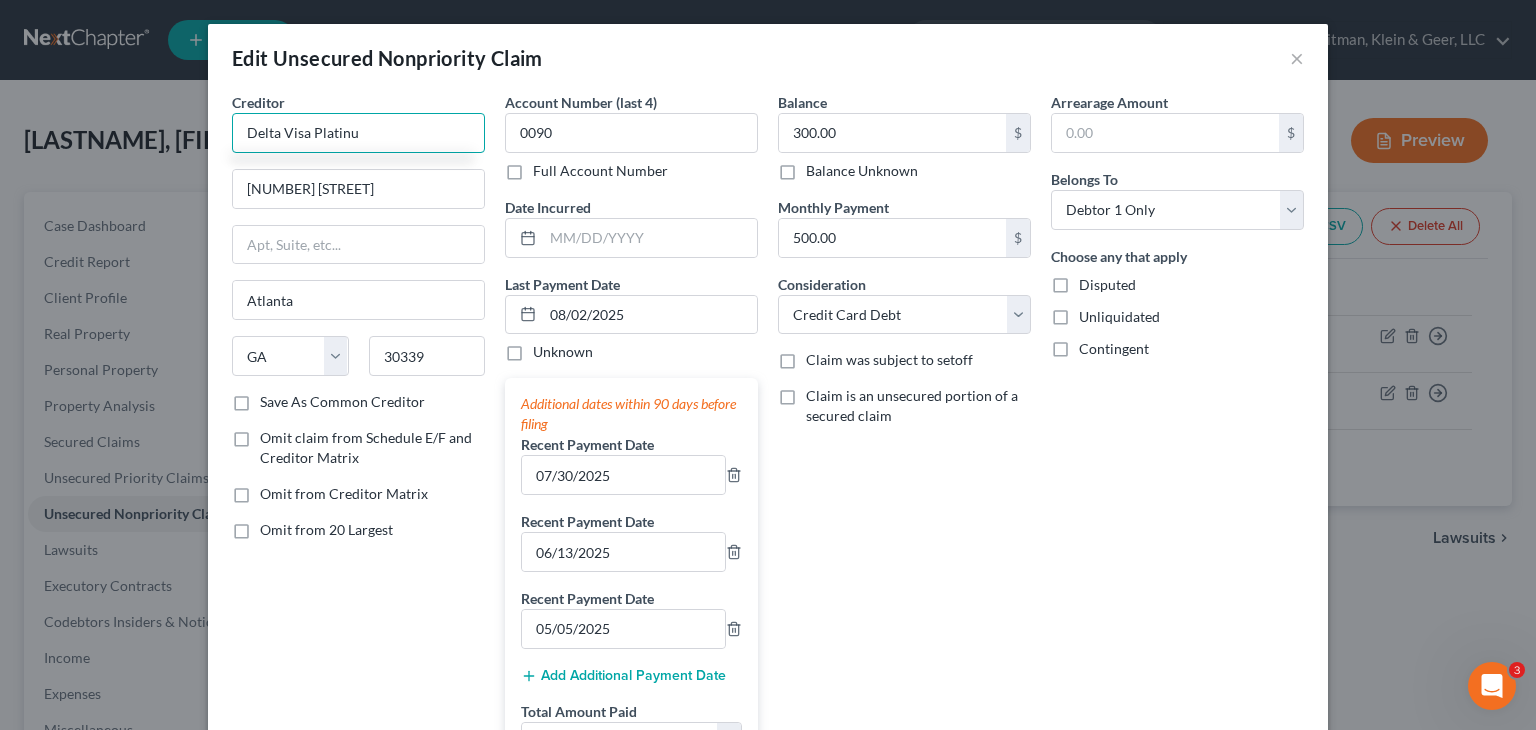 type on "Delta Visa Platinum" 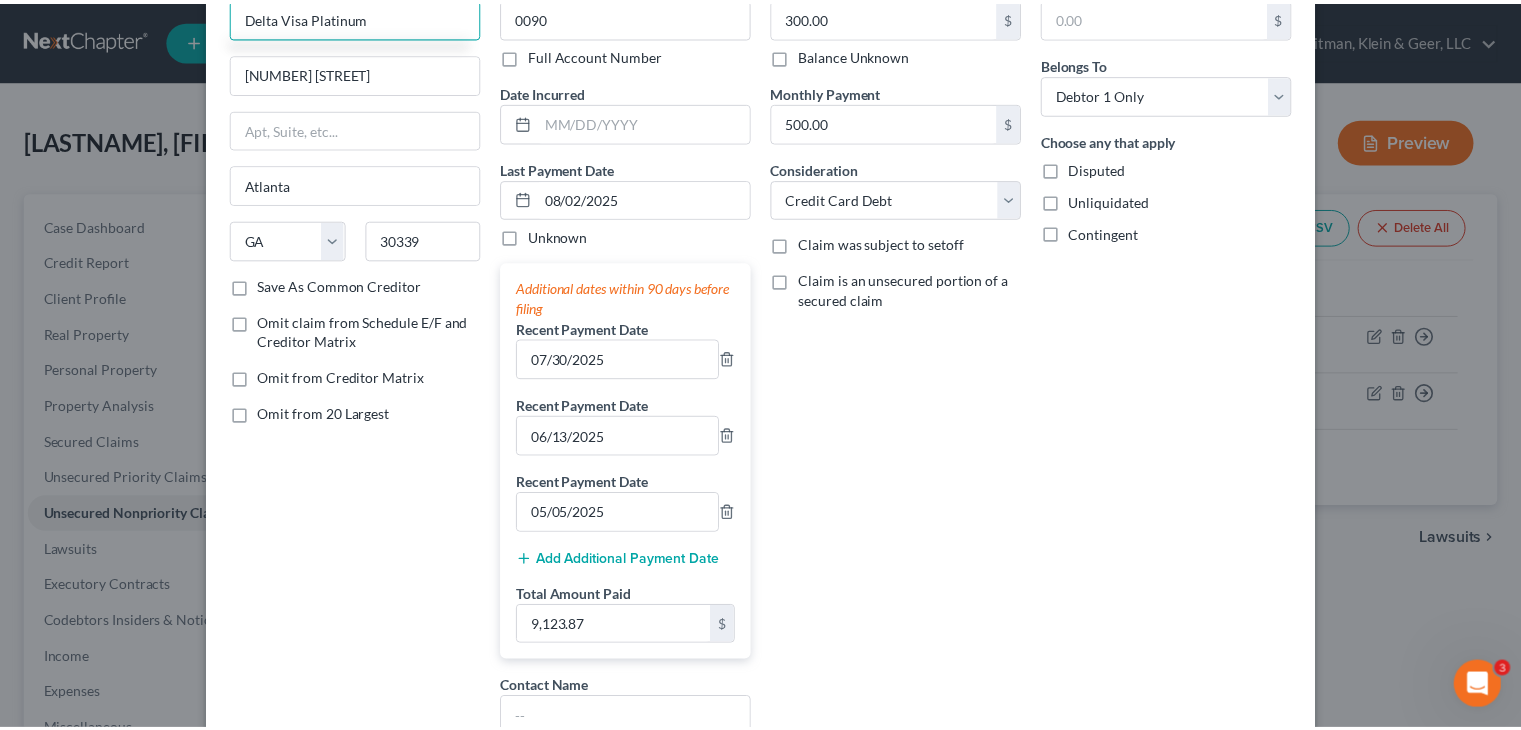 scroll, scrollTop: 397, scrollLeft: 0, axis: vertical 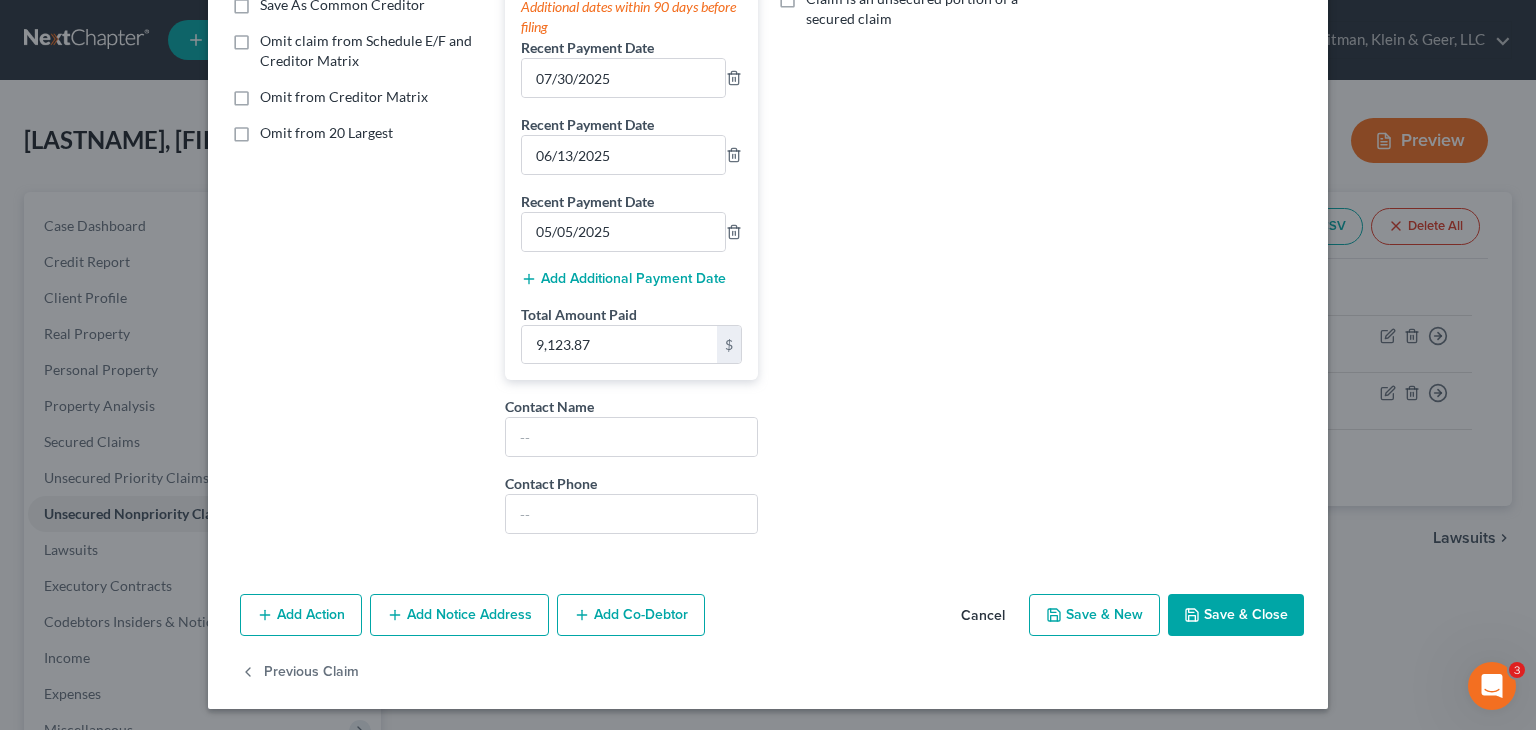 click on "Save & Close" at bounding box center [1236, 615] 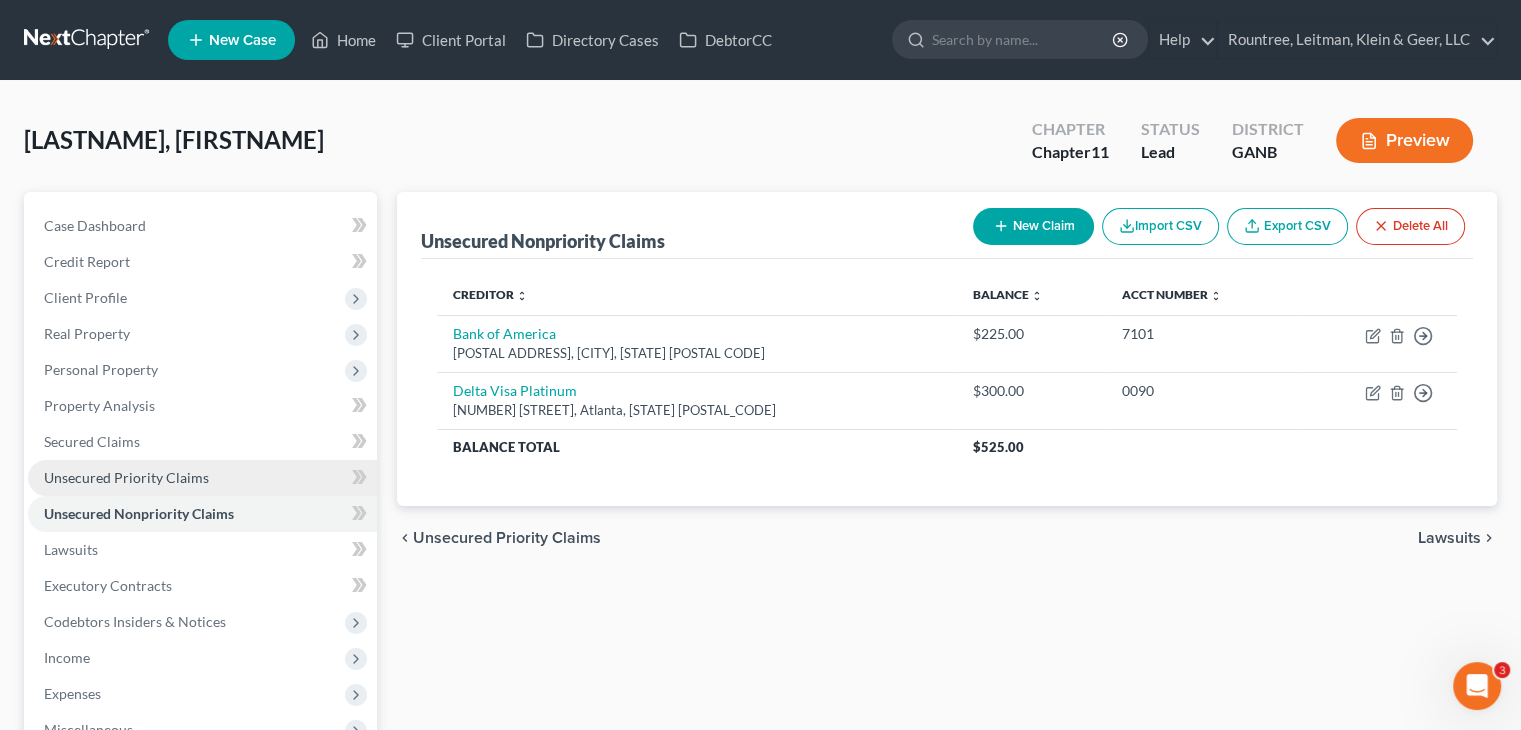 click on "Unsecured Priority Claims" at bounding box center [126, 477] 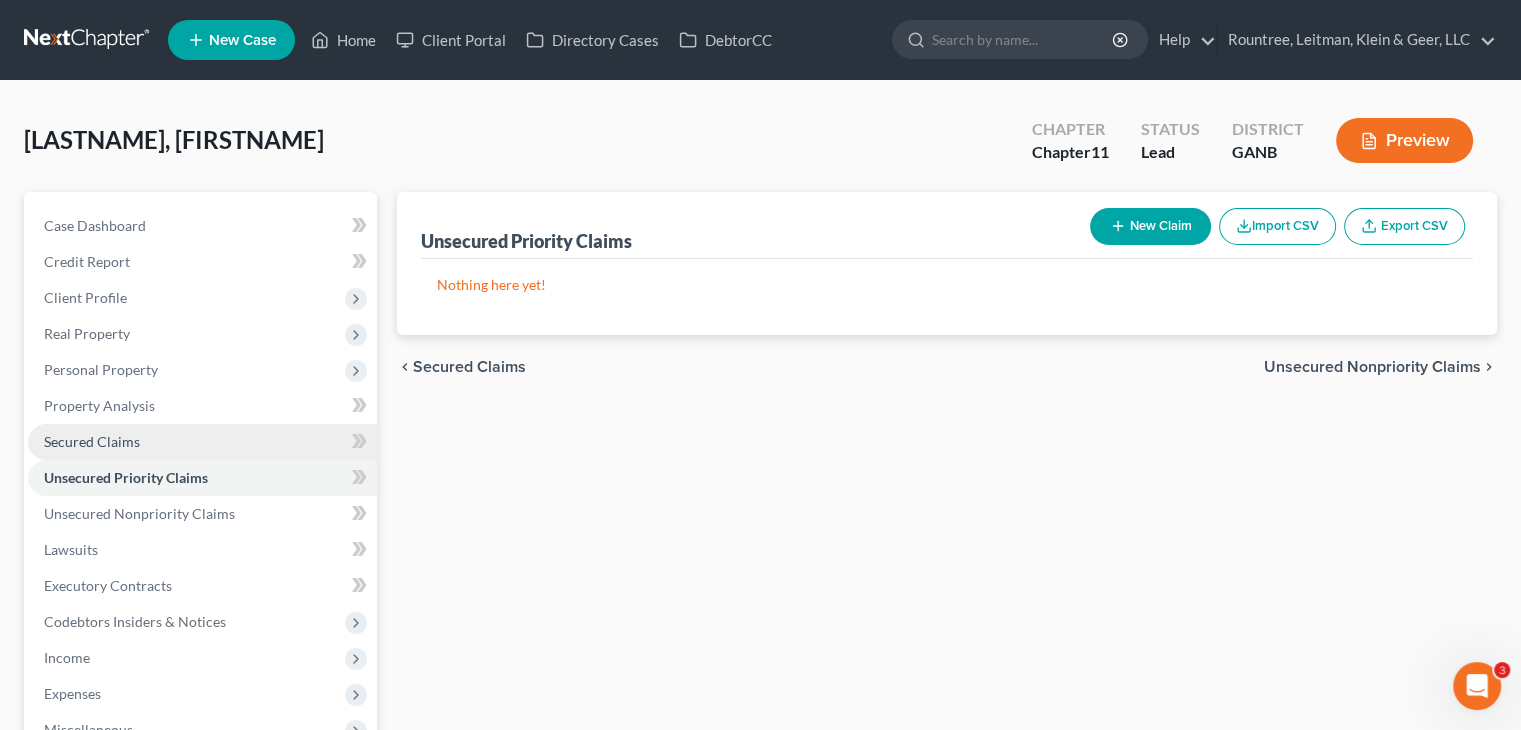 click on "Secured Claims" at bounding box center [92, 441] 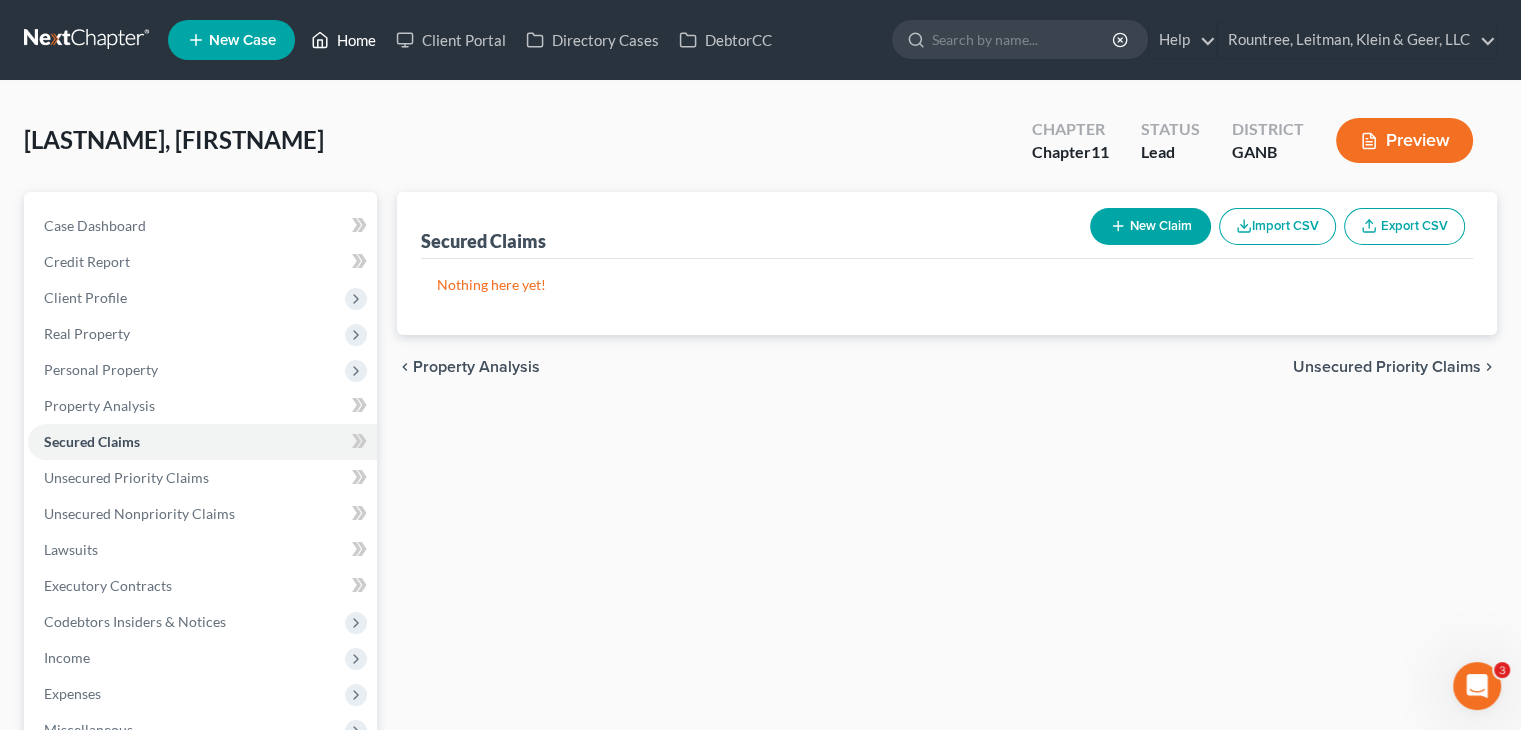 click on "Home" at bounding box center (343, 40) 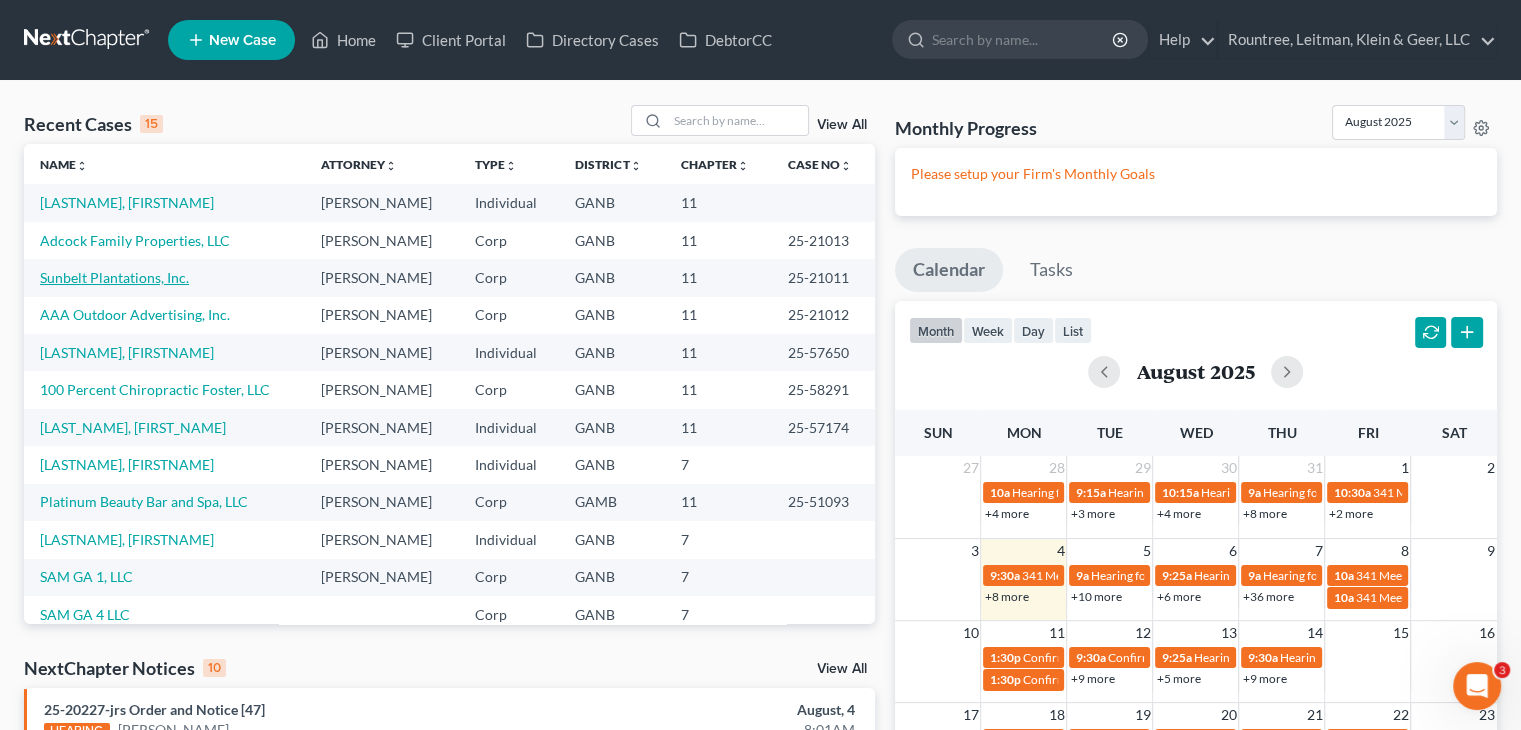 click on "Sunbelt Plantations, Inc." at bounding box center (114, 277) 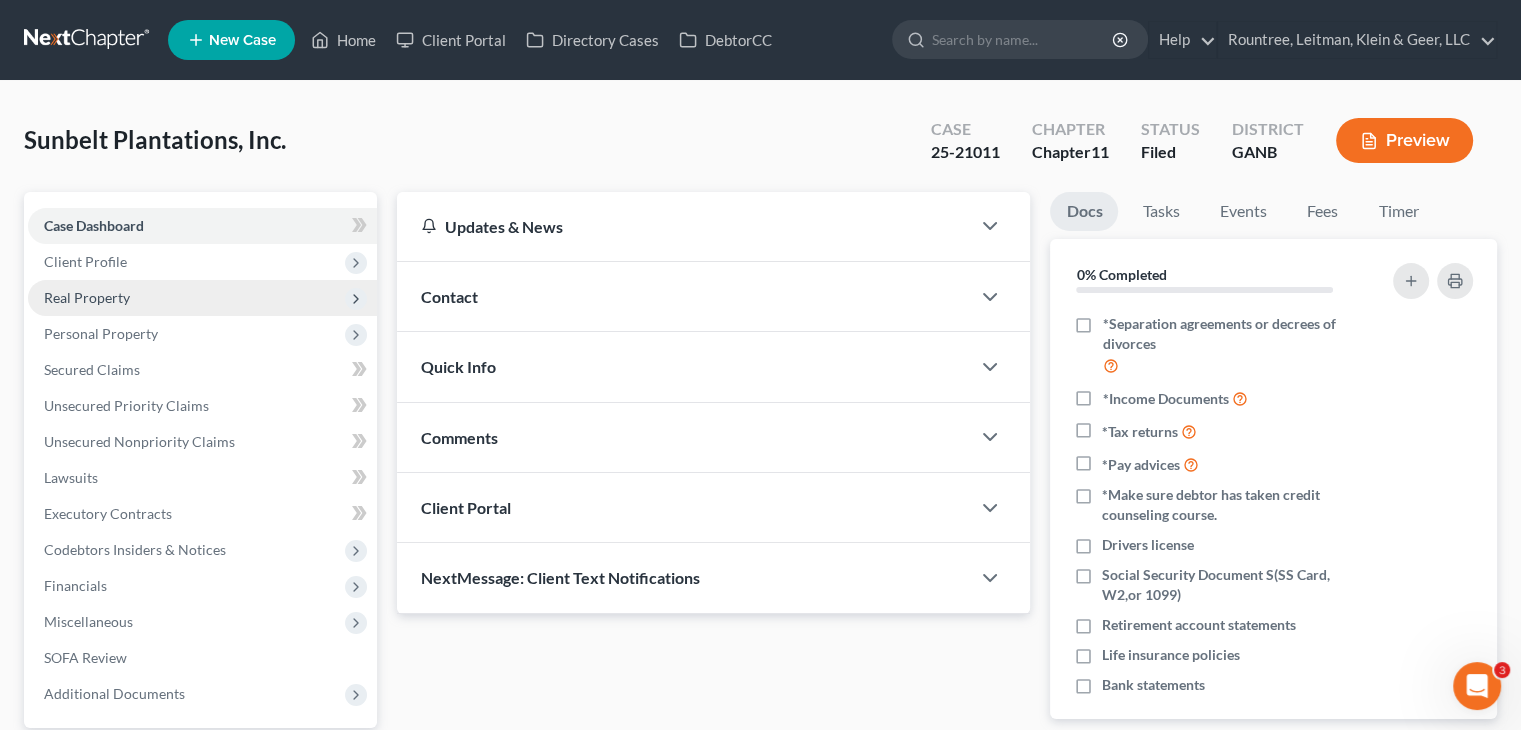 click on "Real Property" at bounding box center [87, 297] 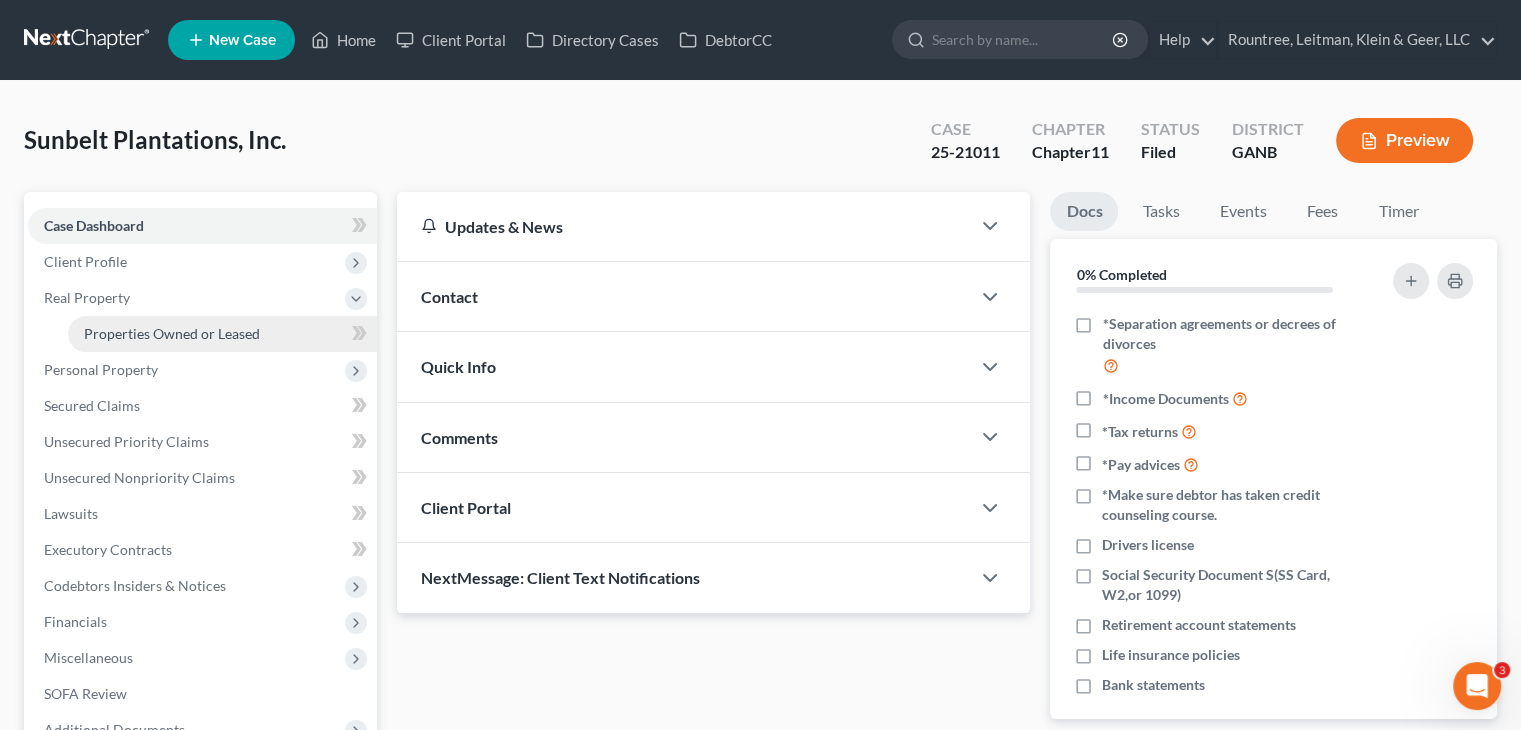 click on "Properties Owned or Leased" at bounding box center (172, 333) 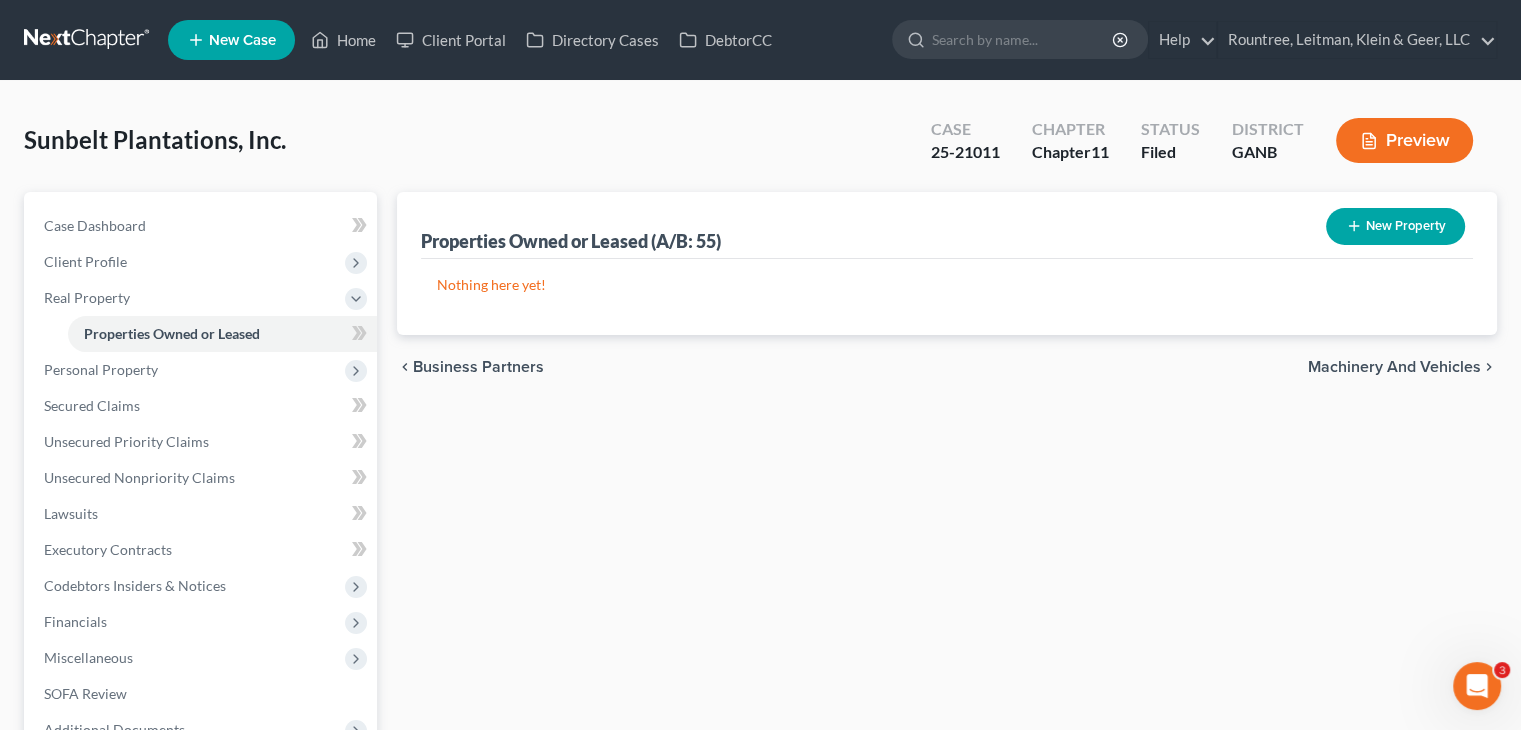 click on "New Property" at bounding box center (1395, 226) 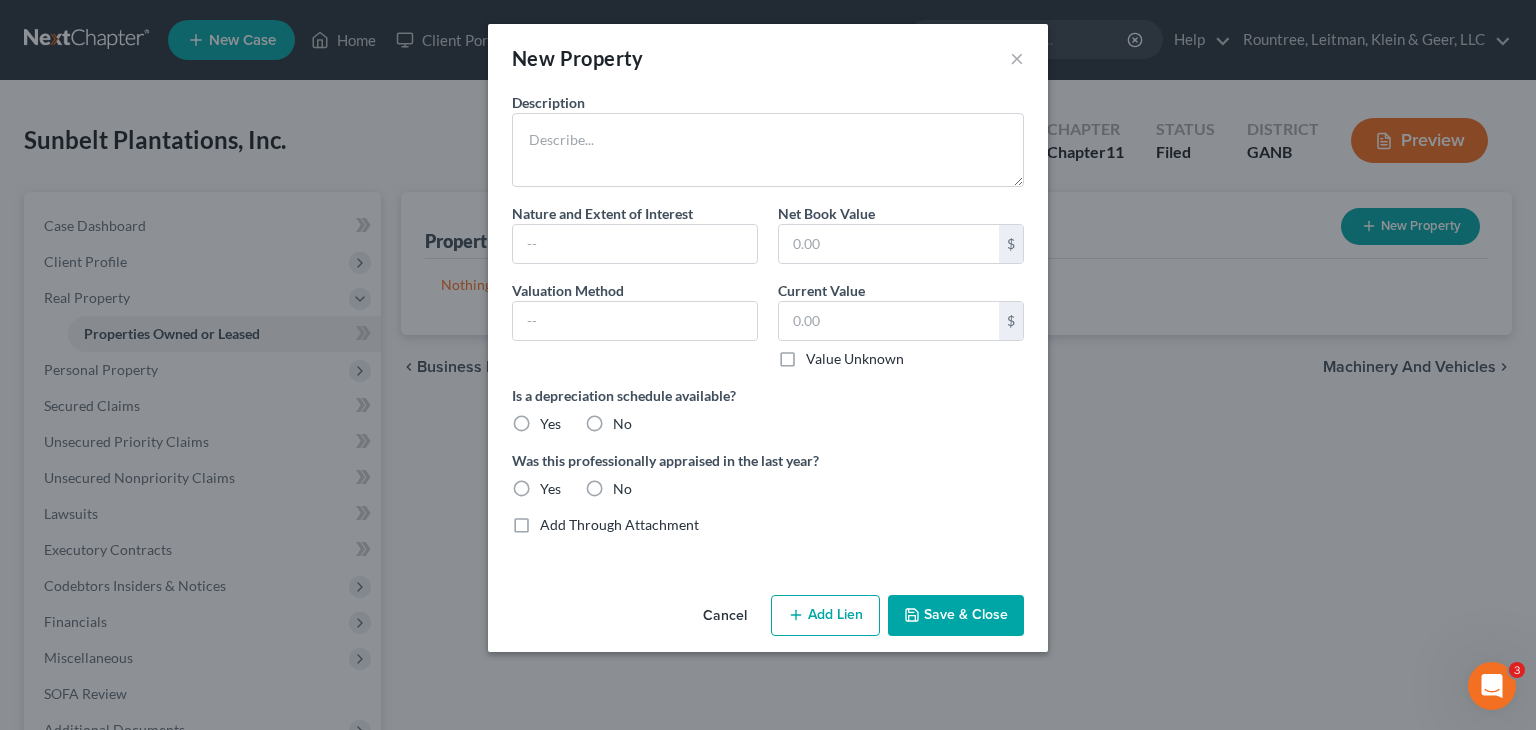 click on "Add Through Attachment" at bounding box center [619, 525] 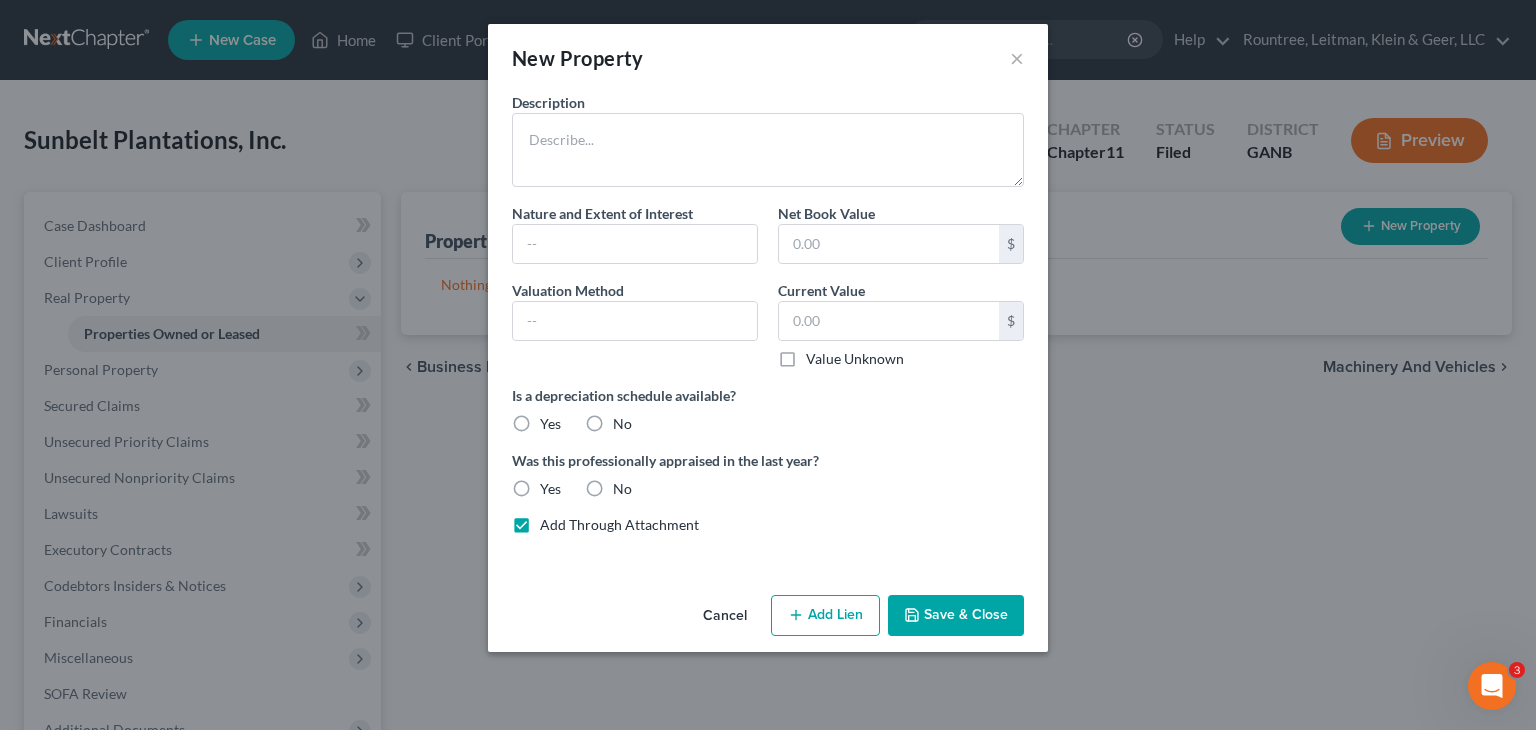 type on "See Schedule A/B Part 9, Question 55 Attachment" 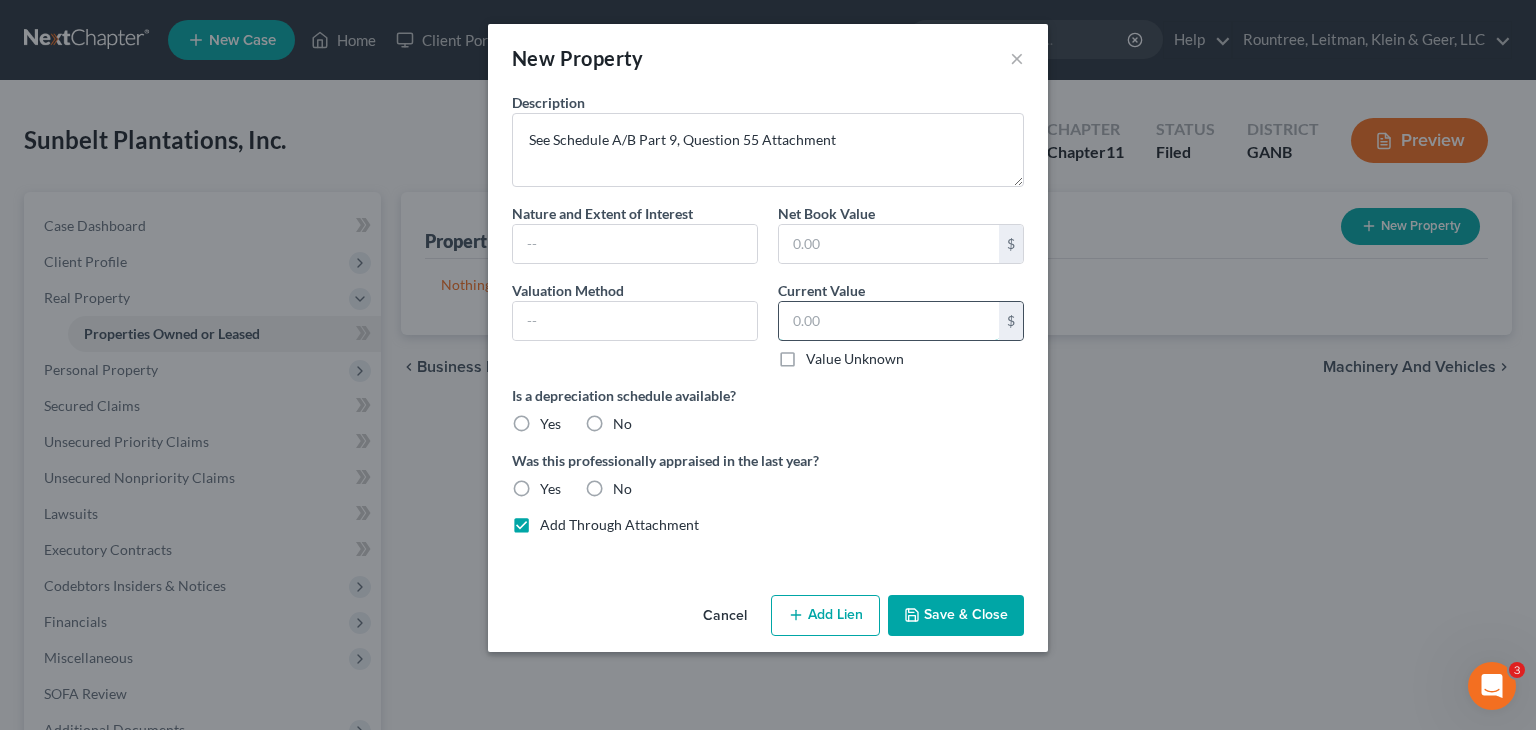 click at bounding box center [889, 321] 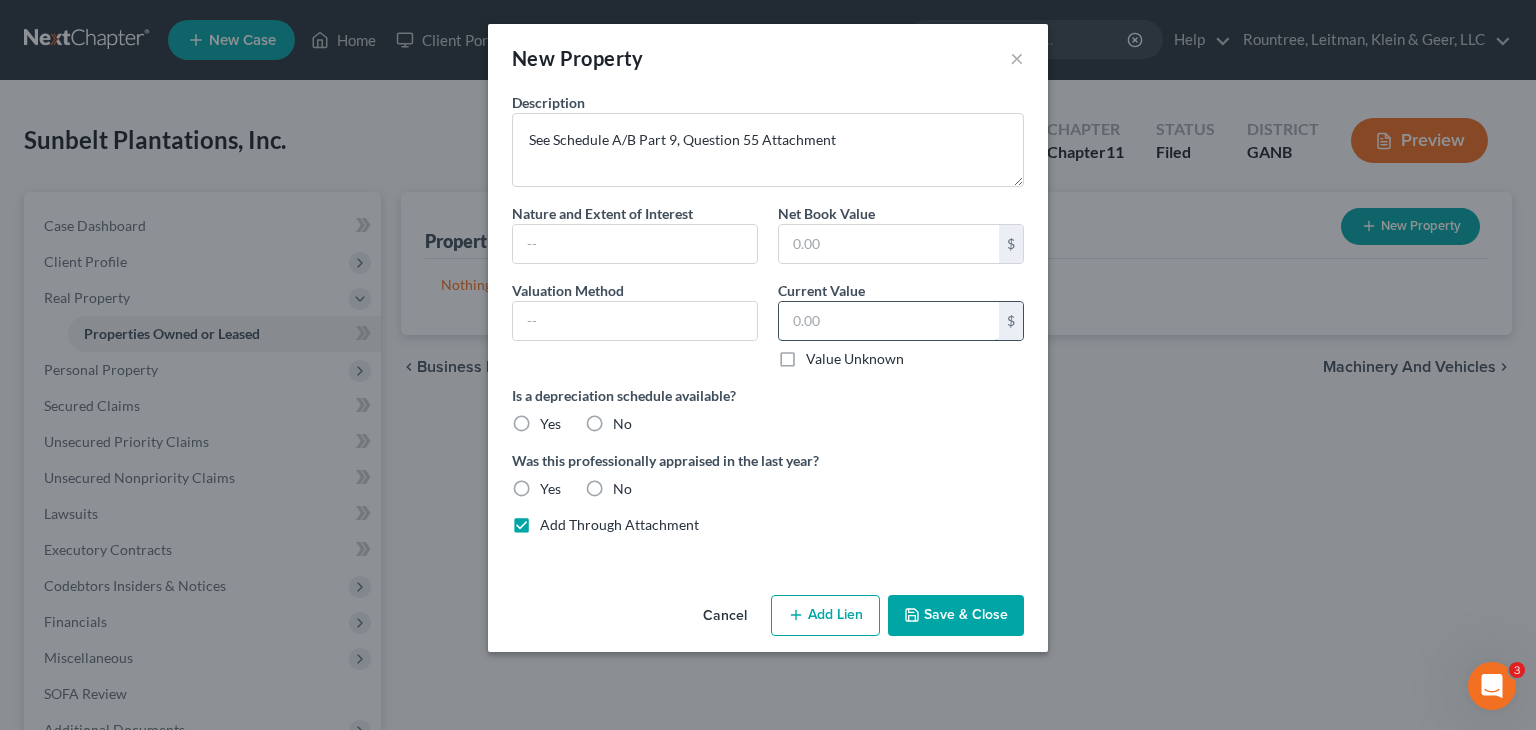 paste on "$12,054,144.00" 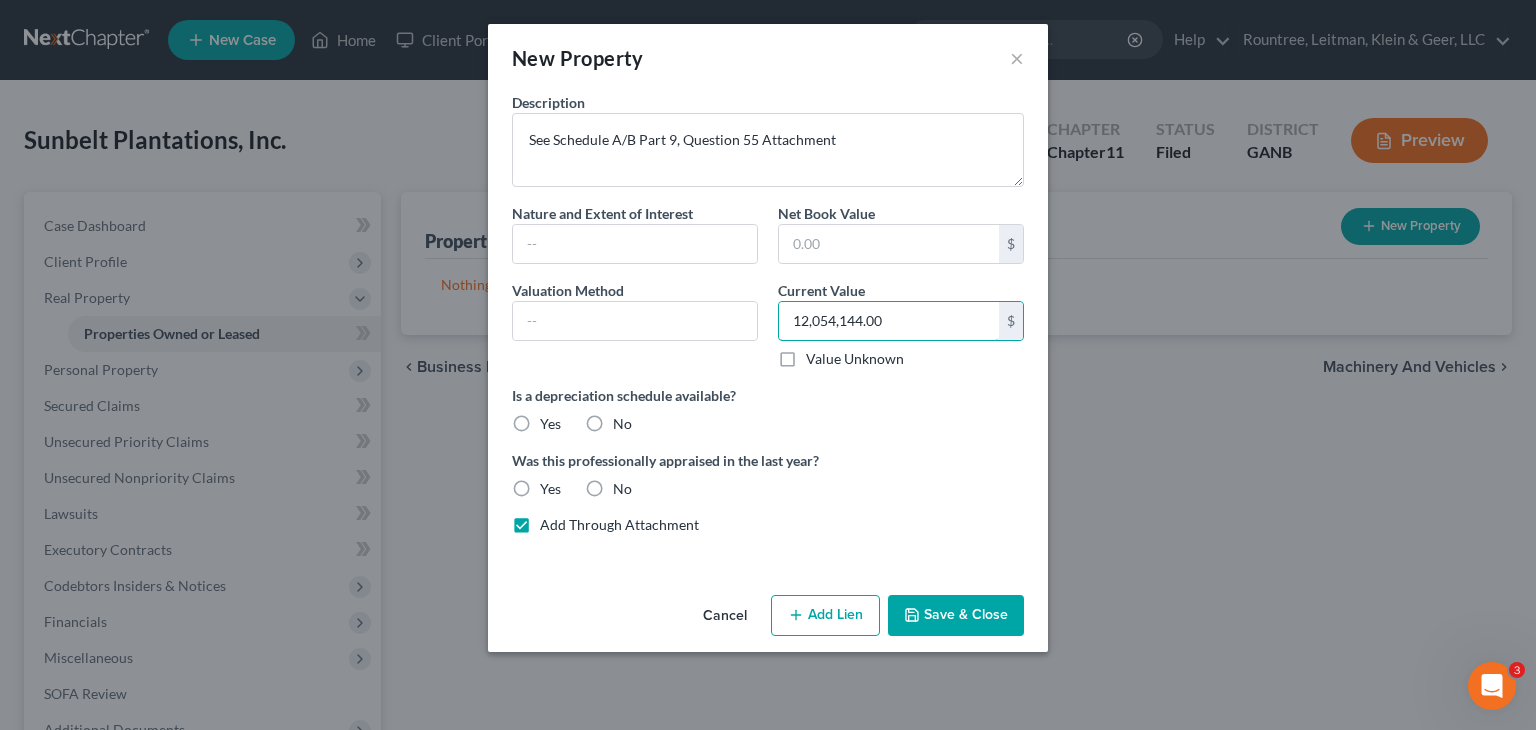 type on "12,054,144.00" 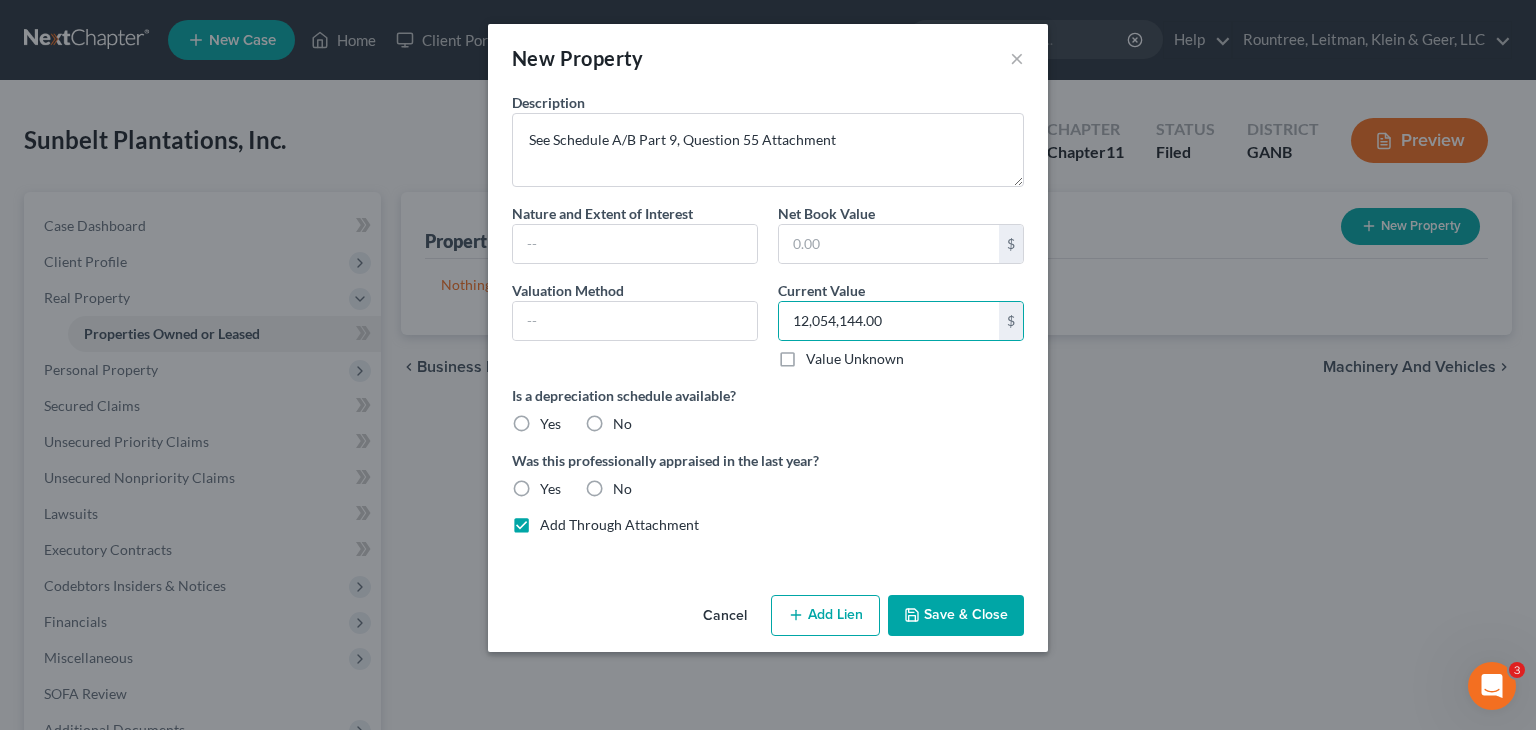 click on "Save & Close" at bounding box center (956, 616) 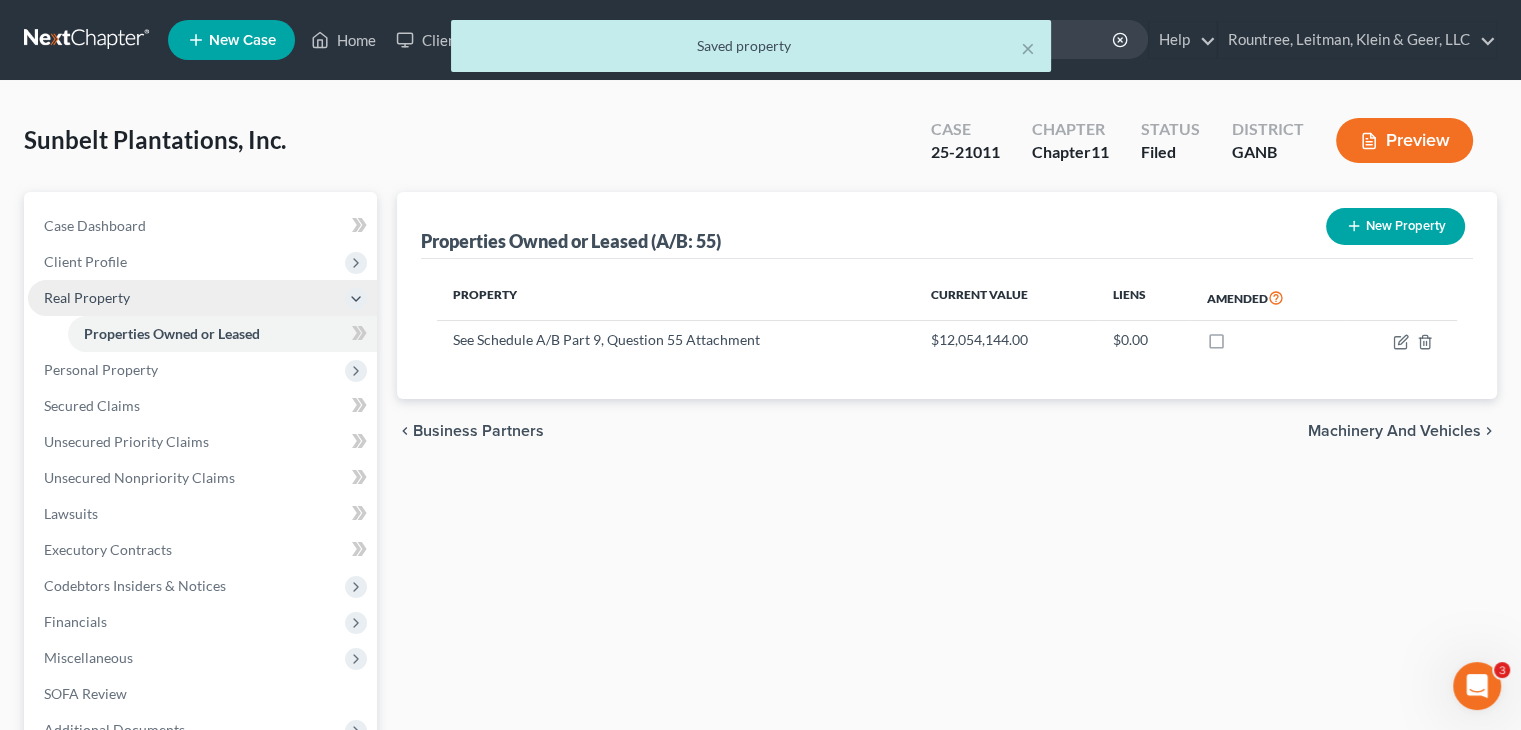 click on "Real Property" at bounding box center [87, 297] 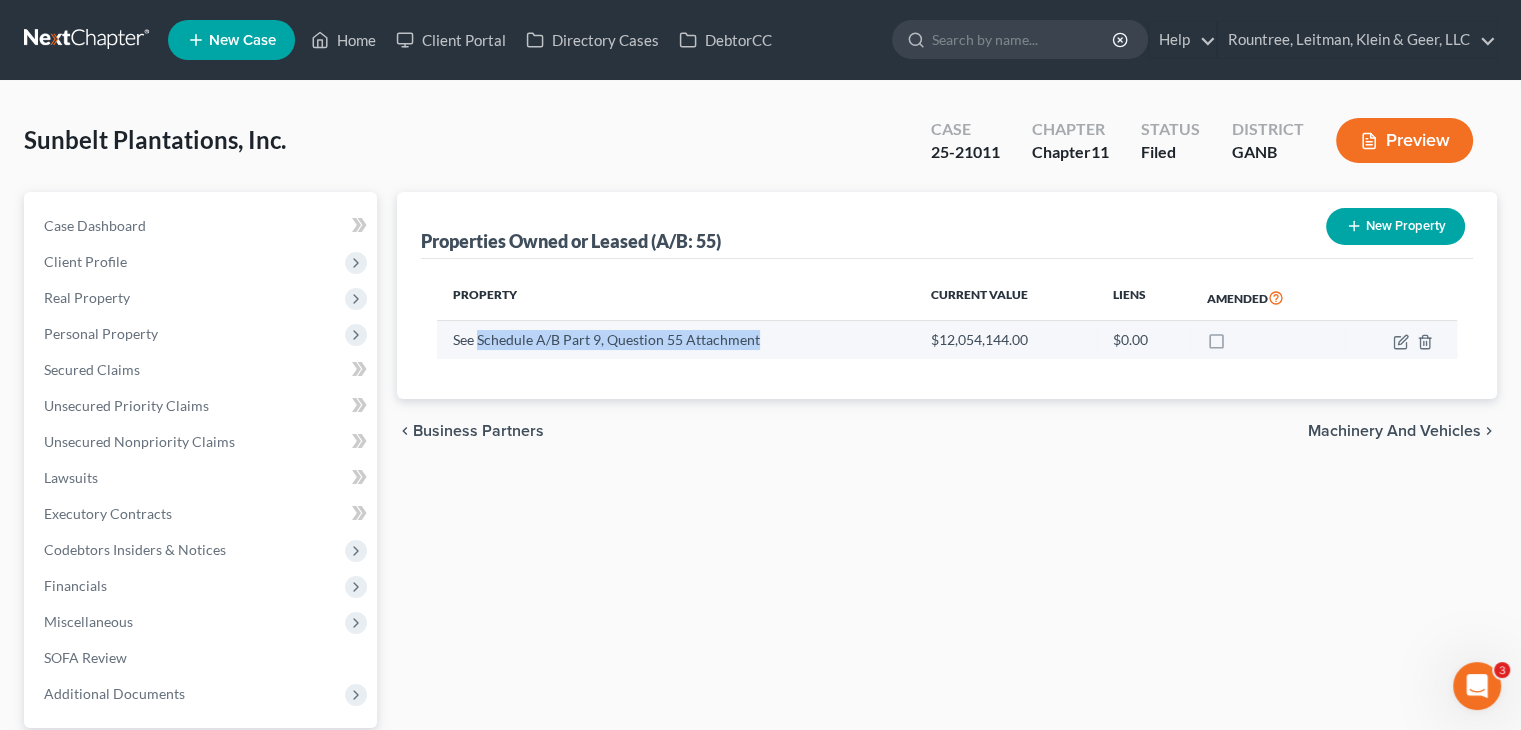 drag, startPoint x: 479, startPoint y: 333, endPoint x: 757, endPoint y: 346, distance: 278.3038 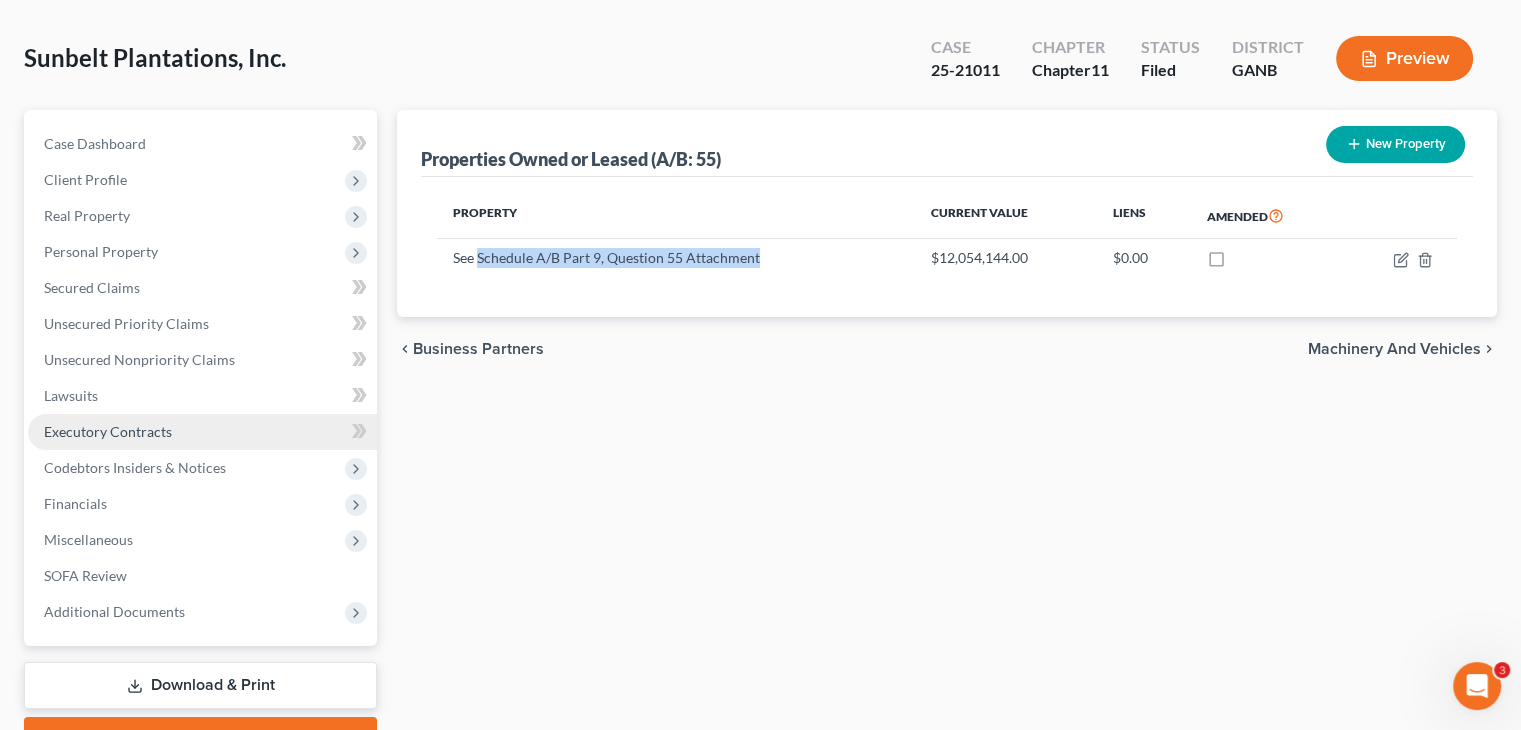 scroll, scrollTop: 188, scrollLeft: 0, axis: vertical 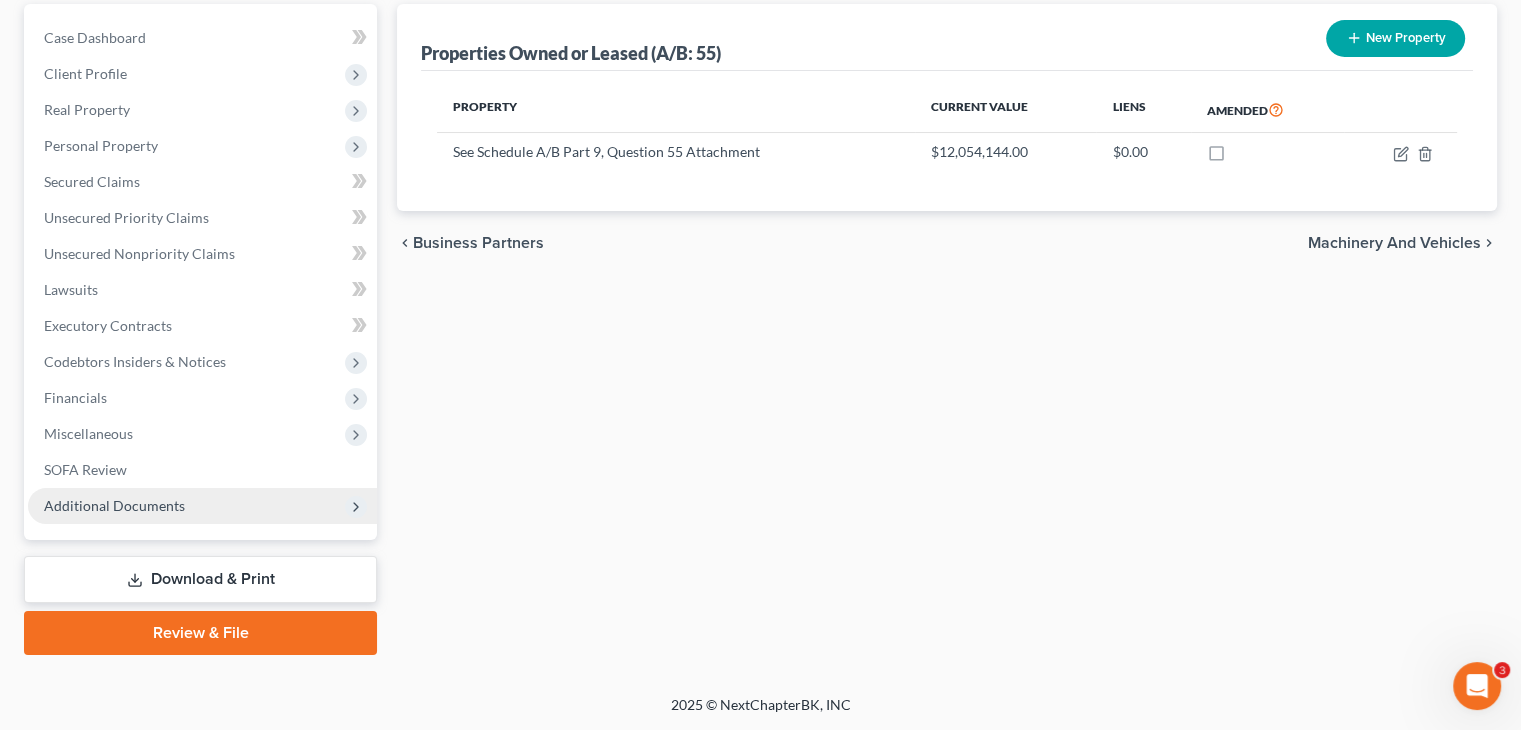 click on "Additional Documents" at bounding box center (202, 506) 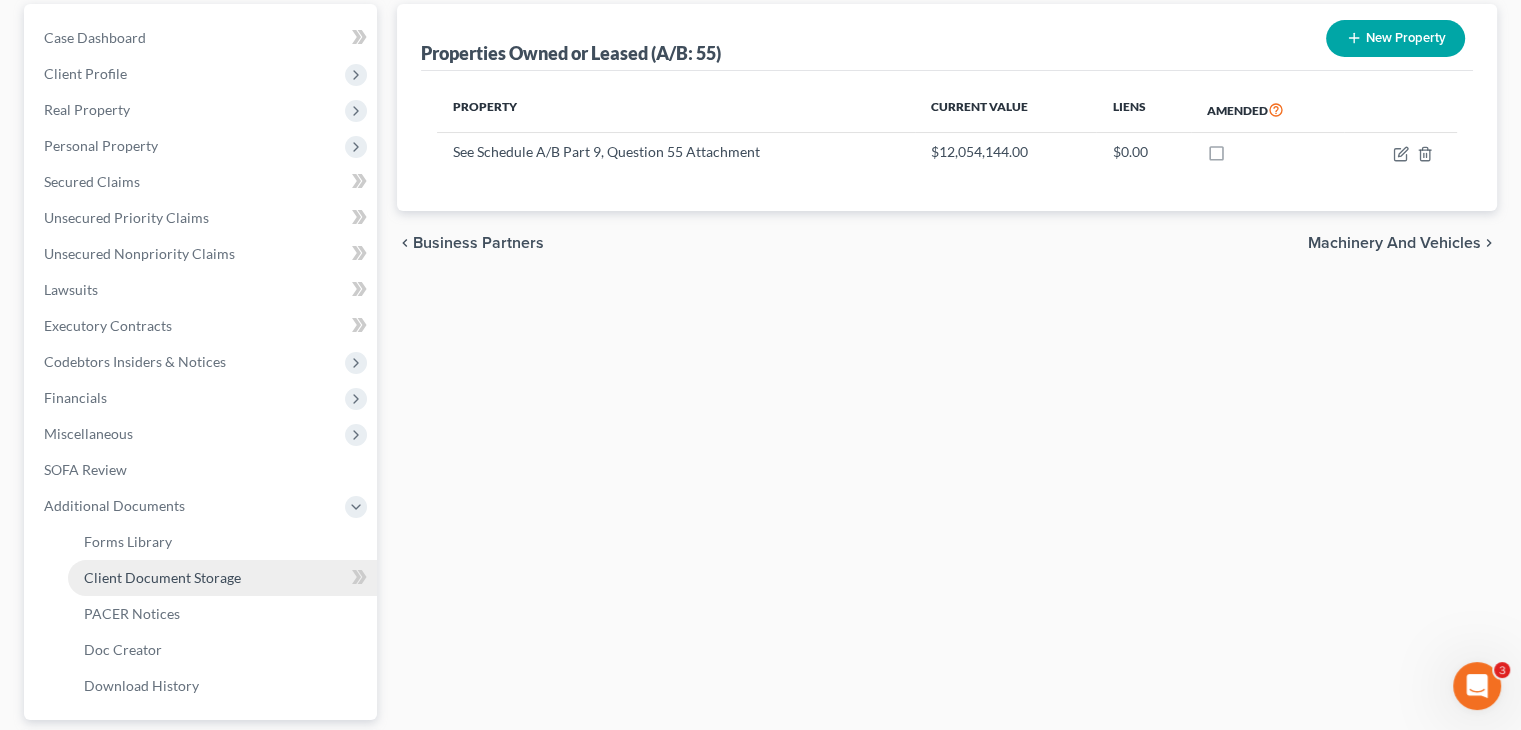 click on "Client Document Storage" at bounding box center (162, 577) 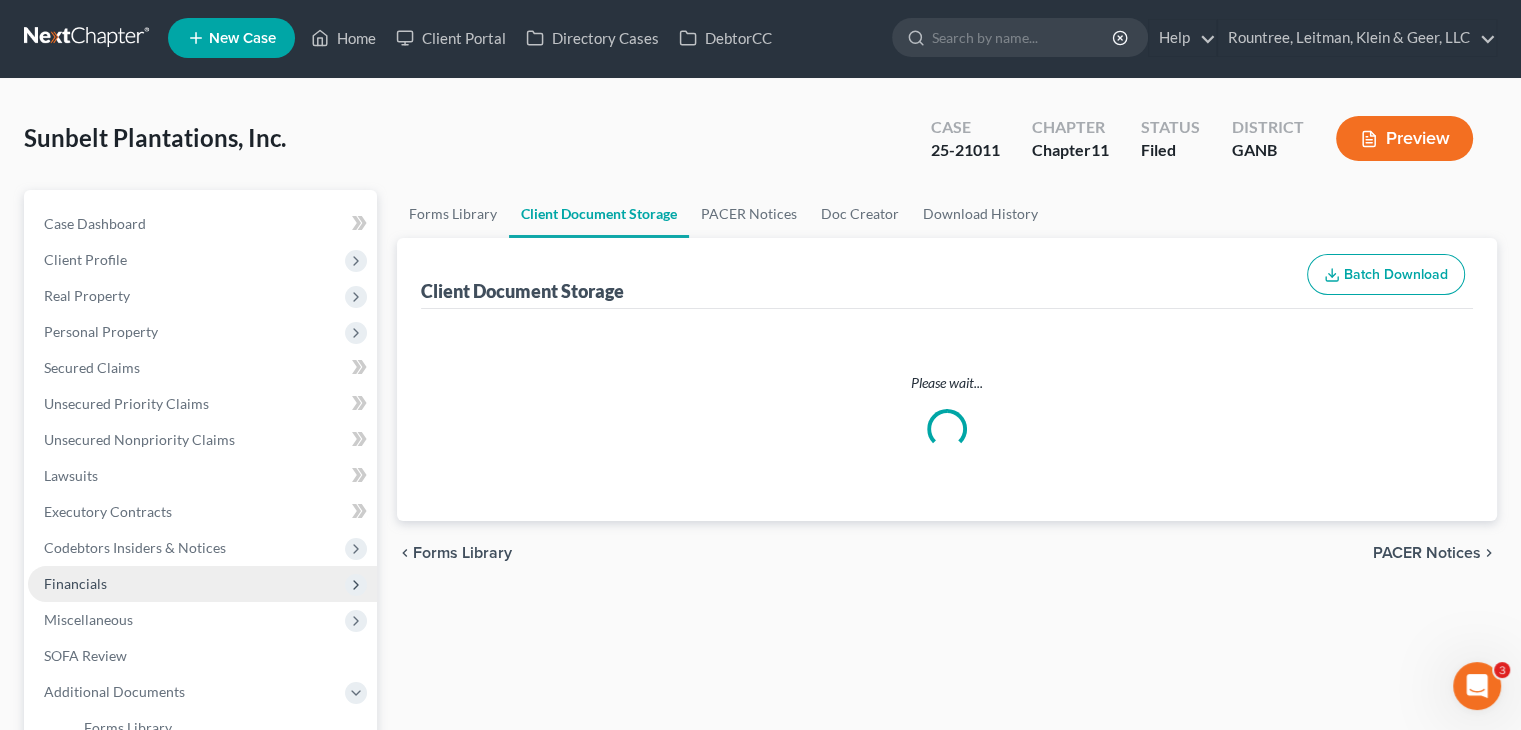 scroll, scrollTop: 0, scrollLeft: 0, axis: both 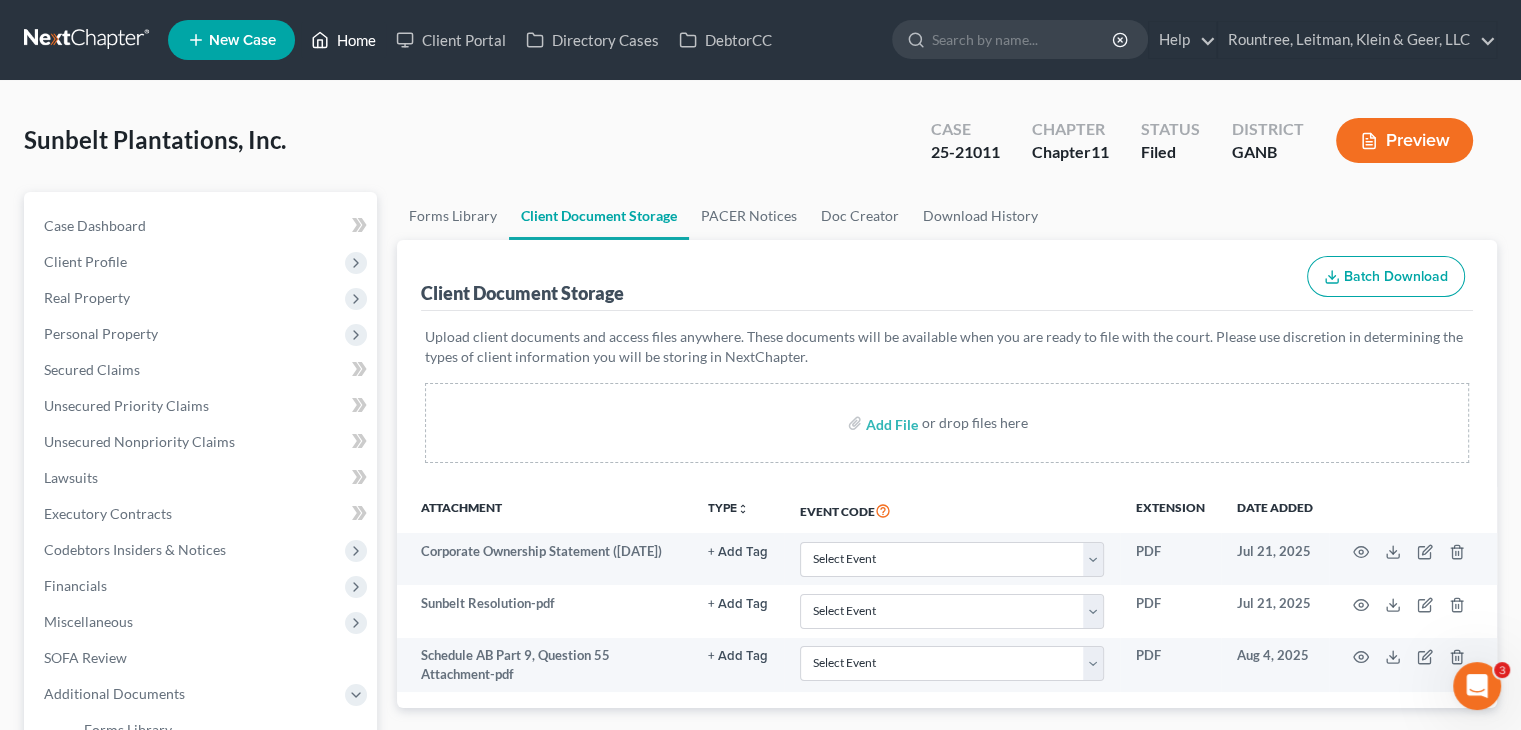 click on "Home" at bounding box center [343, 40] 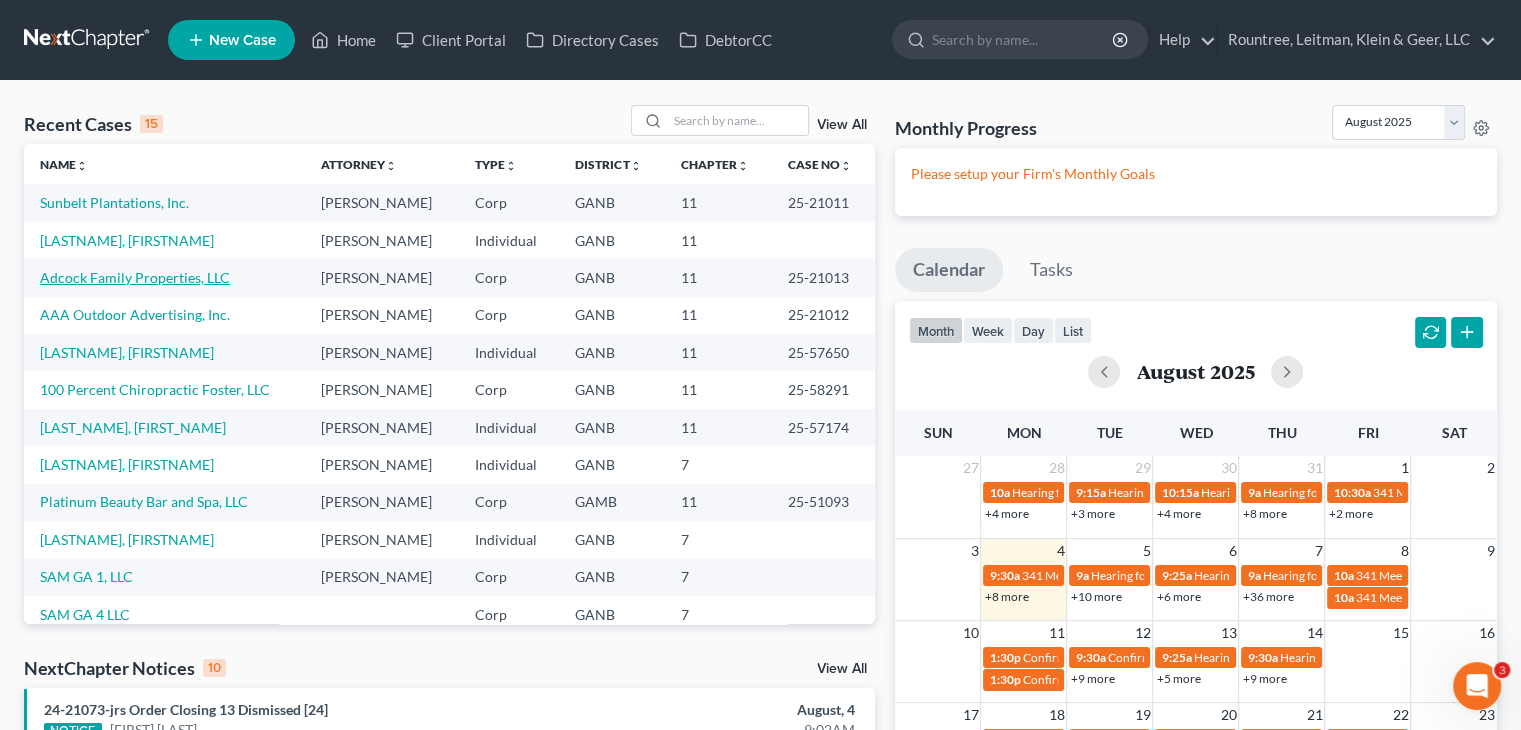 click on "Adcock Family Properties, LLC" at bounding box center (135, 277) 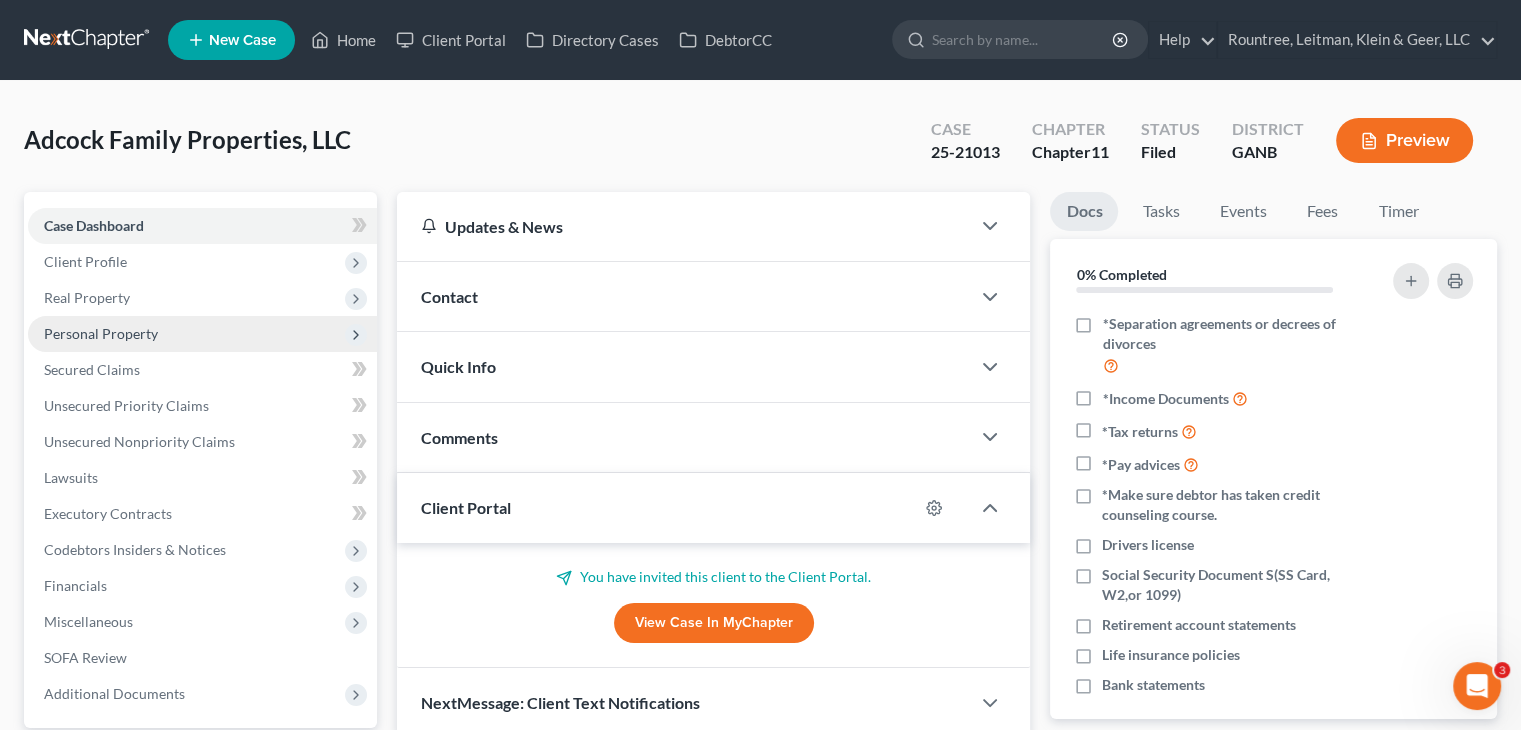 click on "Personal Property" at bounding box center [101, 333] 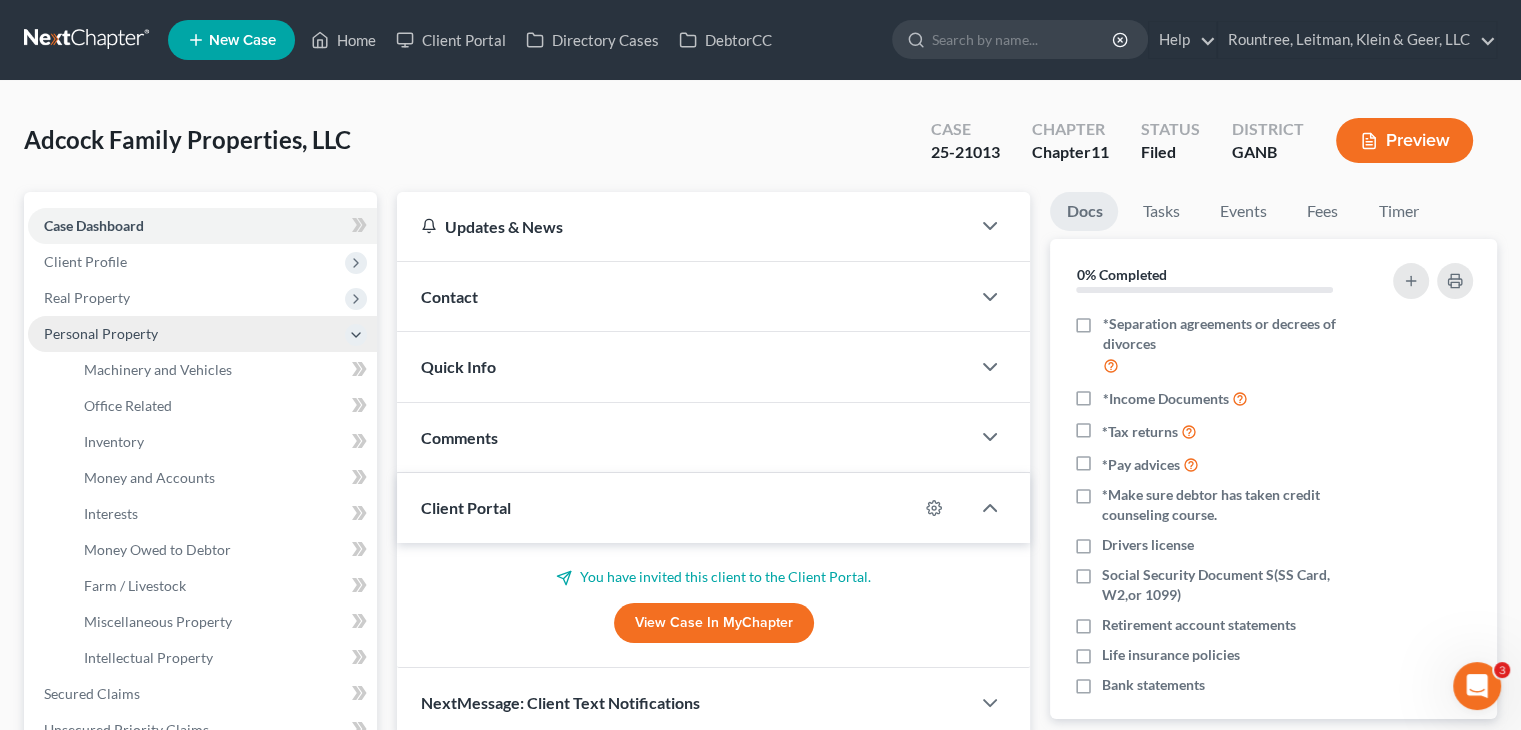 click on "Personal Property" at bounding box center (101, 333) 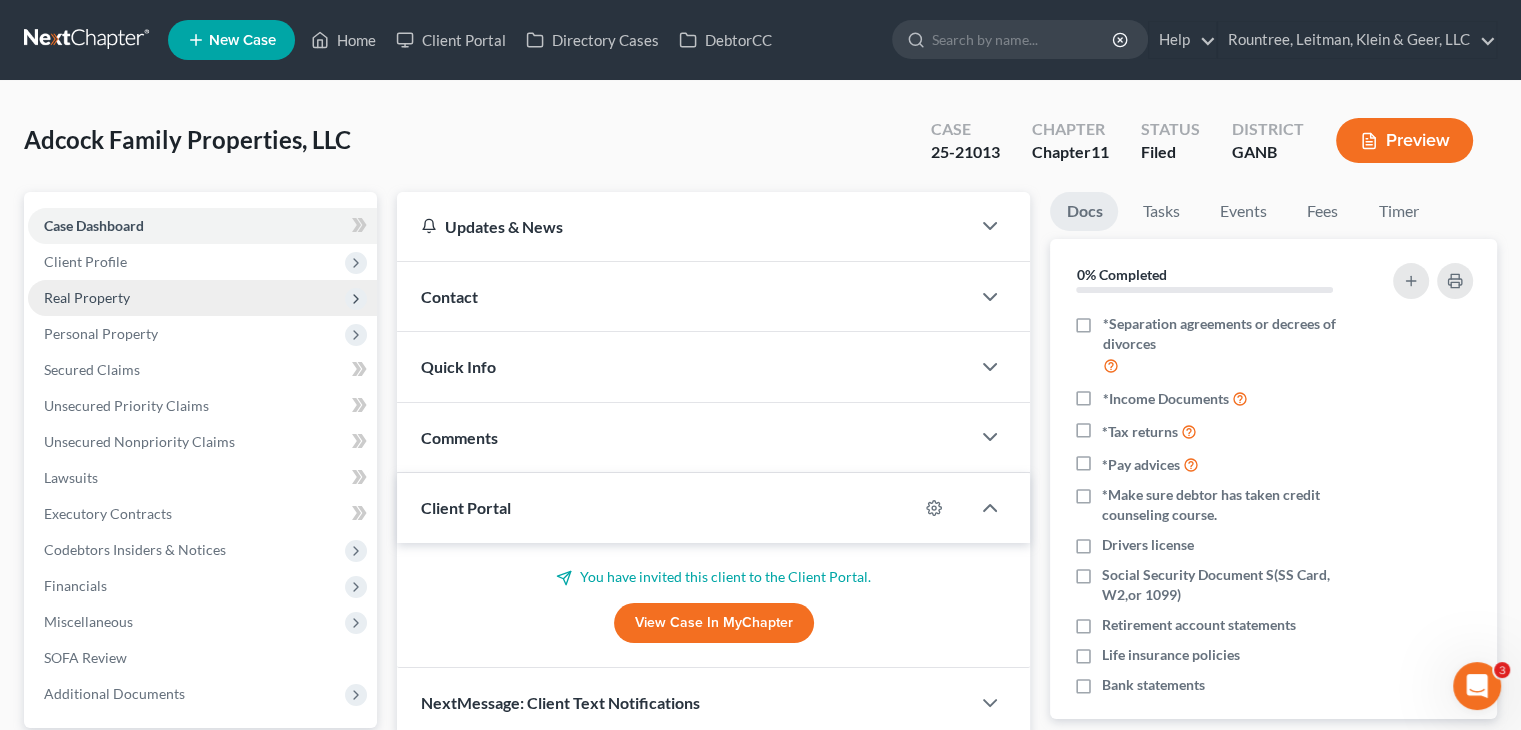 click on "Real Property" at bounding box center (87, 297) 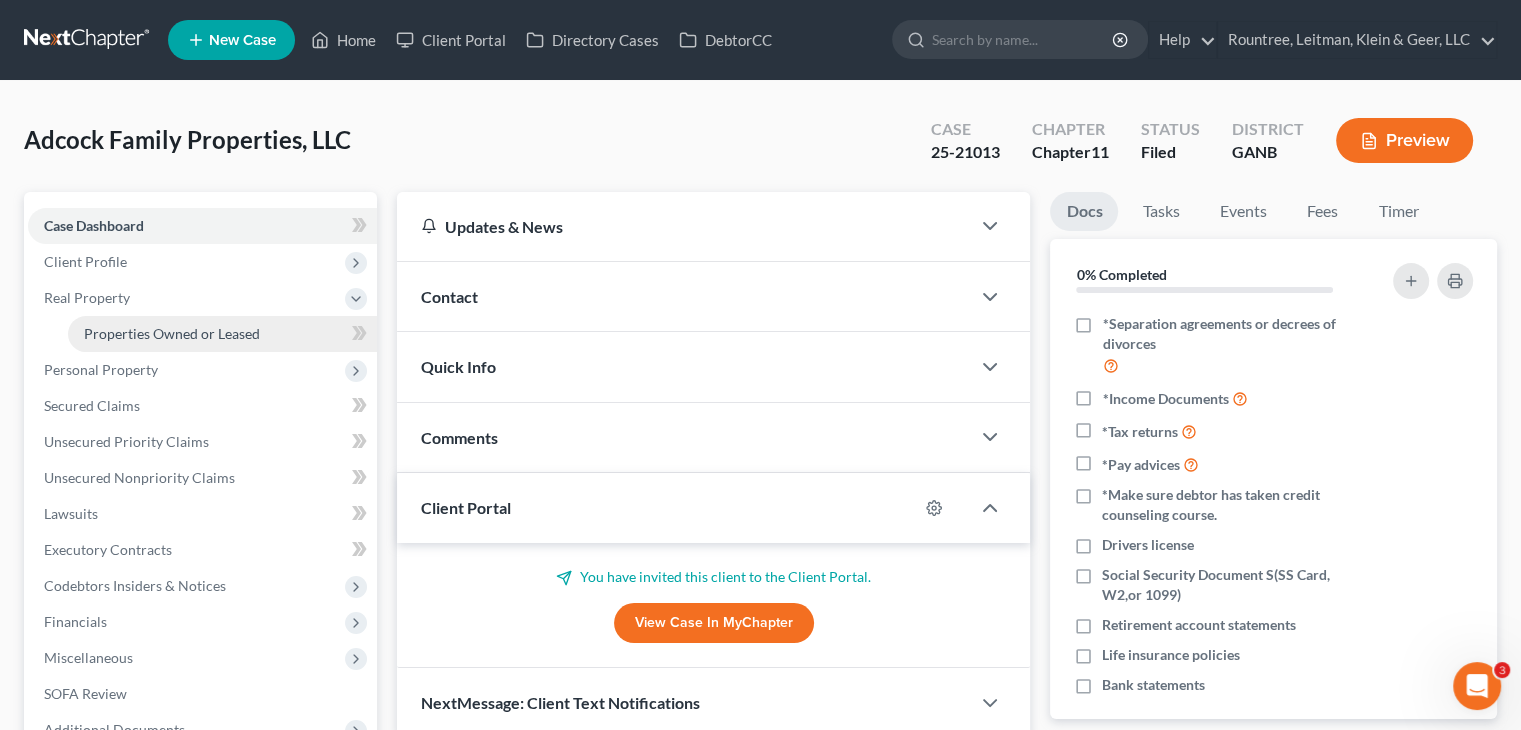 click on "Properties Owned or Leased" at bounding box center (172, 333) 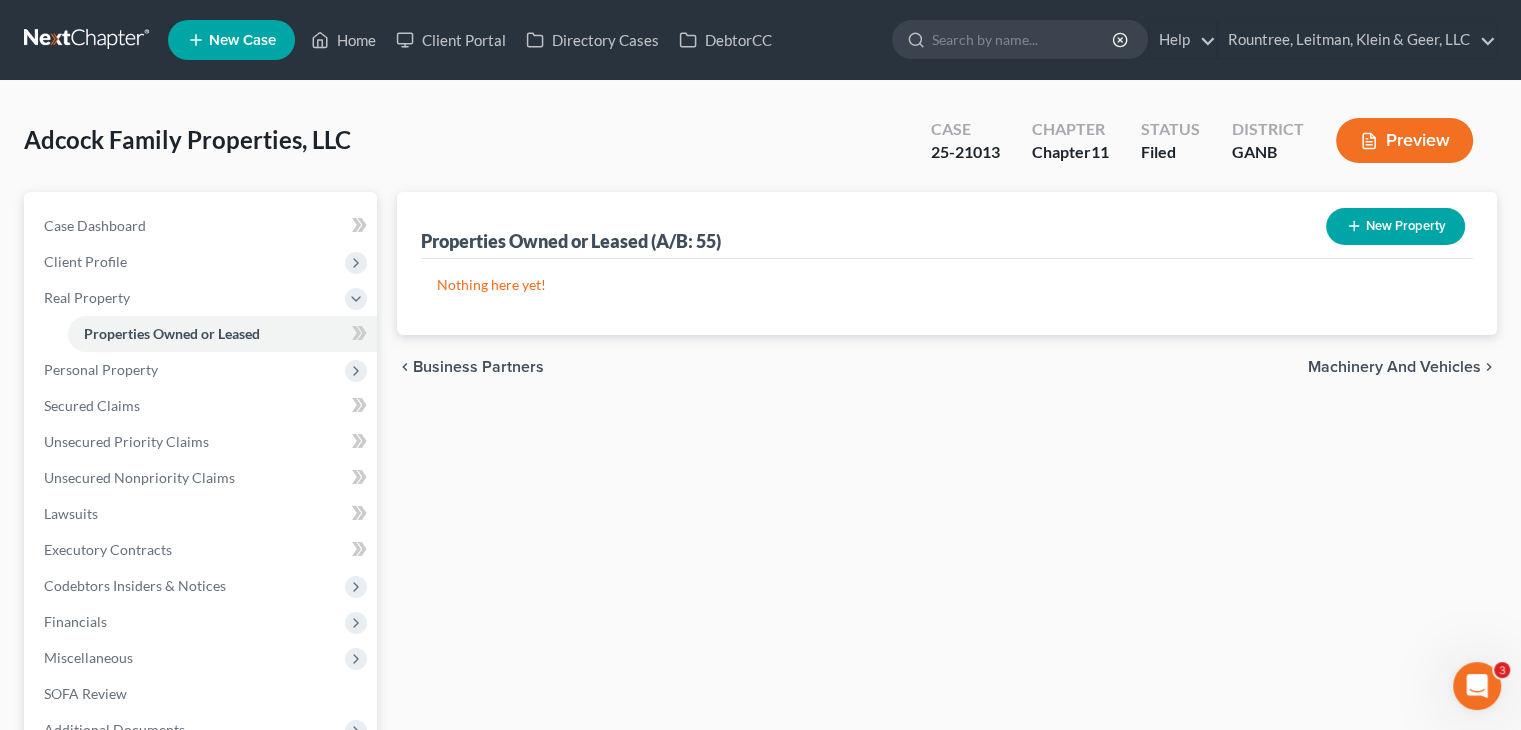 click on "New Property" at bounding box center (1395, 226) 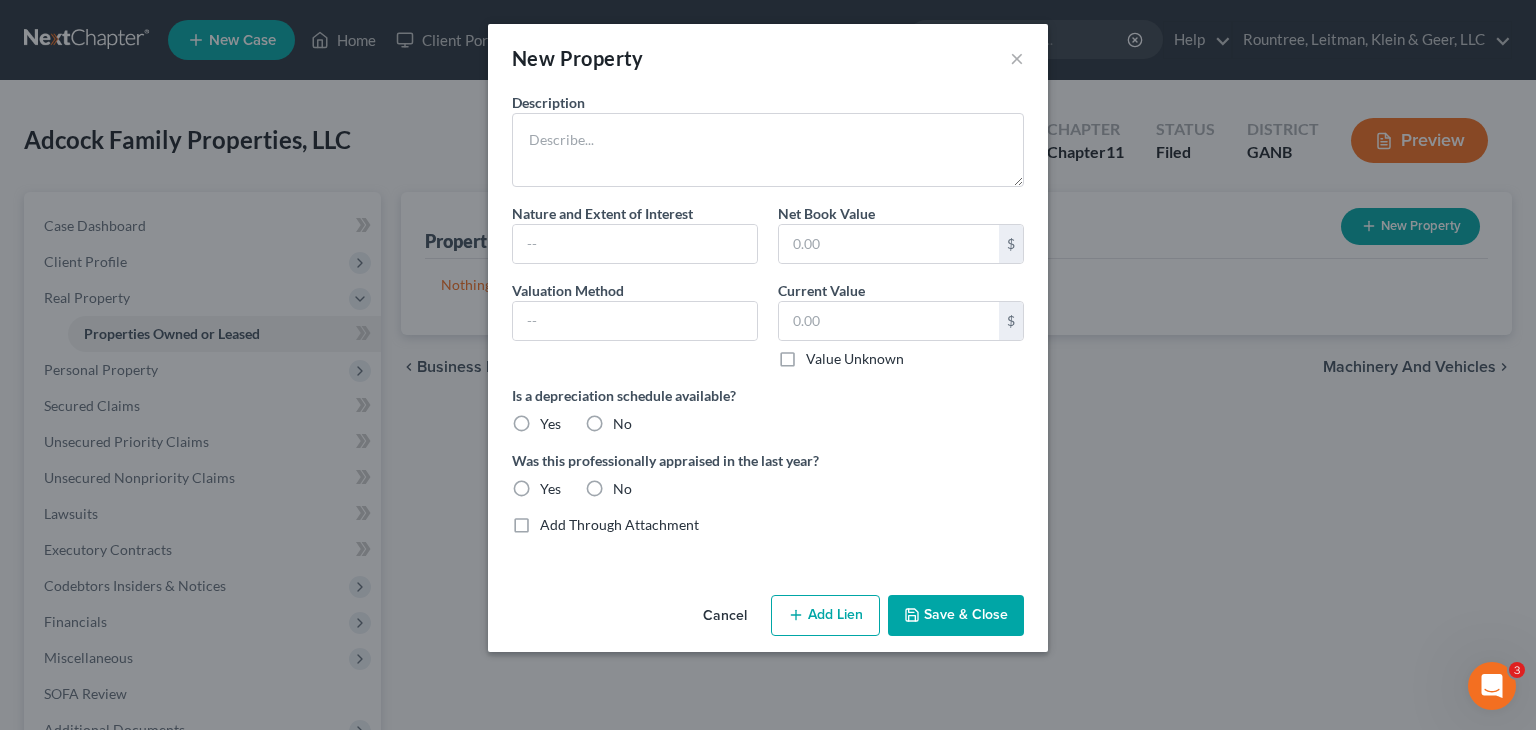click on "Add Through Attachment" at bounding box center [619, 525] 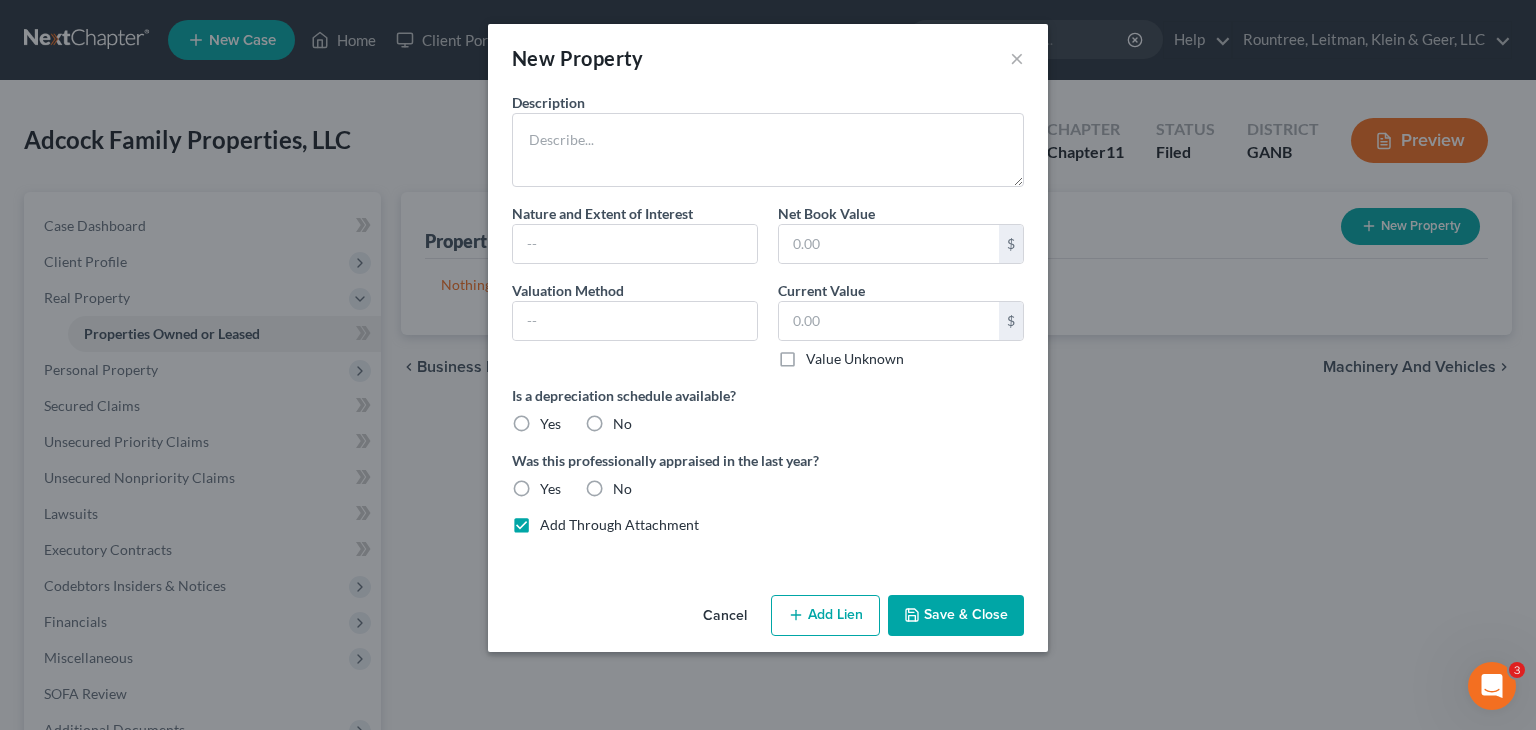 type on "See Schedule A/B Part 9, Question 55 Attachment" 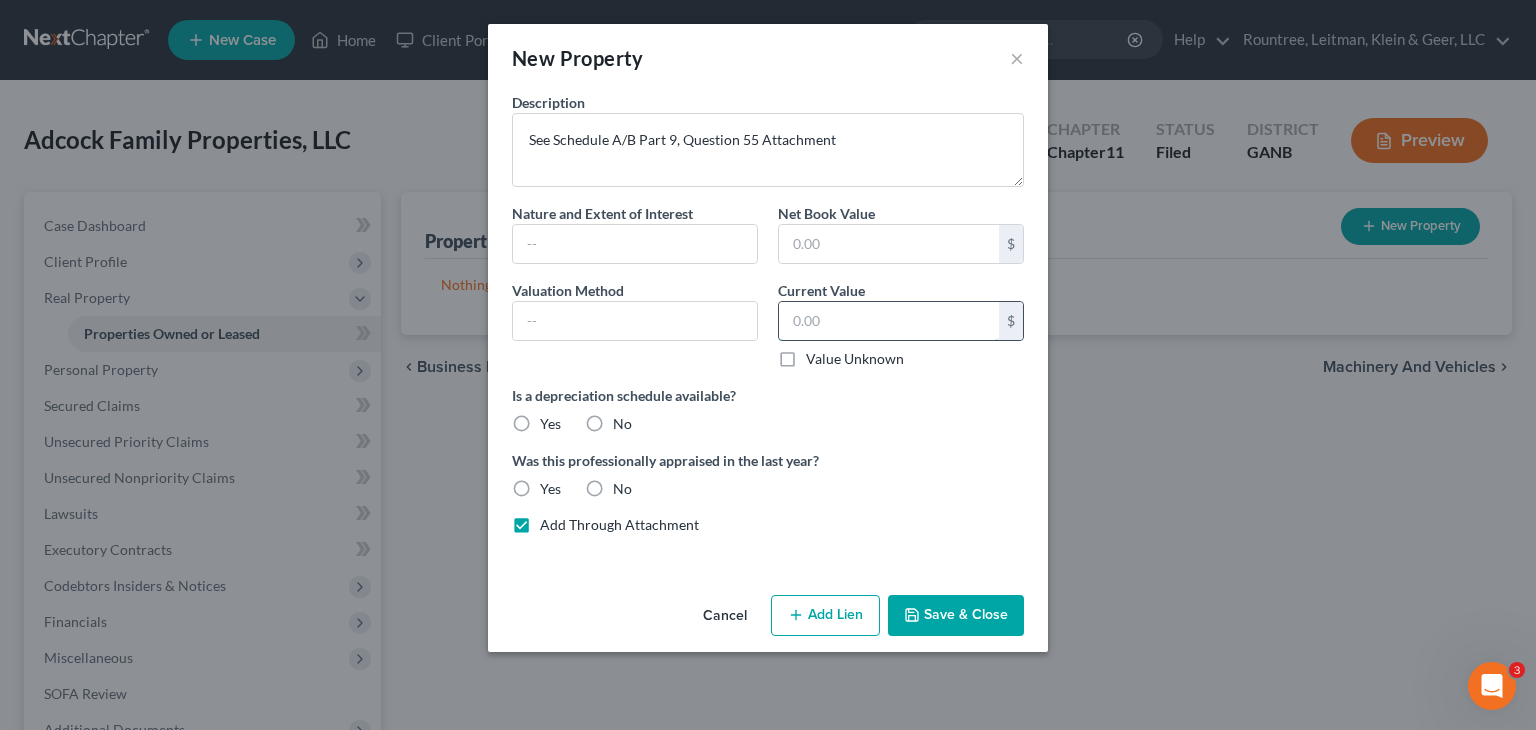 click at bounding box center (889, 321) 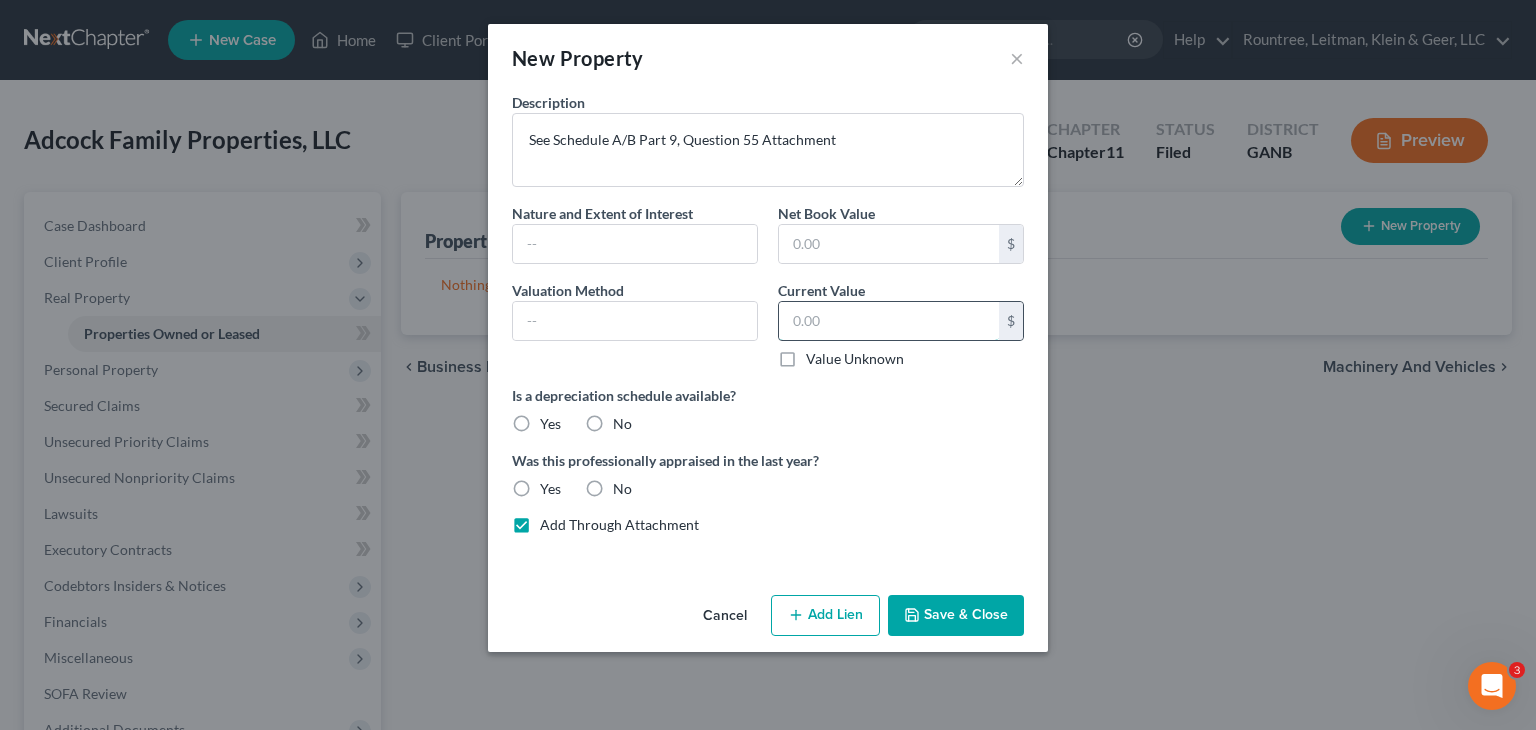 paste on "$6,232,467.00" 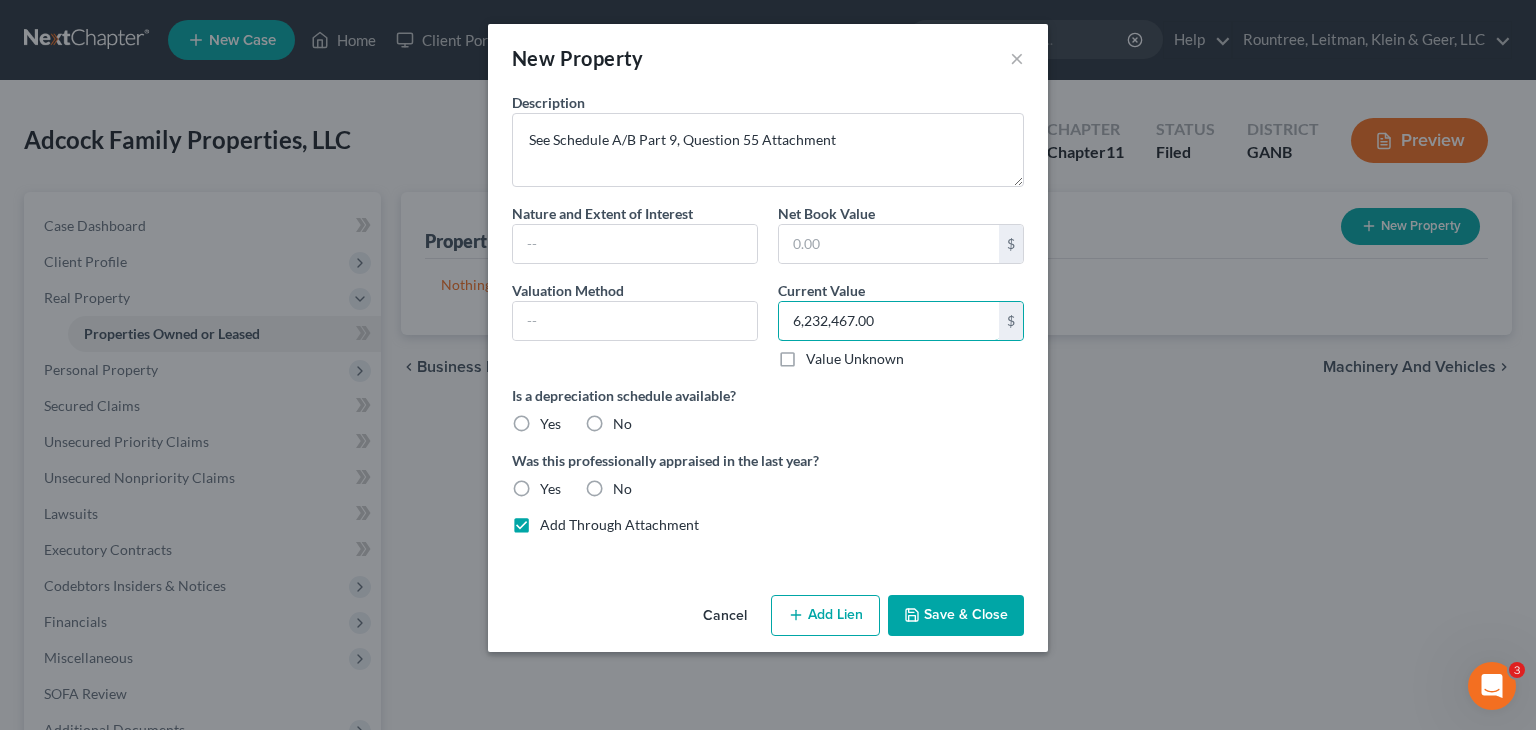type on "6,232,467.00" 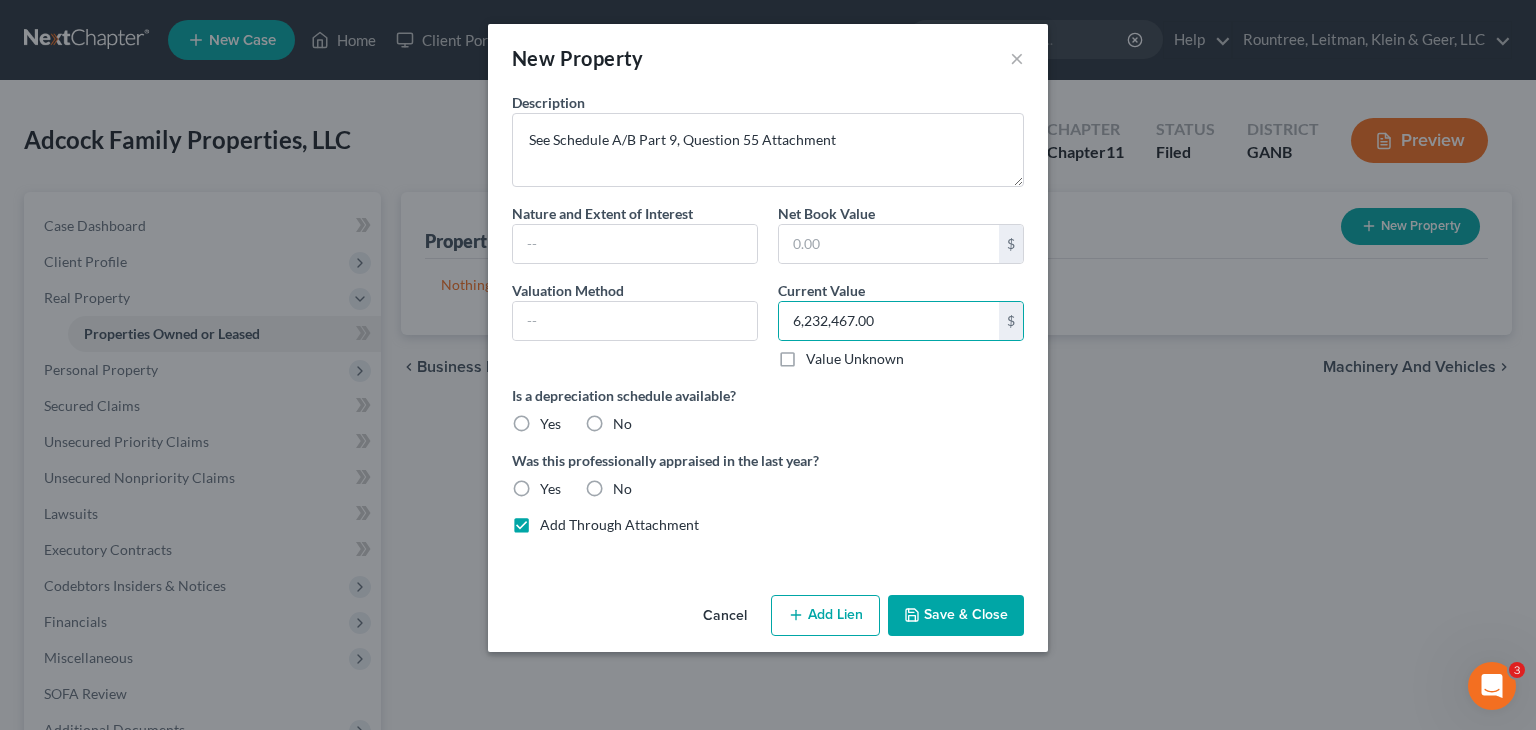 click on "Save & Close" at bounding box center (956, 616) 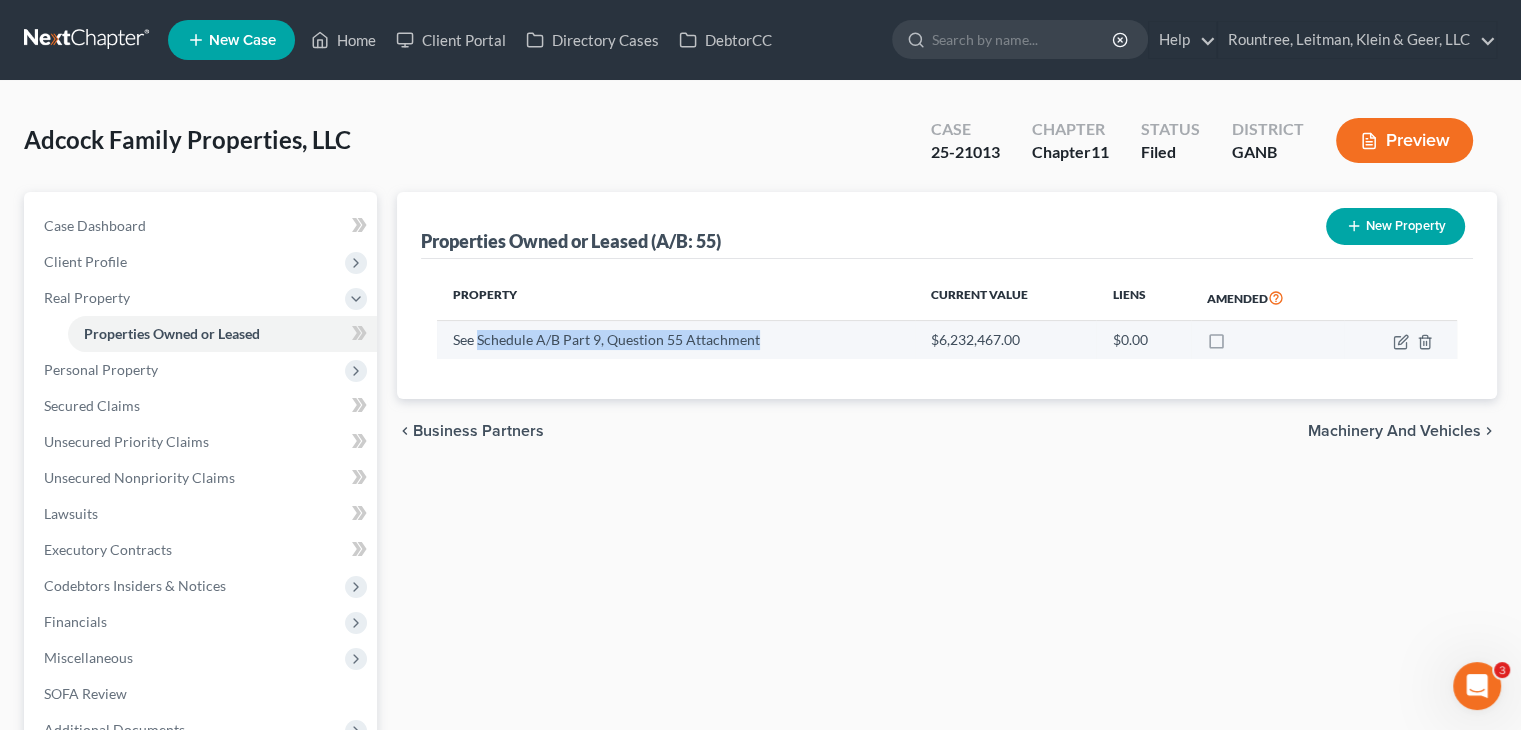 drag, startPoint x: 479, startPoint y: 336, endPoint x: 802, endPoint y: 335, distance: 323.00156 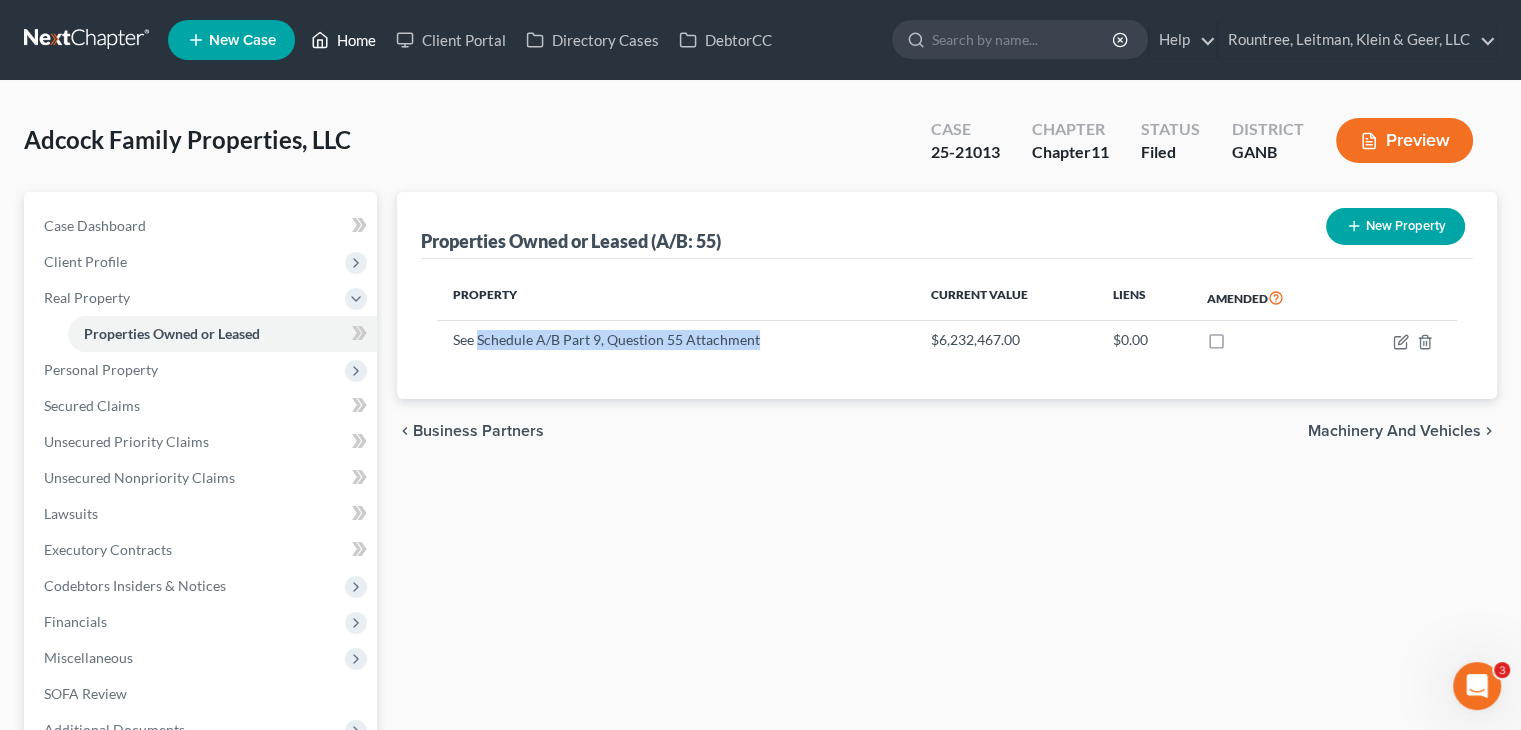 click on "Home" at bounding box center [343, 40] 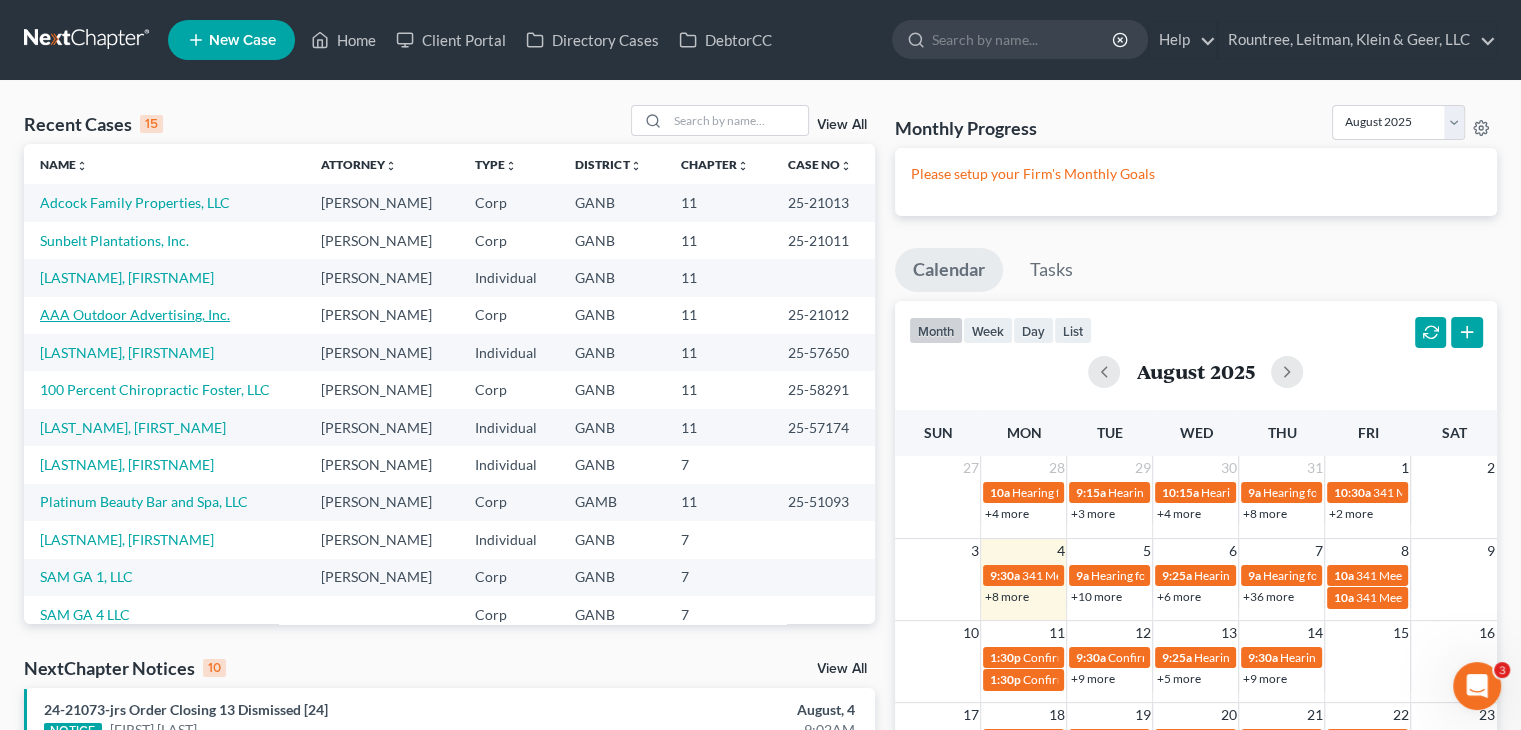 click on "AAA Outdoor Advertising, Inc." at bounding box center [135, 314] 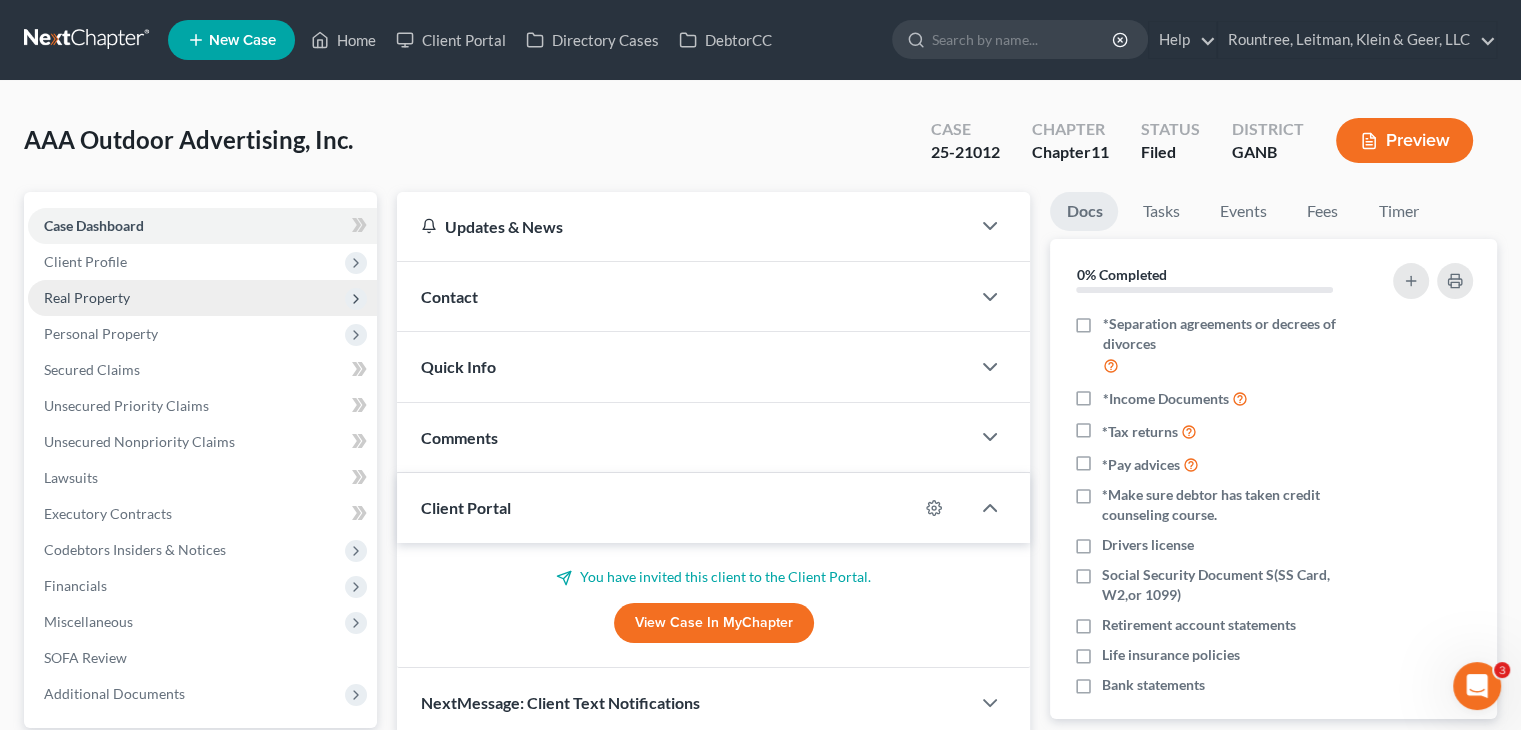 click on "Real Property" at bounding box center (87, 297) 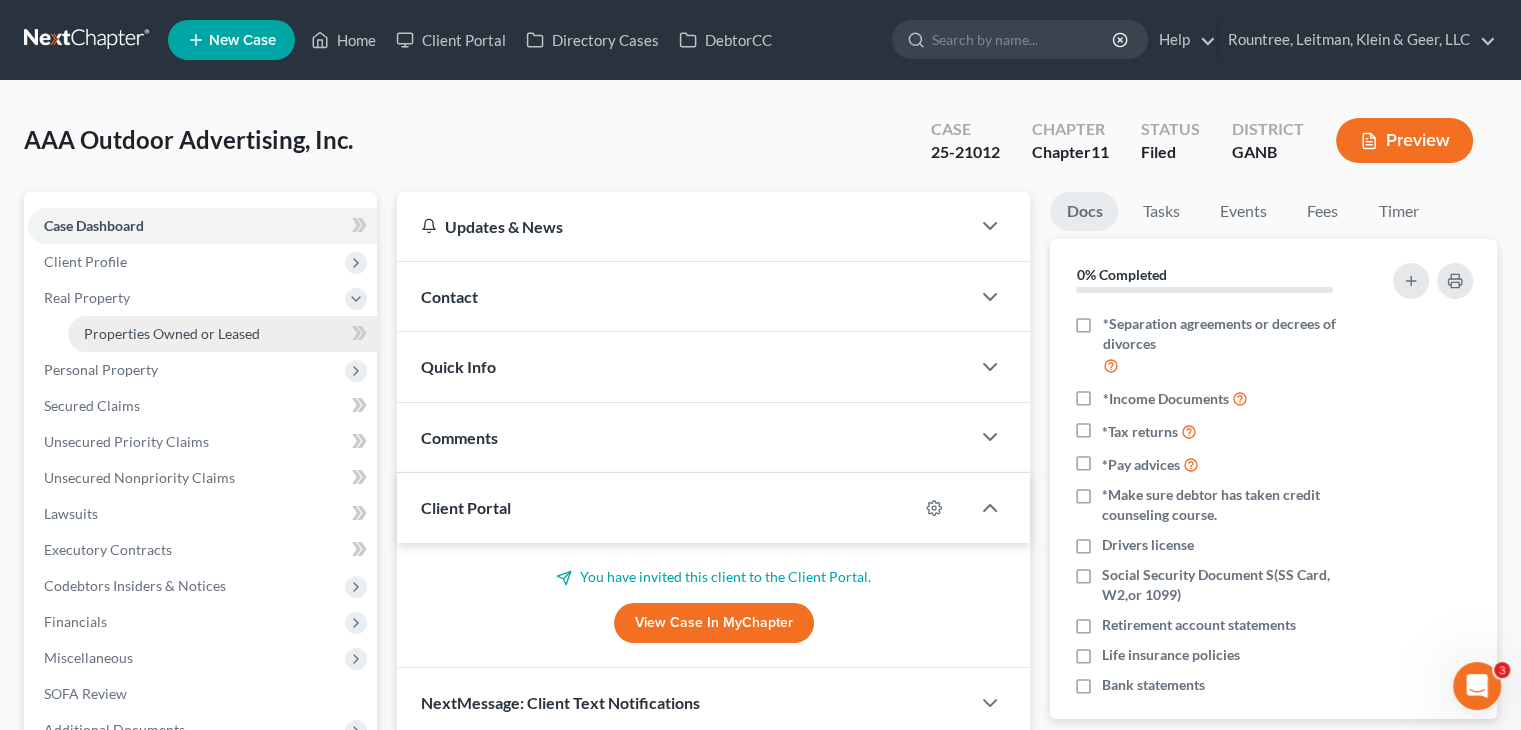 click on "Properties Owned or Leased" at bounding box center [172, 333] 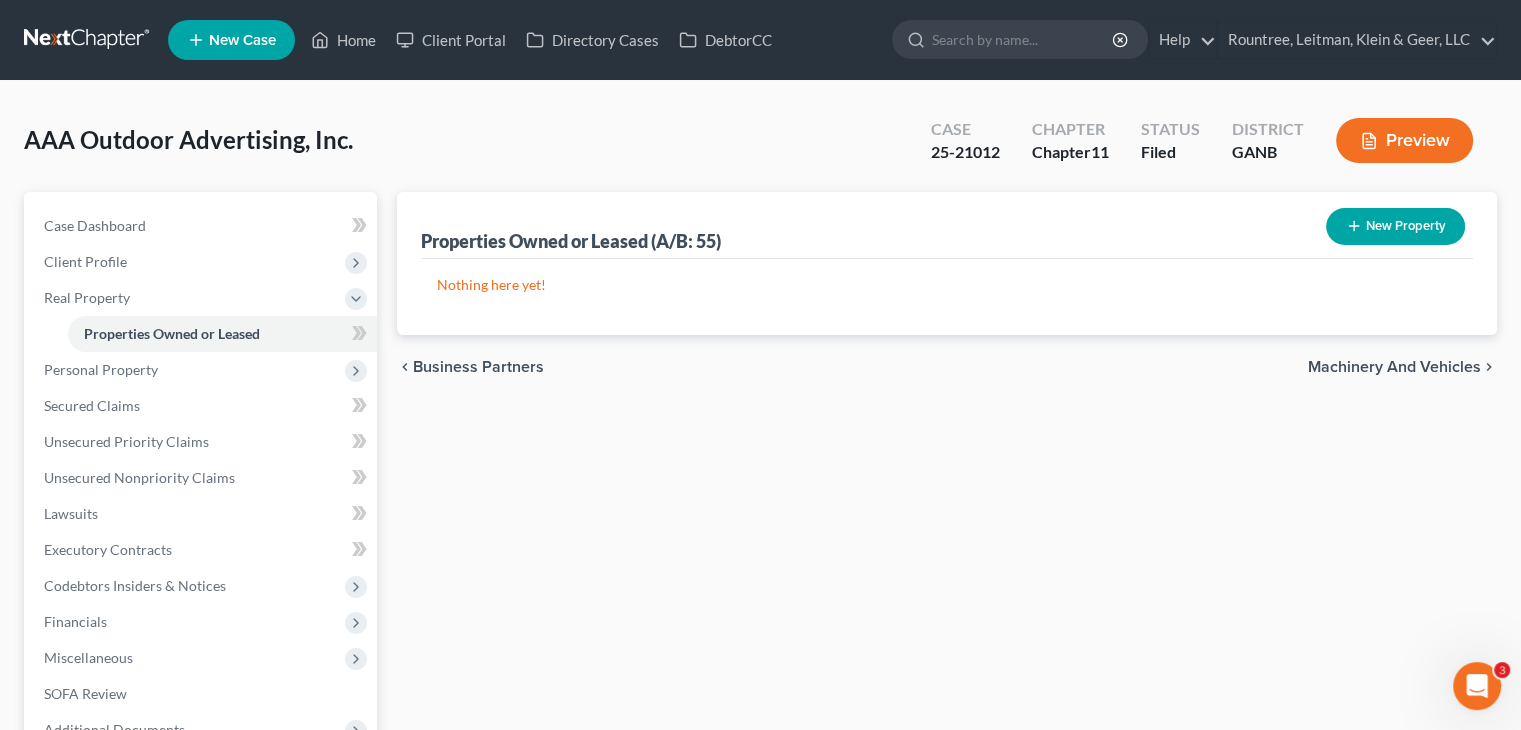 click on "New Property" at bounding box center [1395, 226] 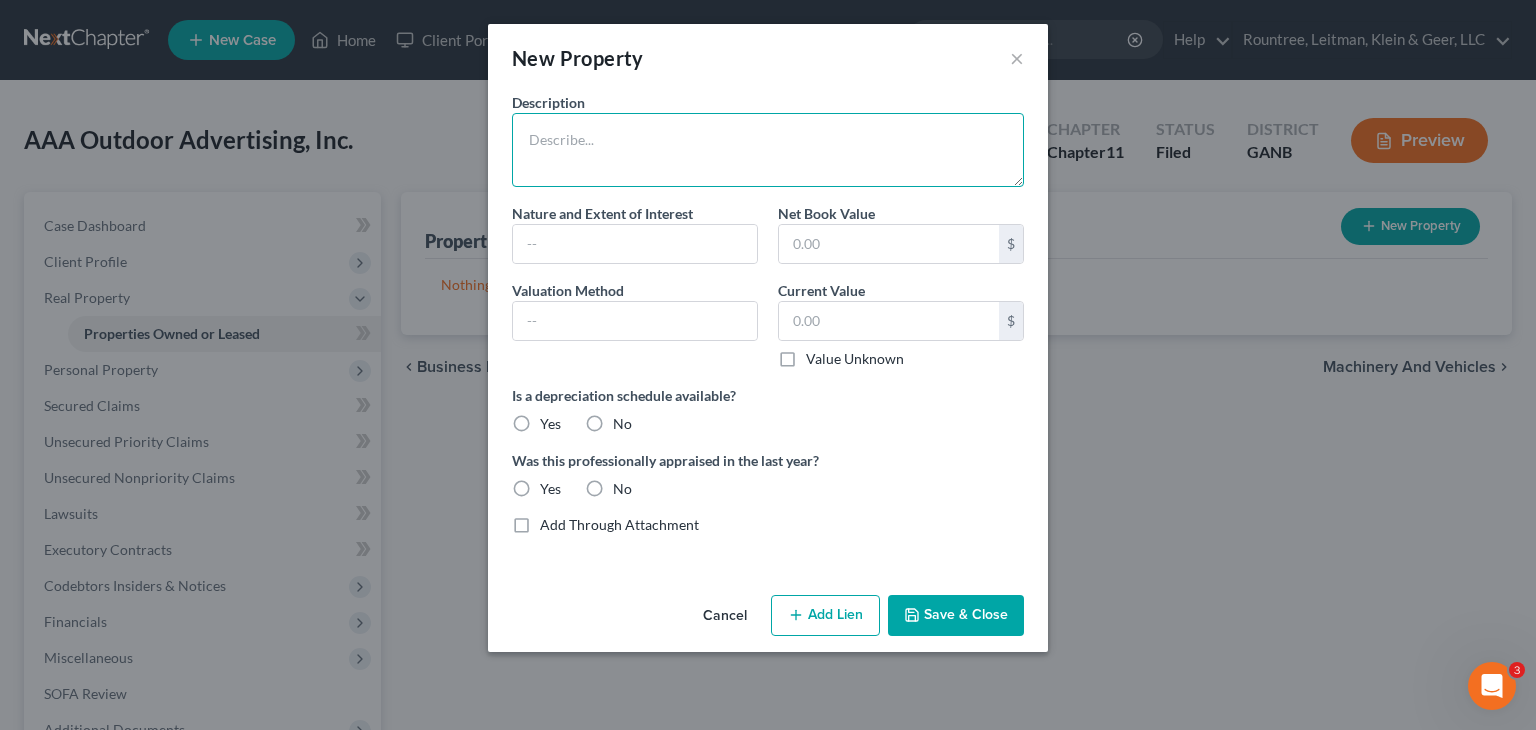 click at bounding box center (768, 150) 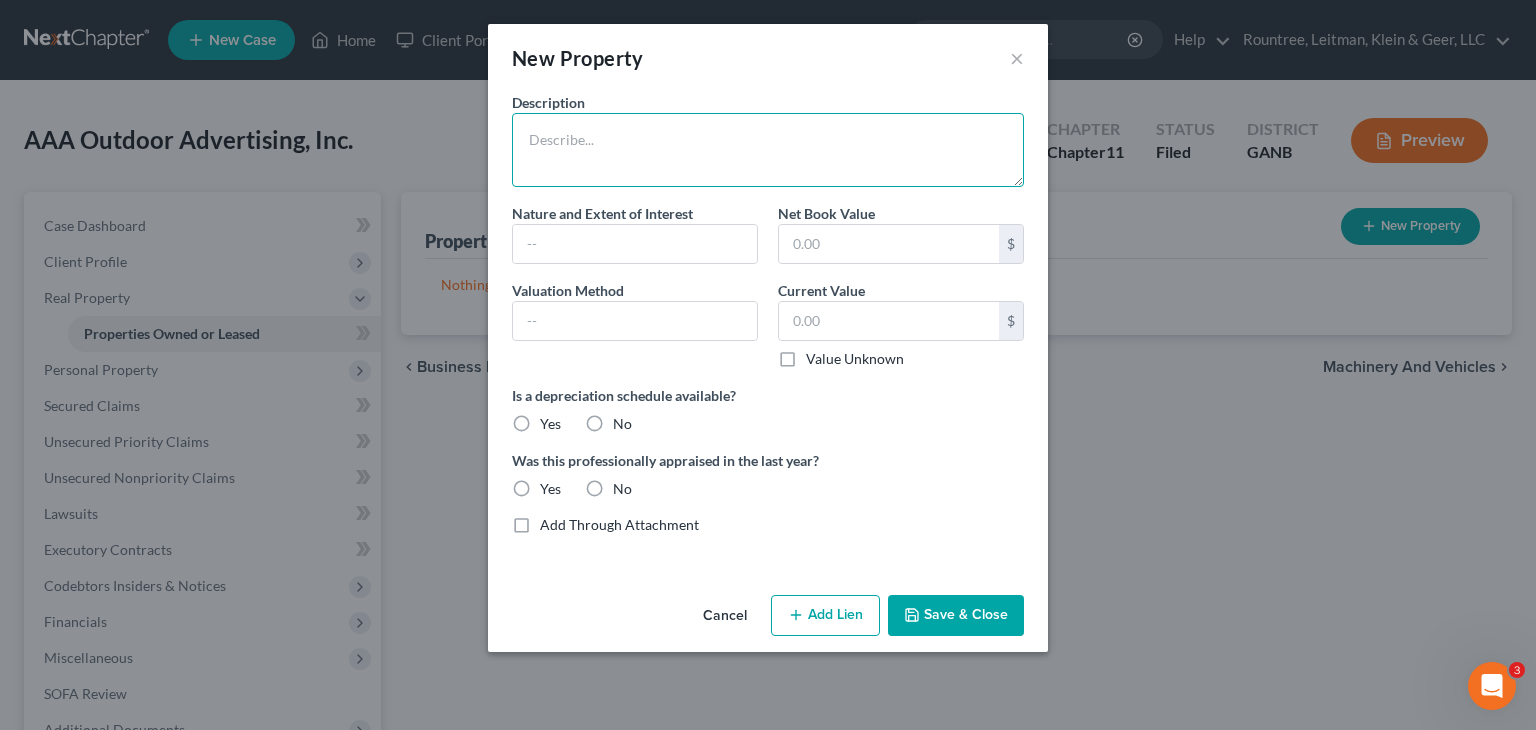 click at bounding box center (768, 150) 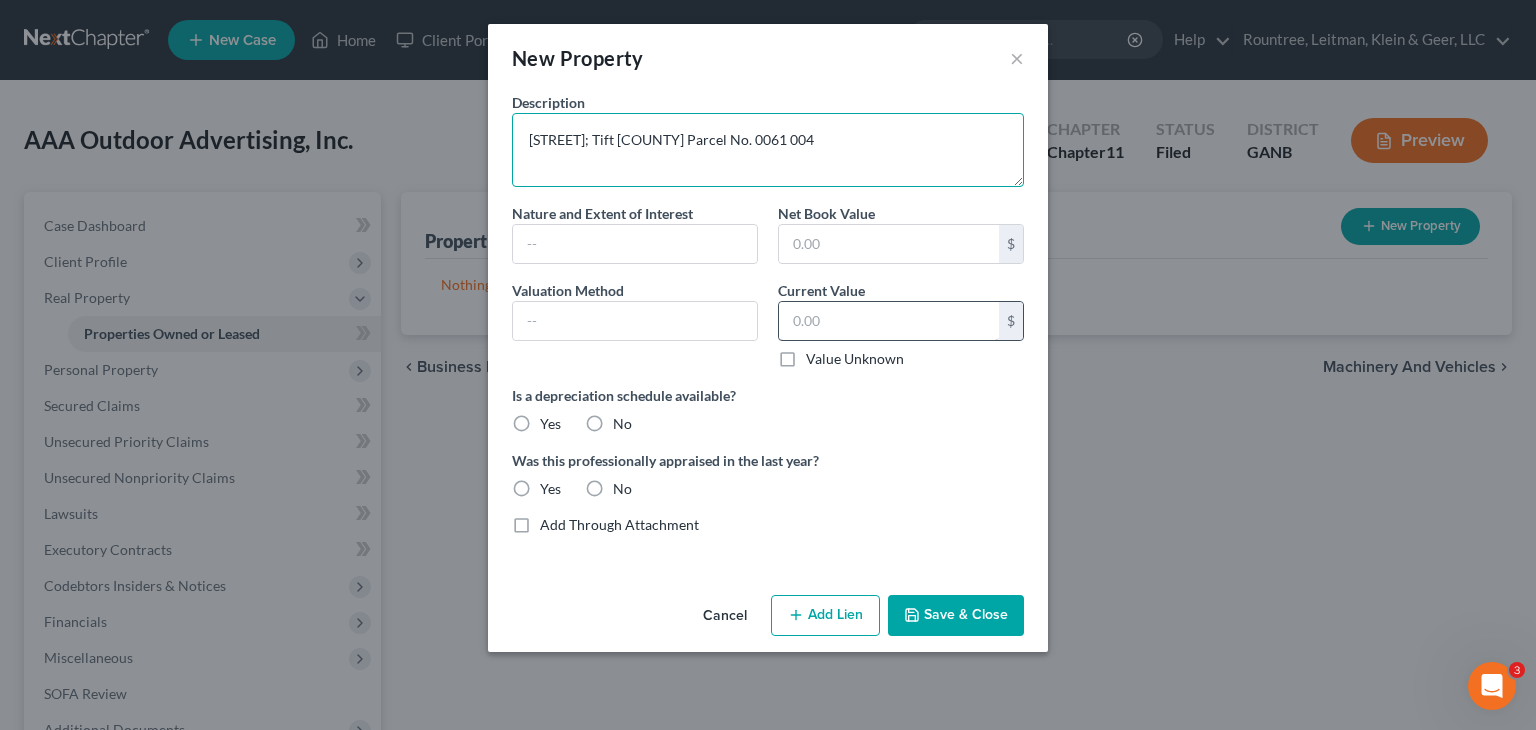 type on "[STREET]; Tift [COUNTY] Parcel No. 0061 004" 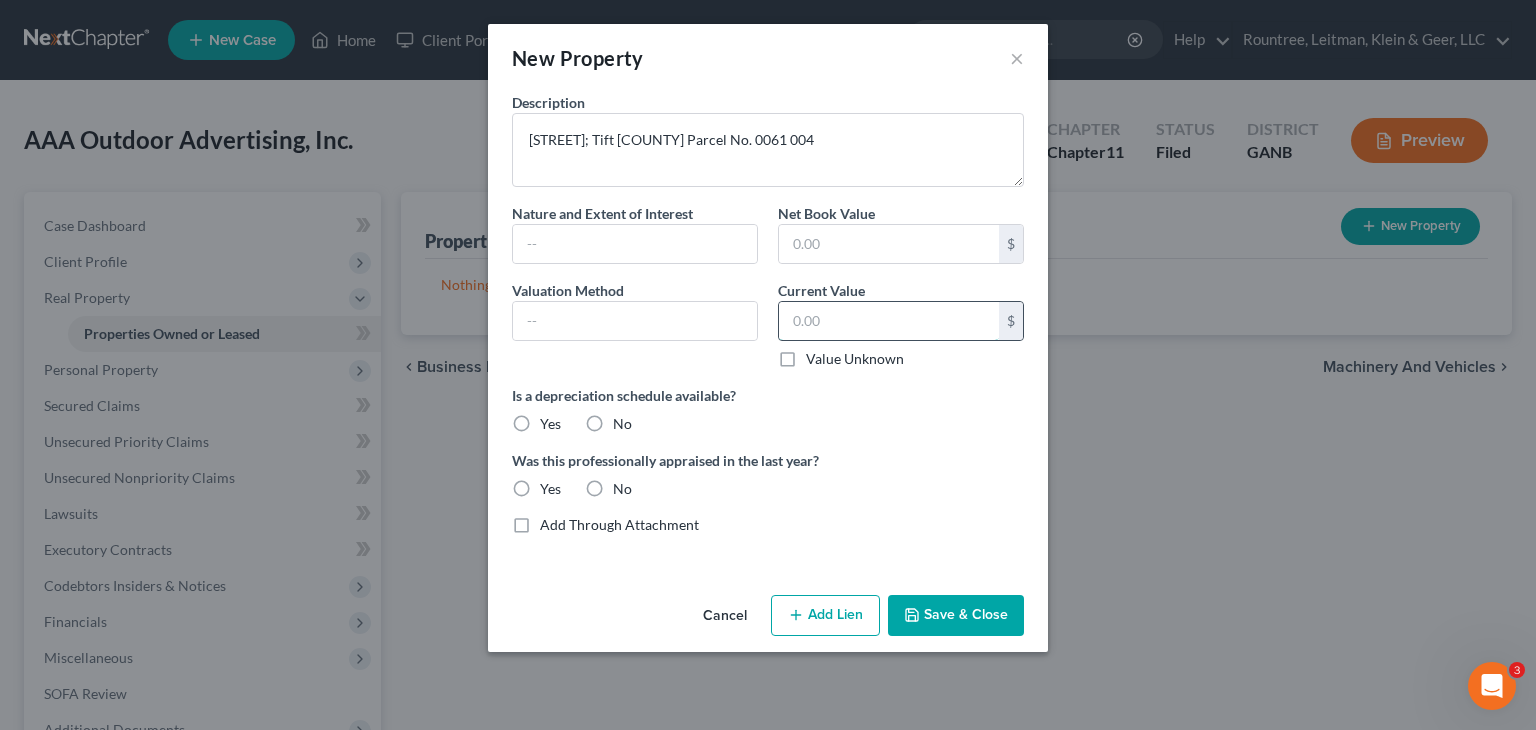 click at bounding box center [889, 321] 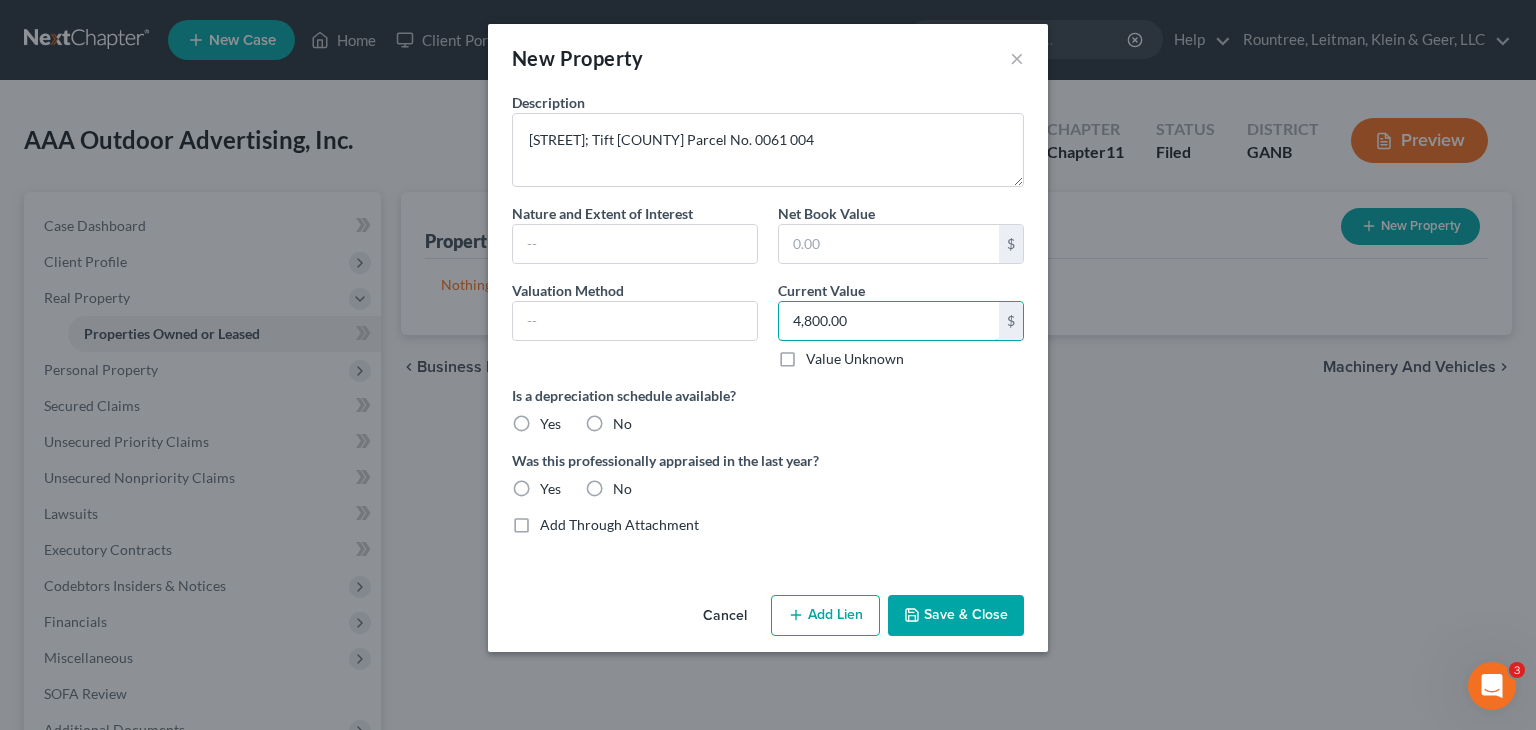 type on "4,800.00" 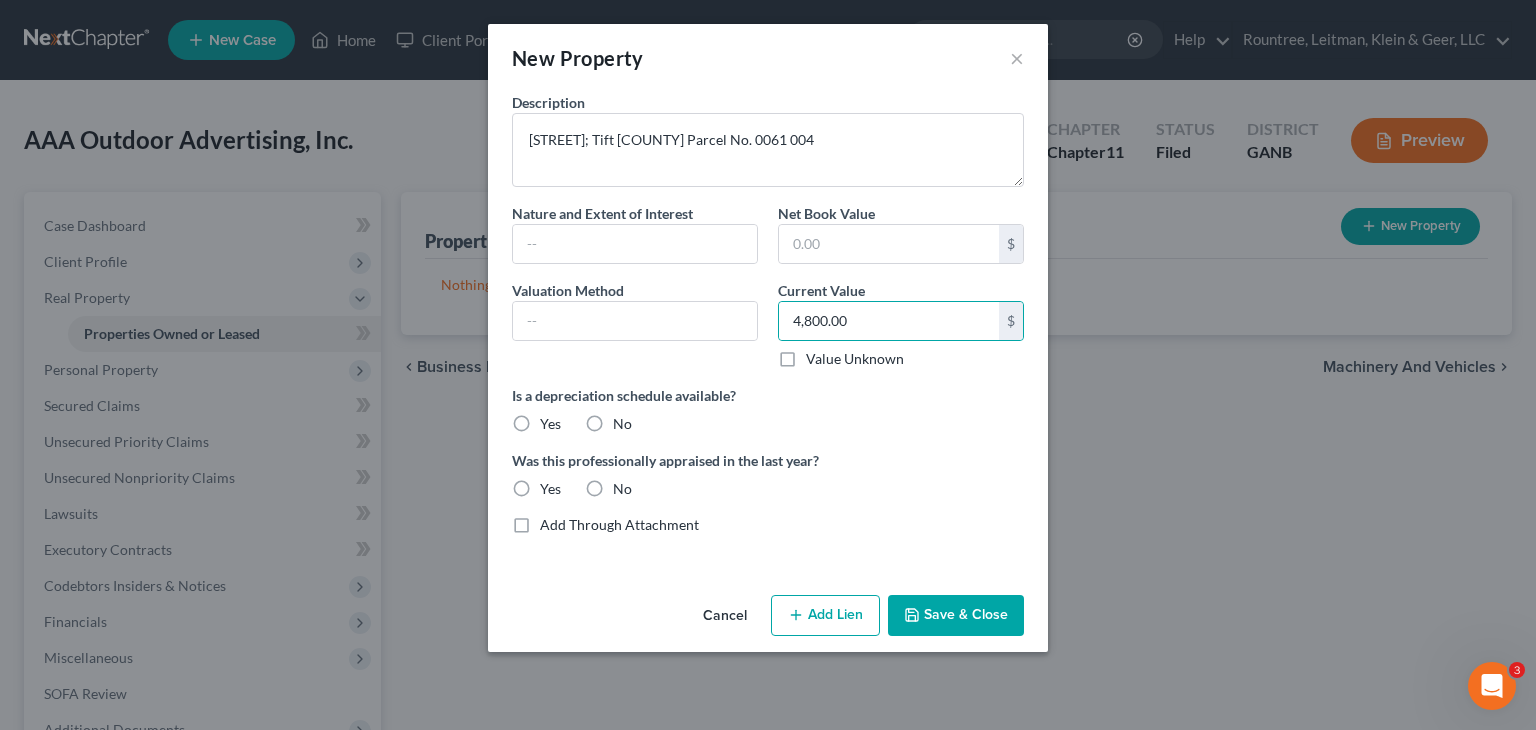 drag, startPoint x: 522, startPoint y: 418, endPoint x: 576, endPoint y: 467, distance: 72.91776 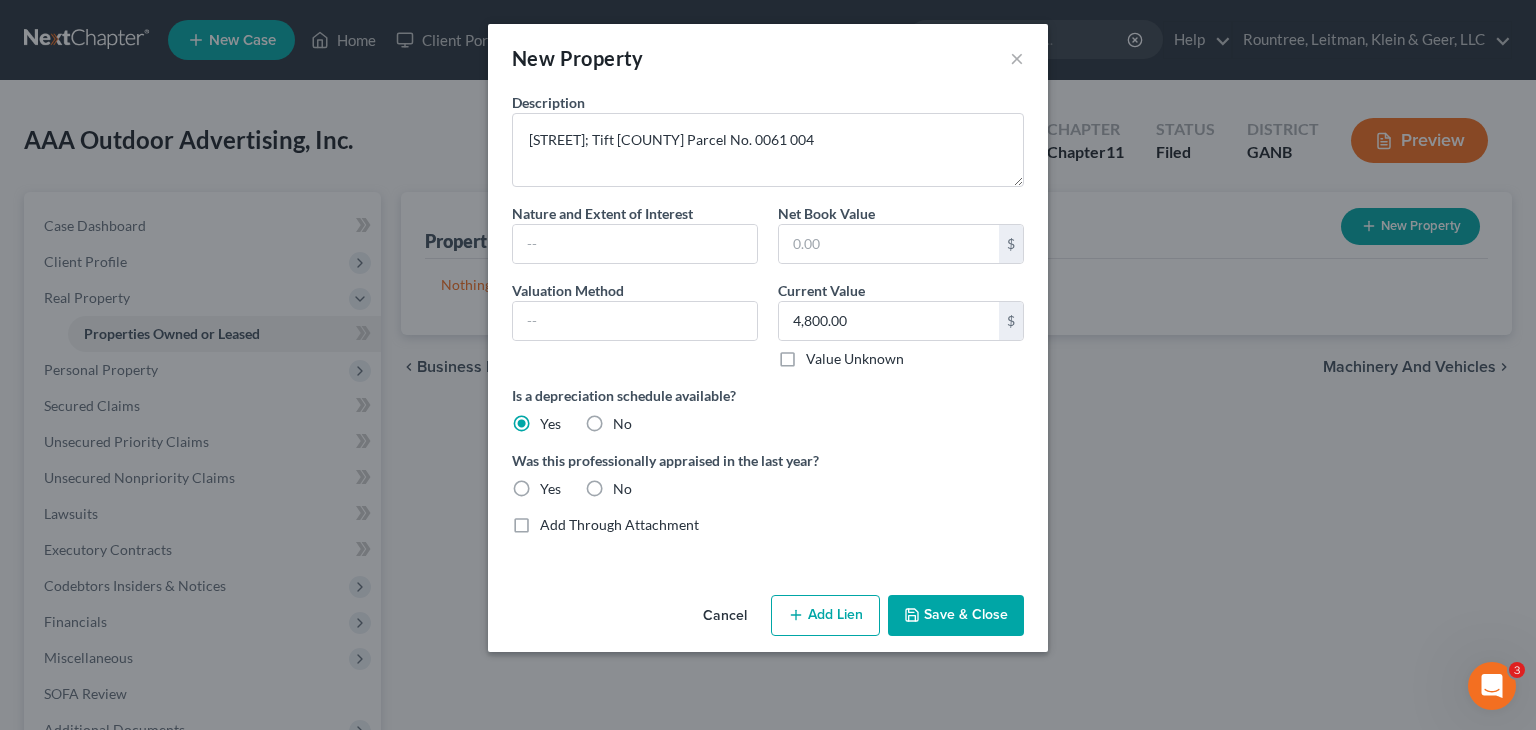 click on "No" at bounding box center [622, 489] 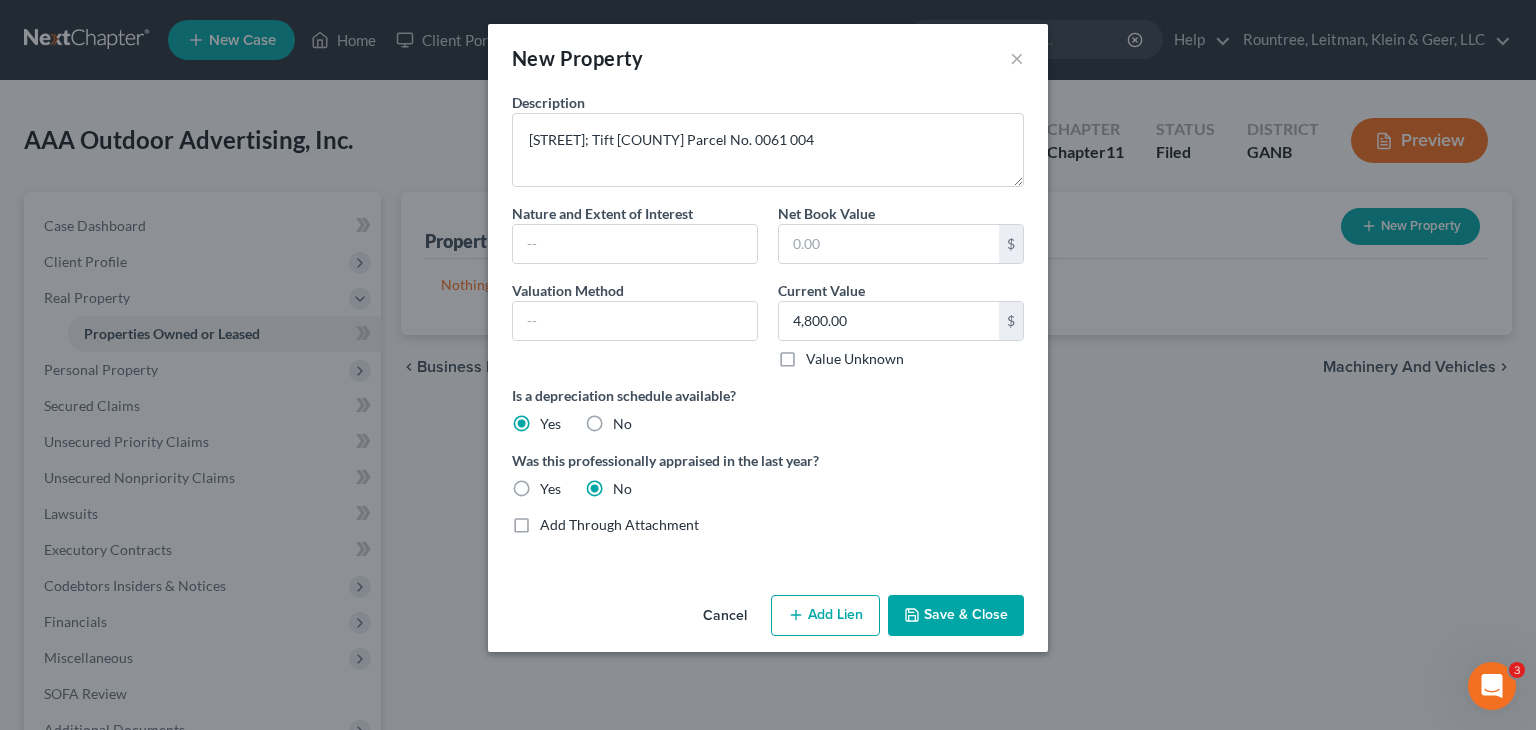 click on "Save & Close" at bounding box center [956, 616] 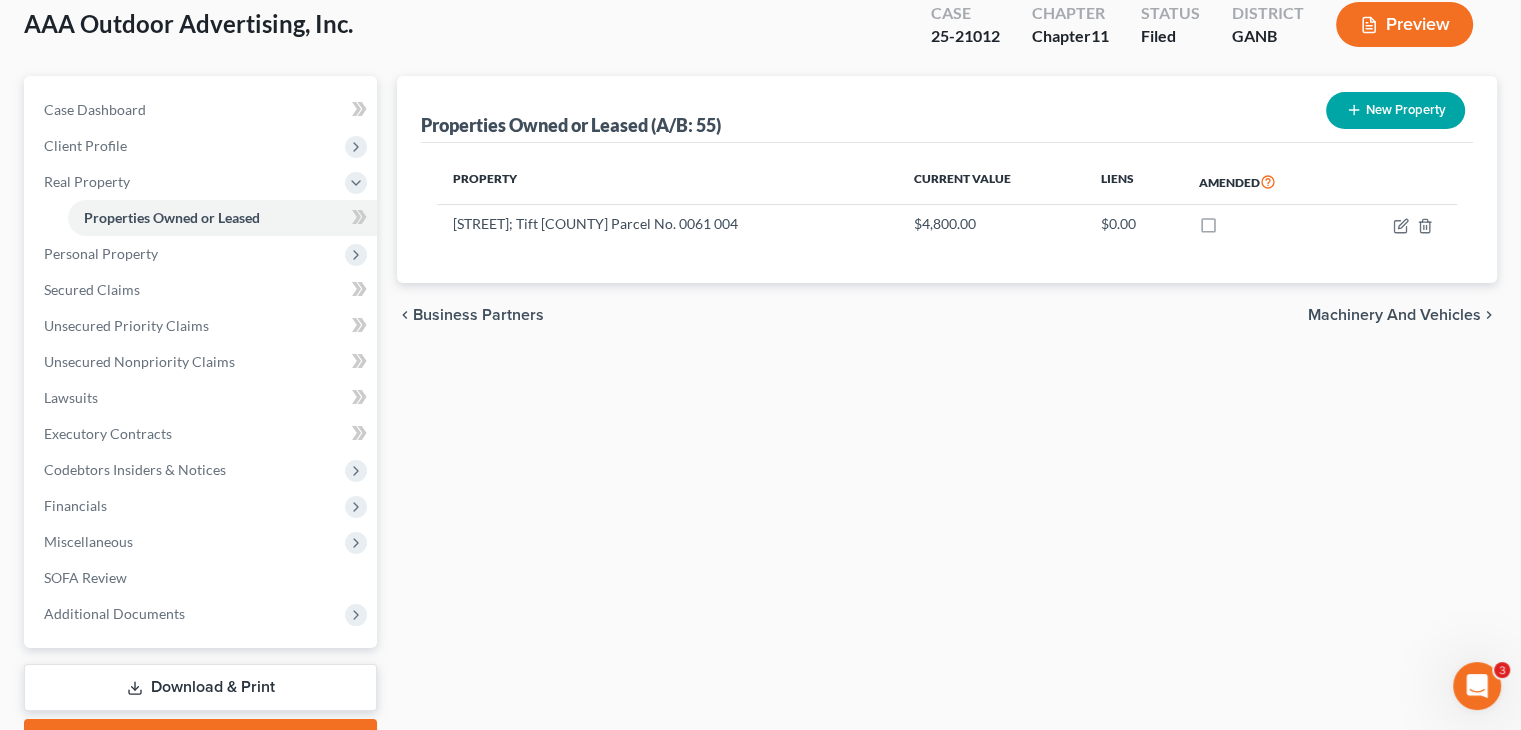 scroll, scrollTop: 0, scrollLeft: 0, axis: both 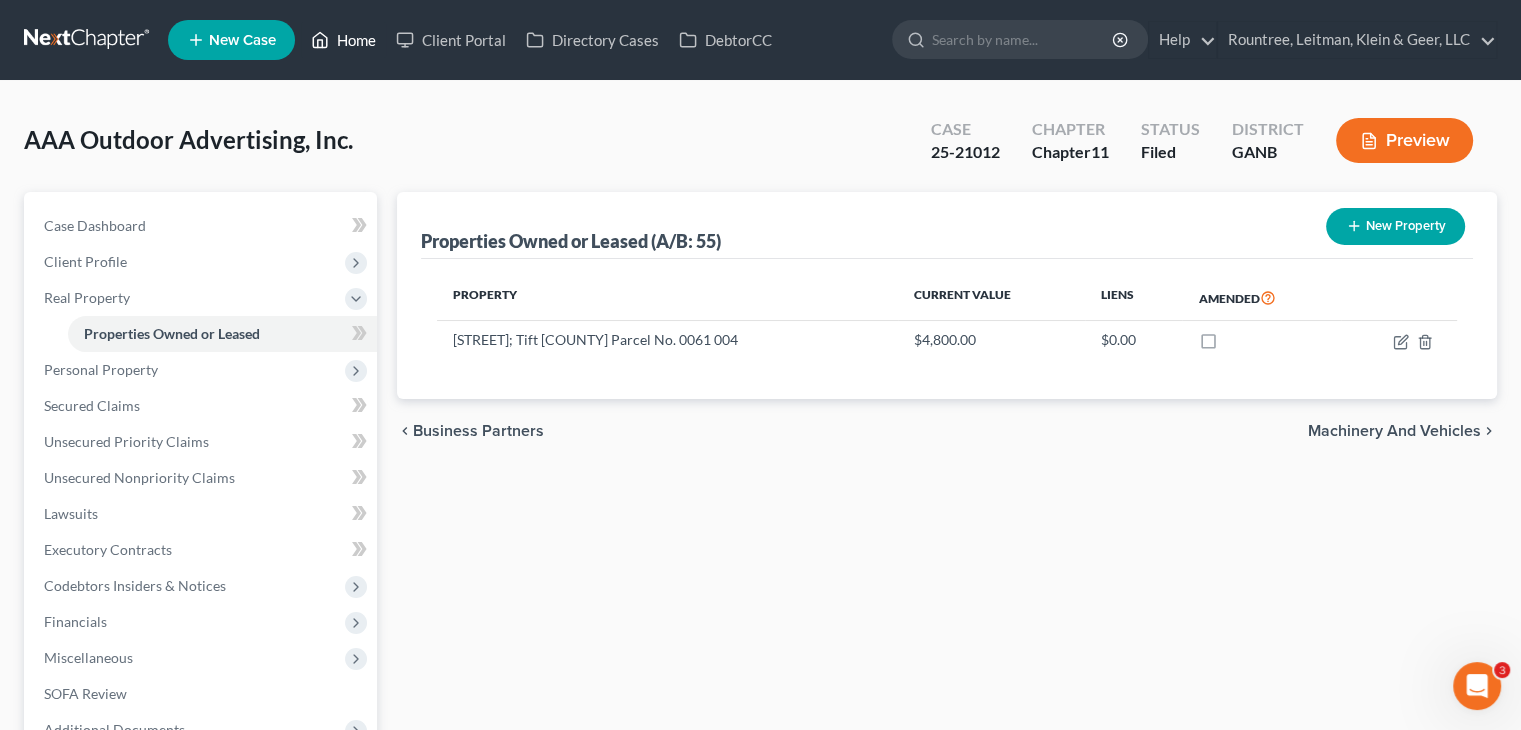 click on "Home" at bounding box center (343, 40) 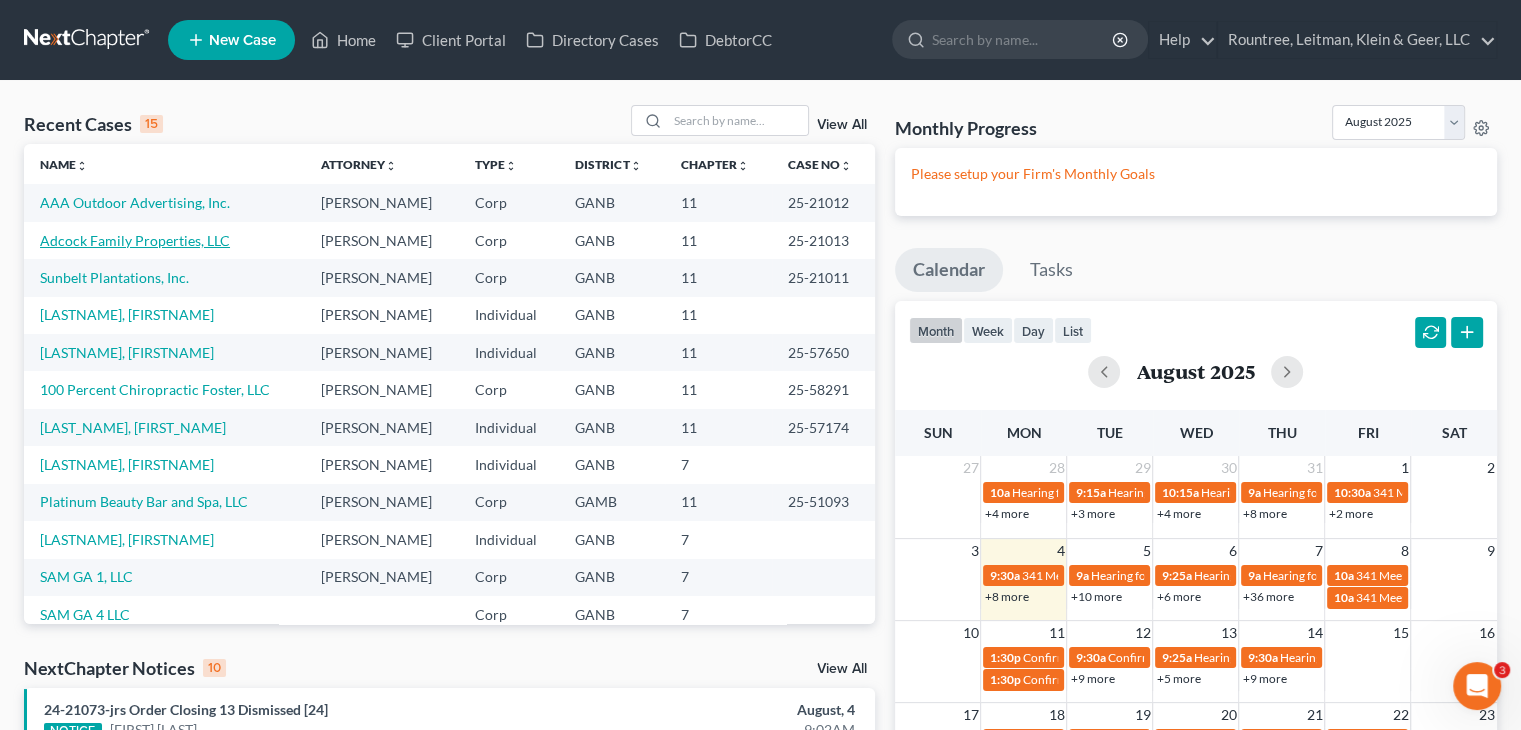 click on "Adcock Family Properties, LLC" at bounding box center (135, 240) 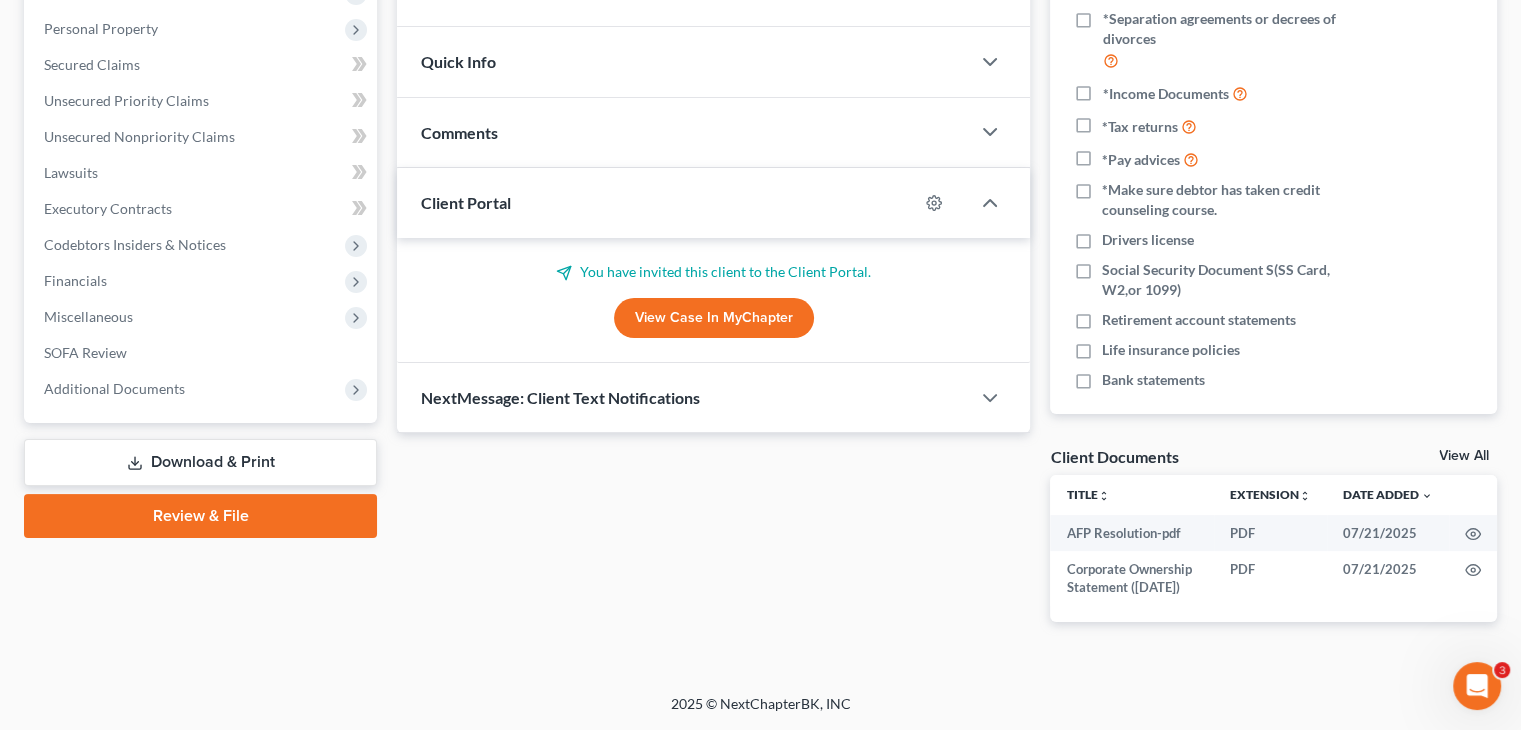 scroll, scrollTop: 323, scrollLeft: 0, axis: vertical 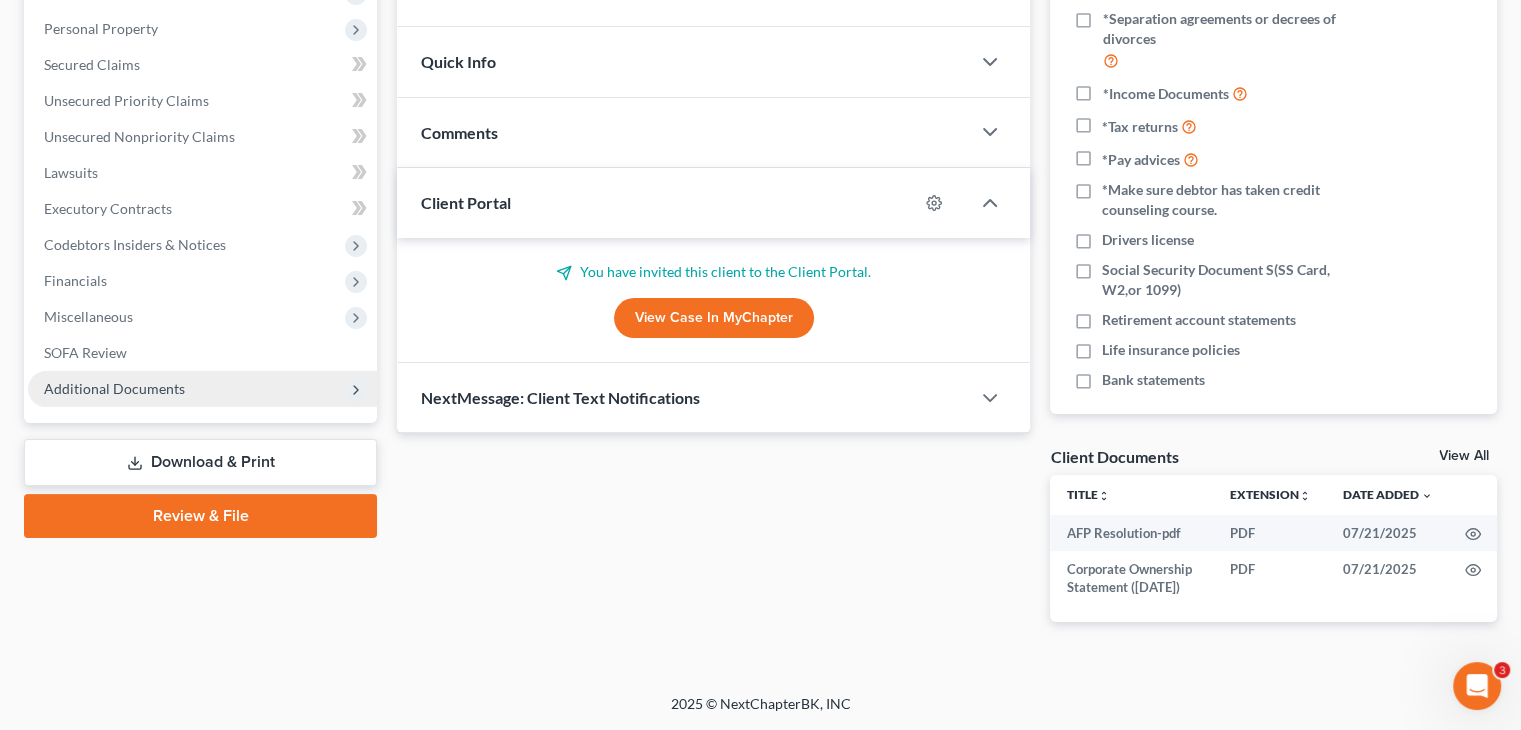 click on "Additional Documents" at bounding box center [114, 388] 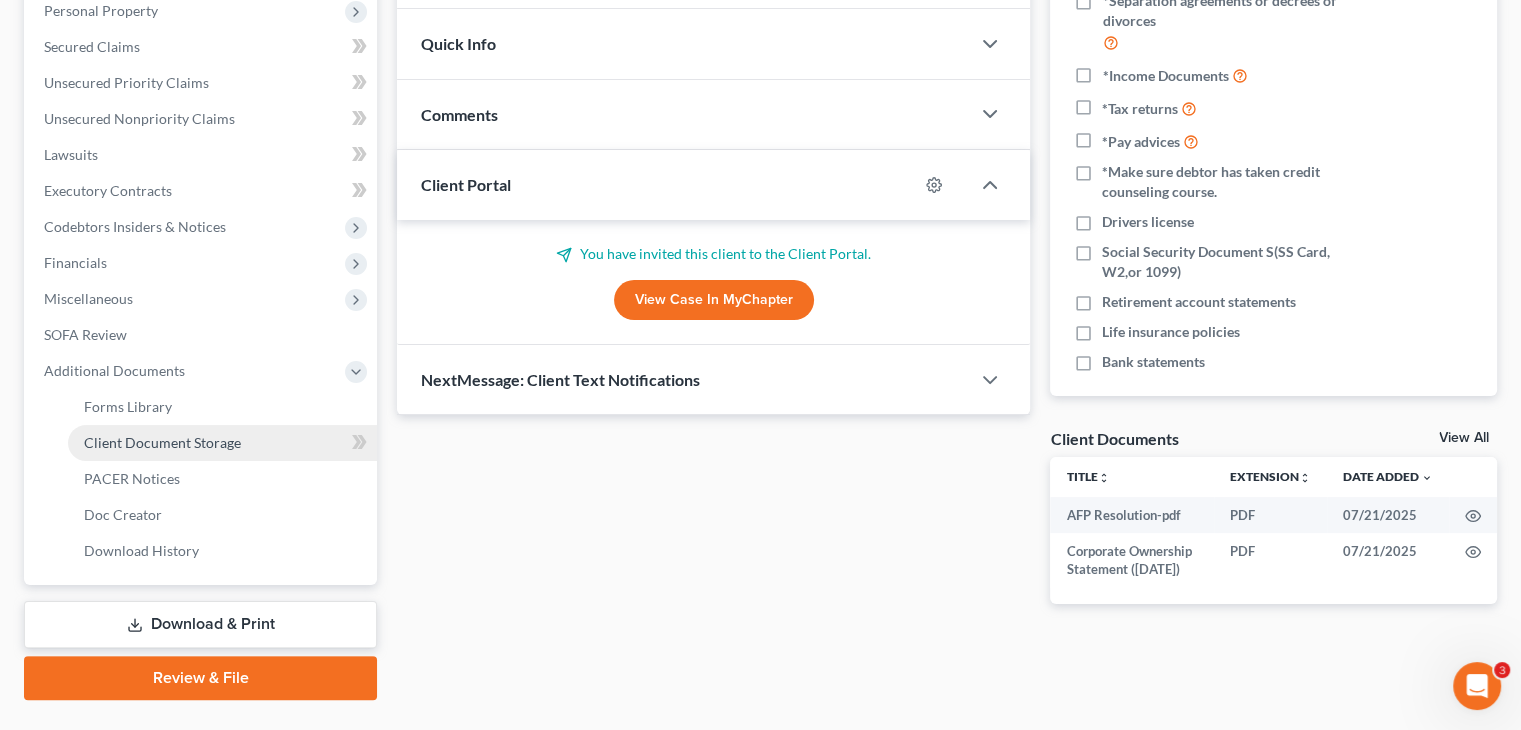 click on "Client Document Storage" at bounding box center [162, 442] 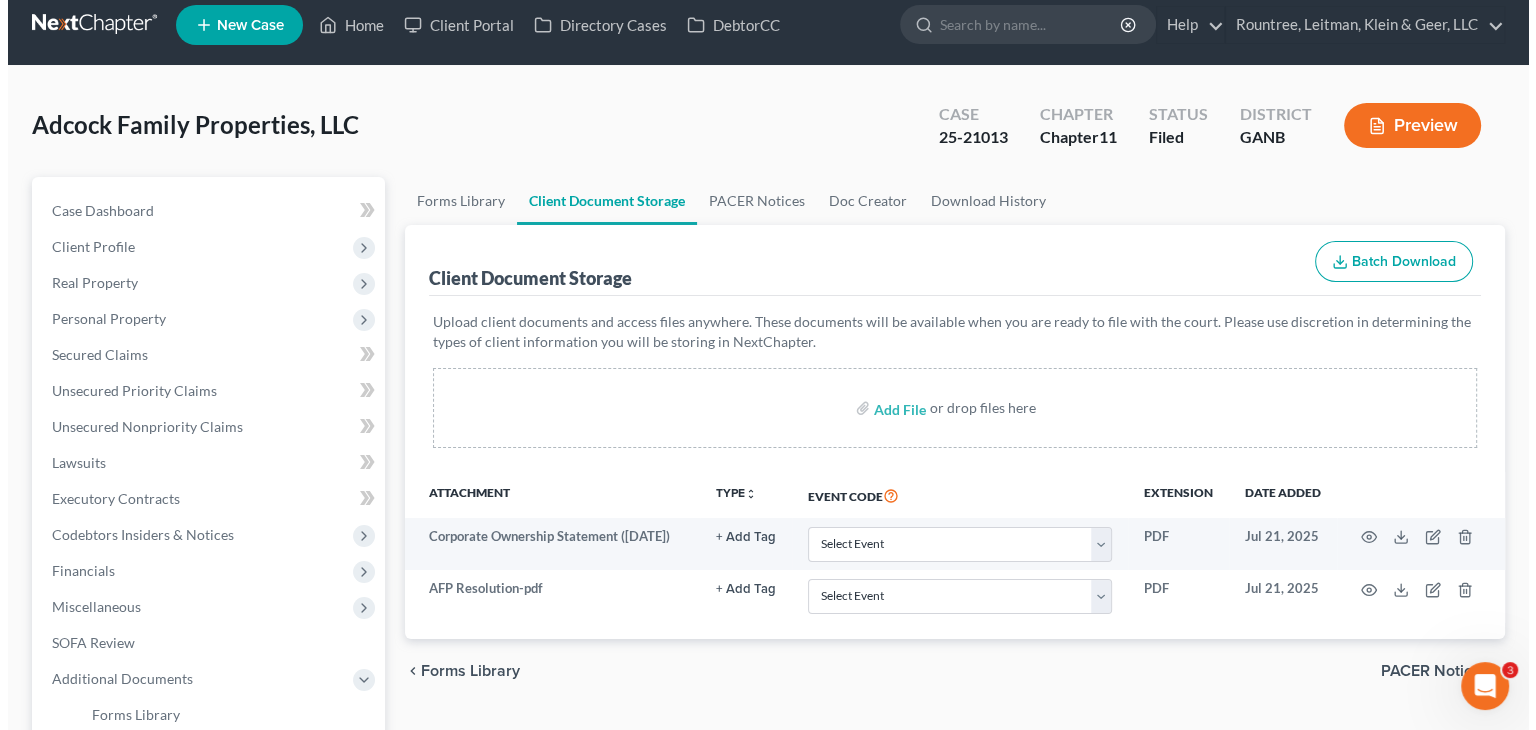 scroll, scrollTop: 0, scrollLeft: 0, axis: both 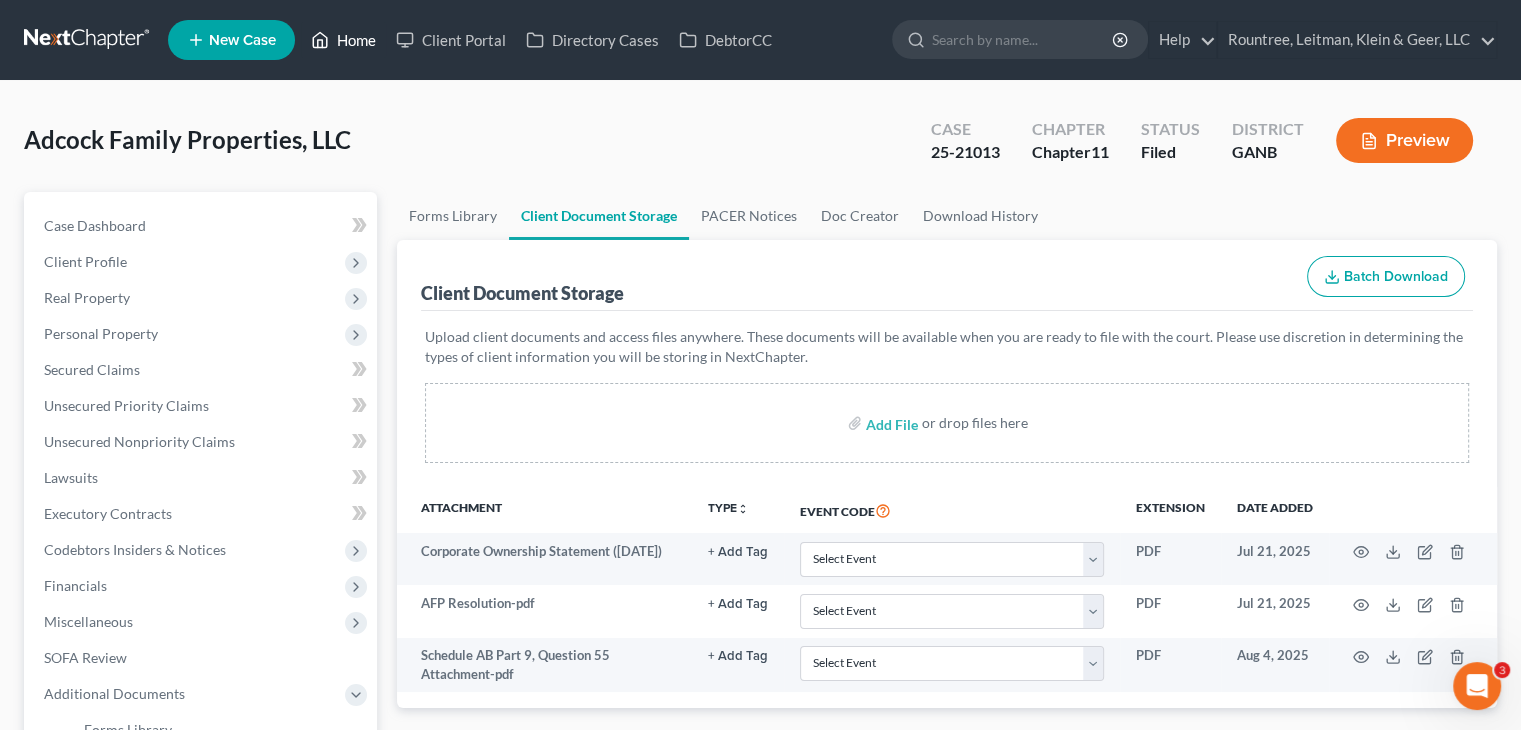 click on "Home" at bounding box center [343, 40] 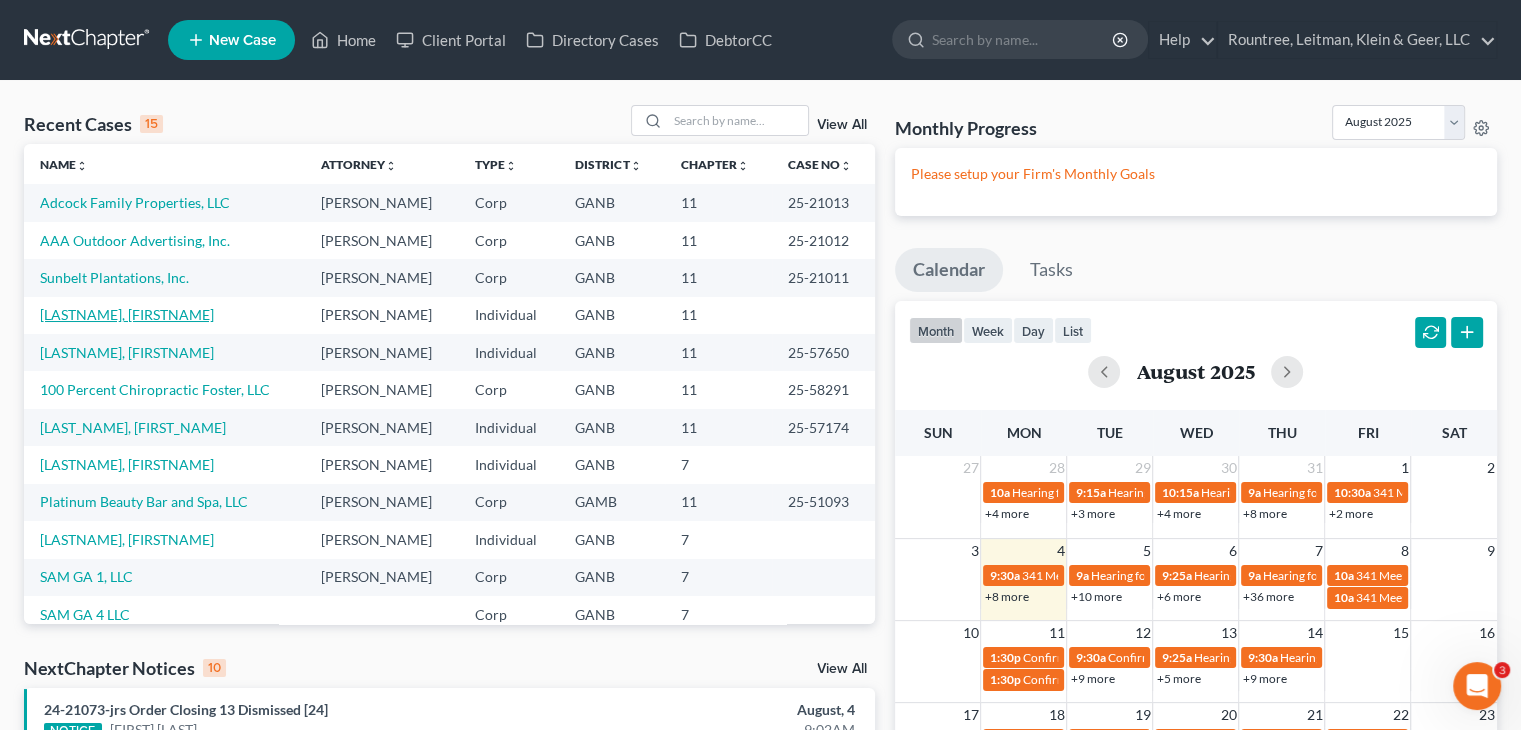 click on "[LASTNAME], [FIRSTNAME]" at bounding box center (127, 314) 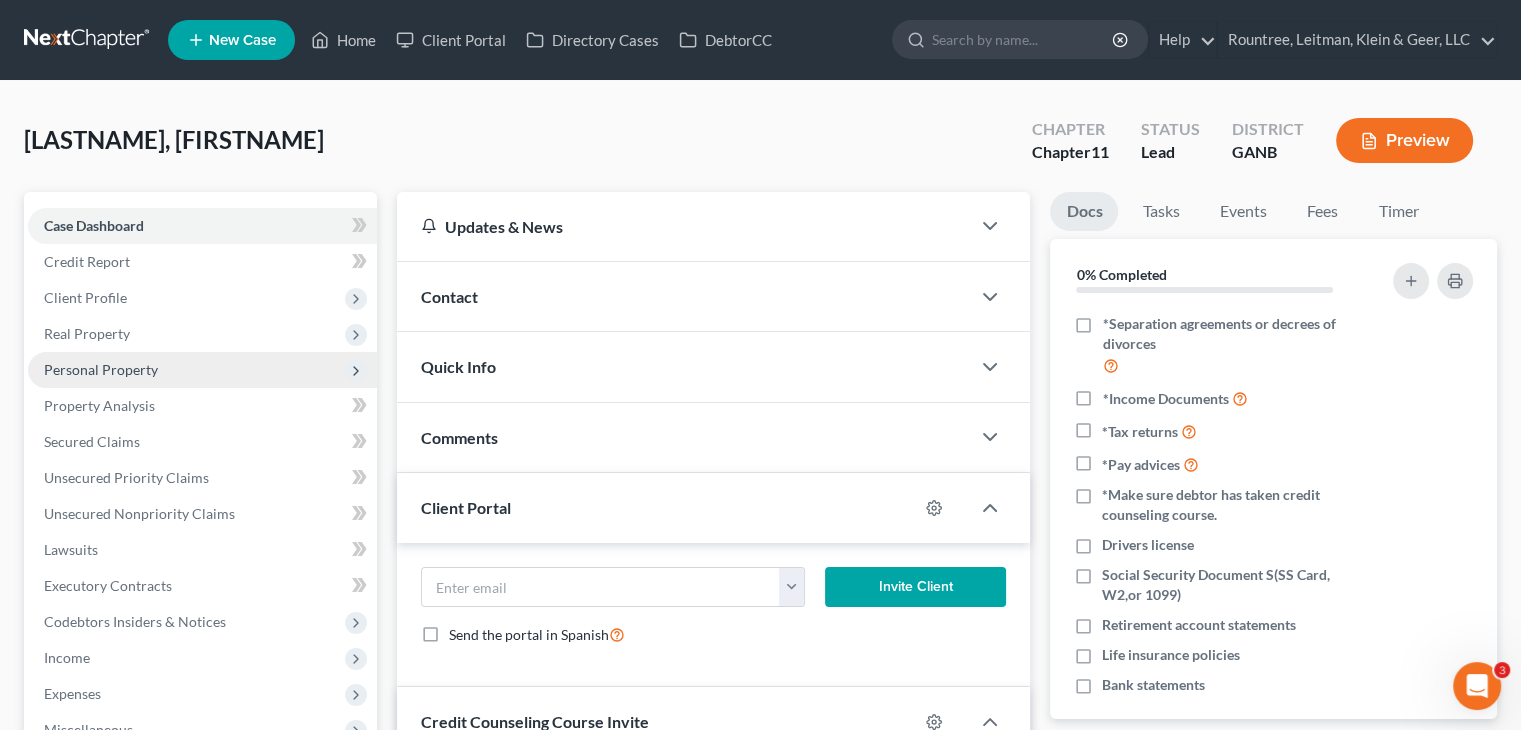 click on "Personal Property" at bounding box center (101, 369) 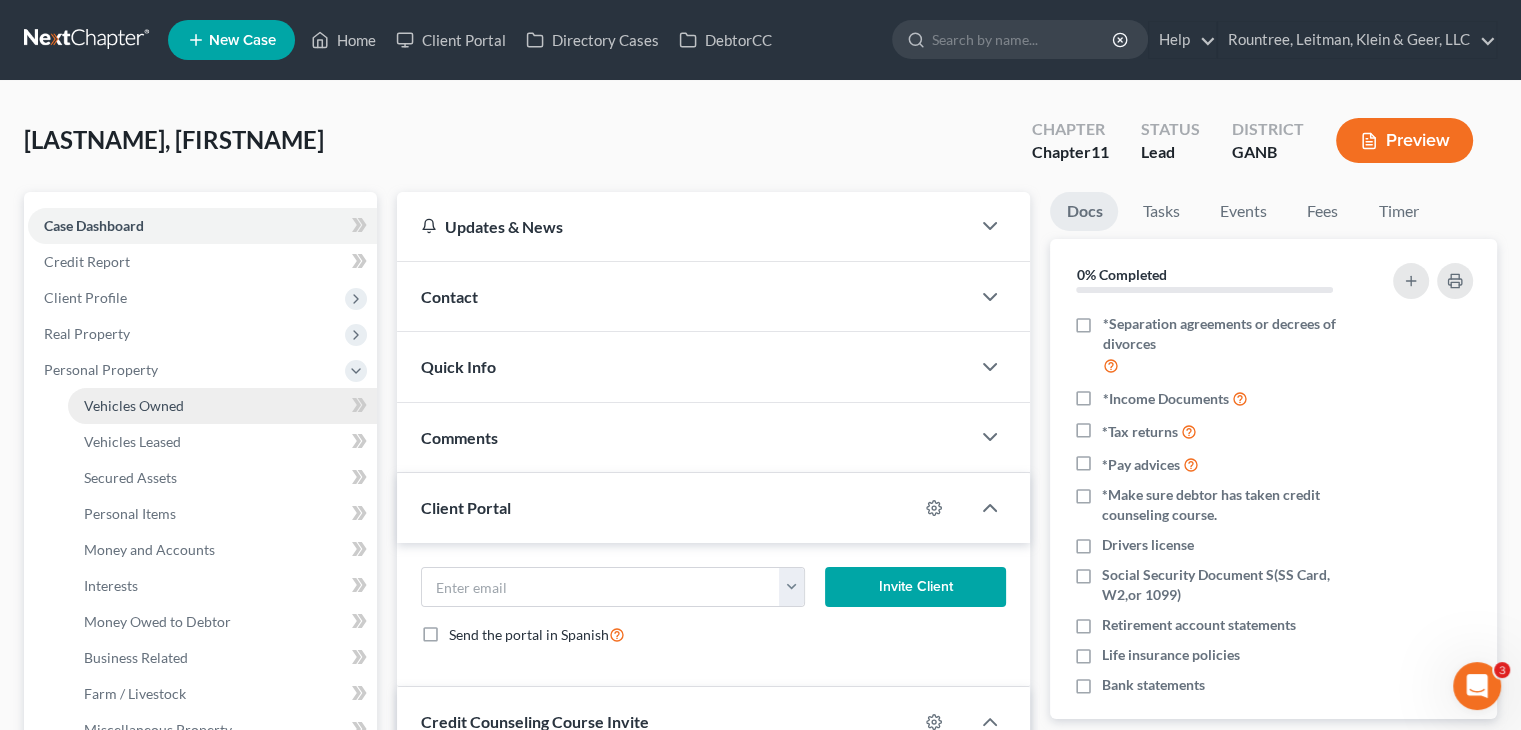 click on "Vehicles Owned" at bounding box center [134, 405] 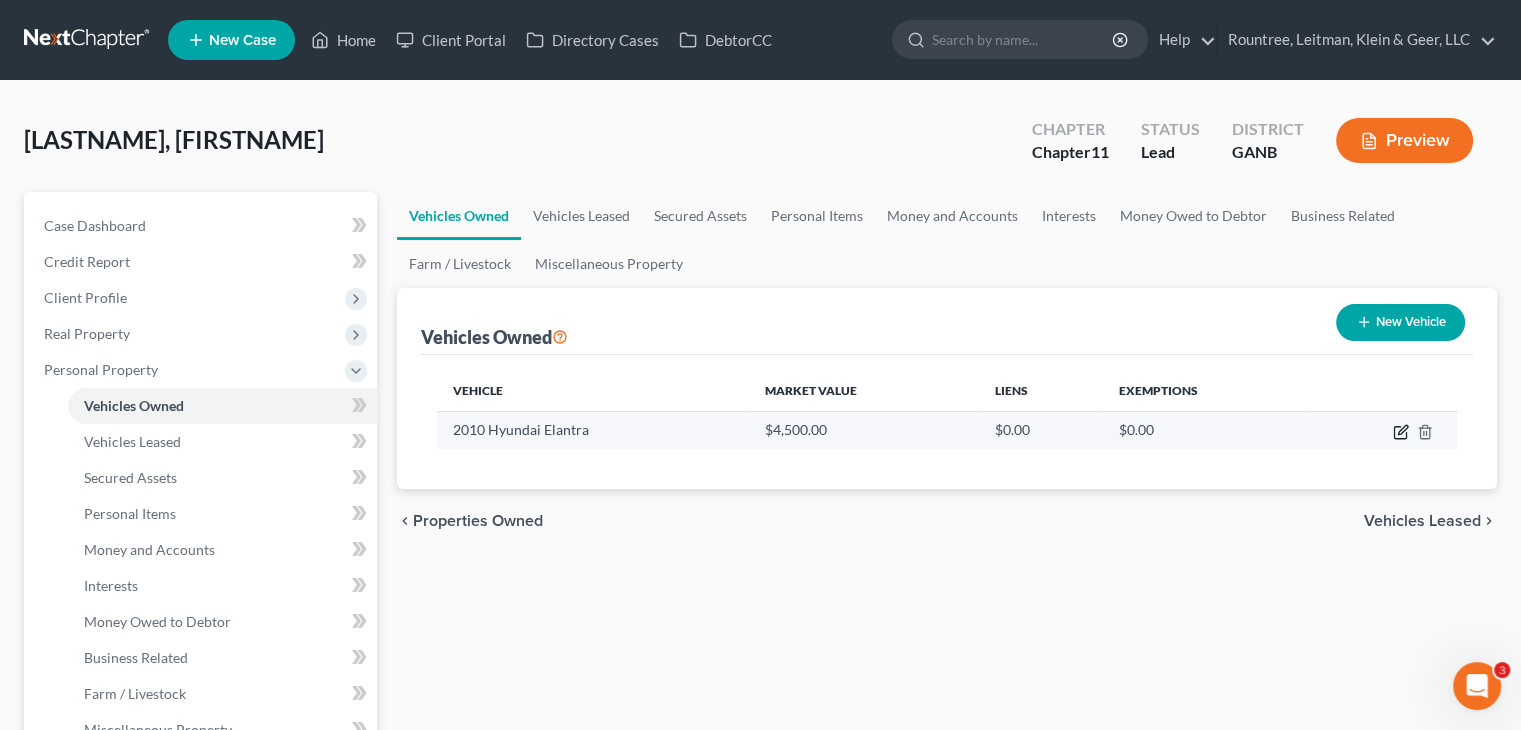 click 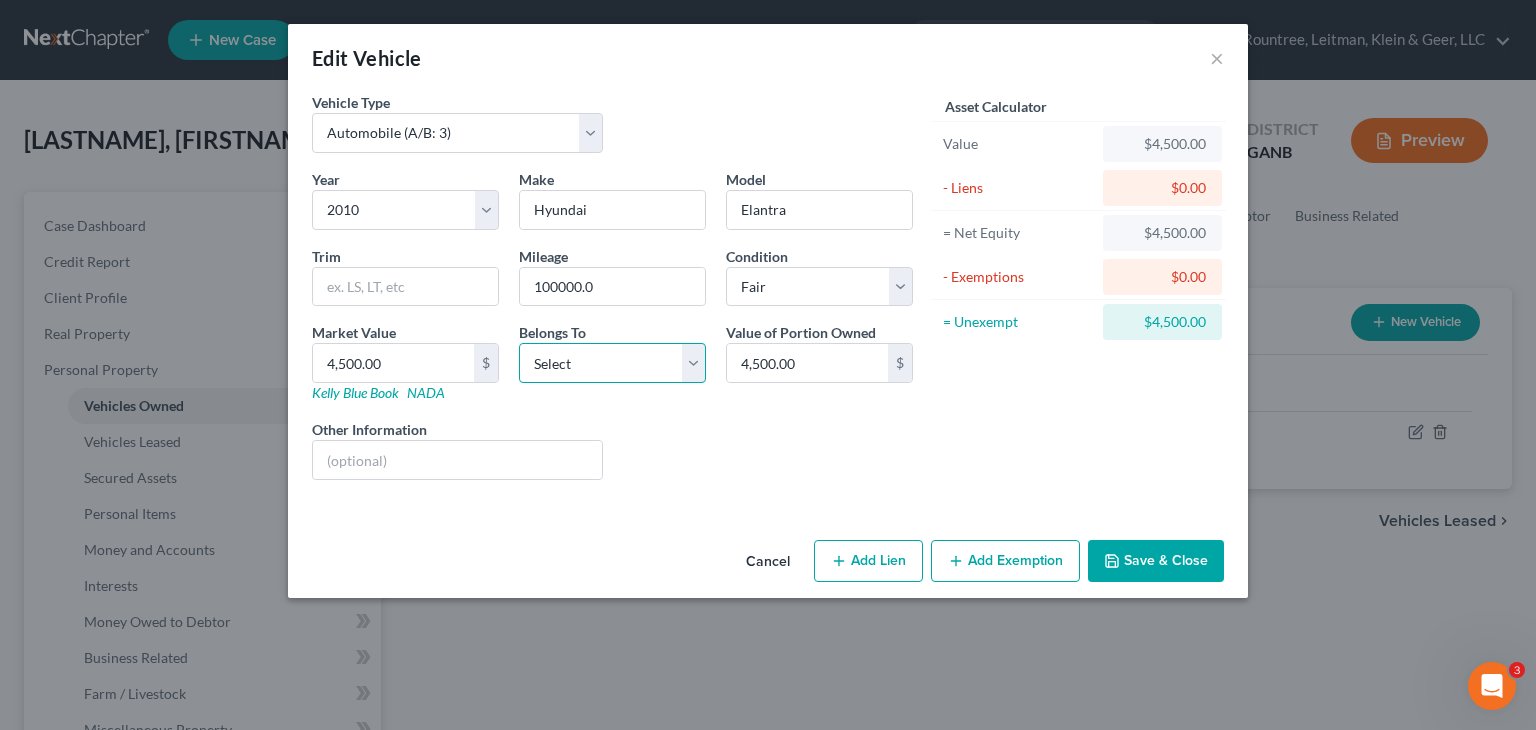 click on "Select Debtor 1 Only Debtor 2 Only Debtor 1 And Debtor 2 Only At Least One Of The Debtors And Another Community Property" at bounding box center (612, 363) 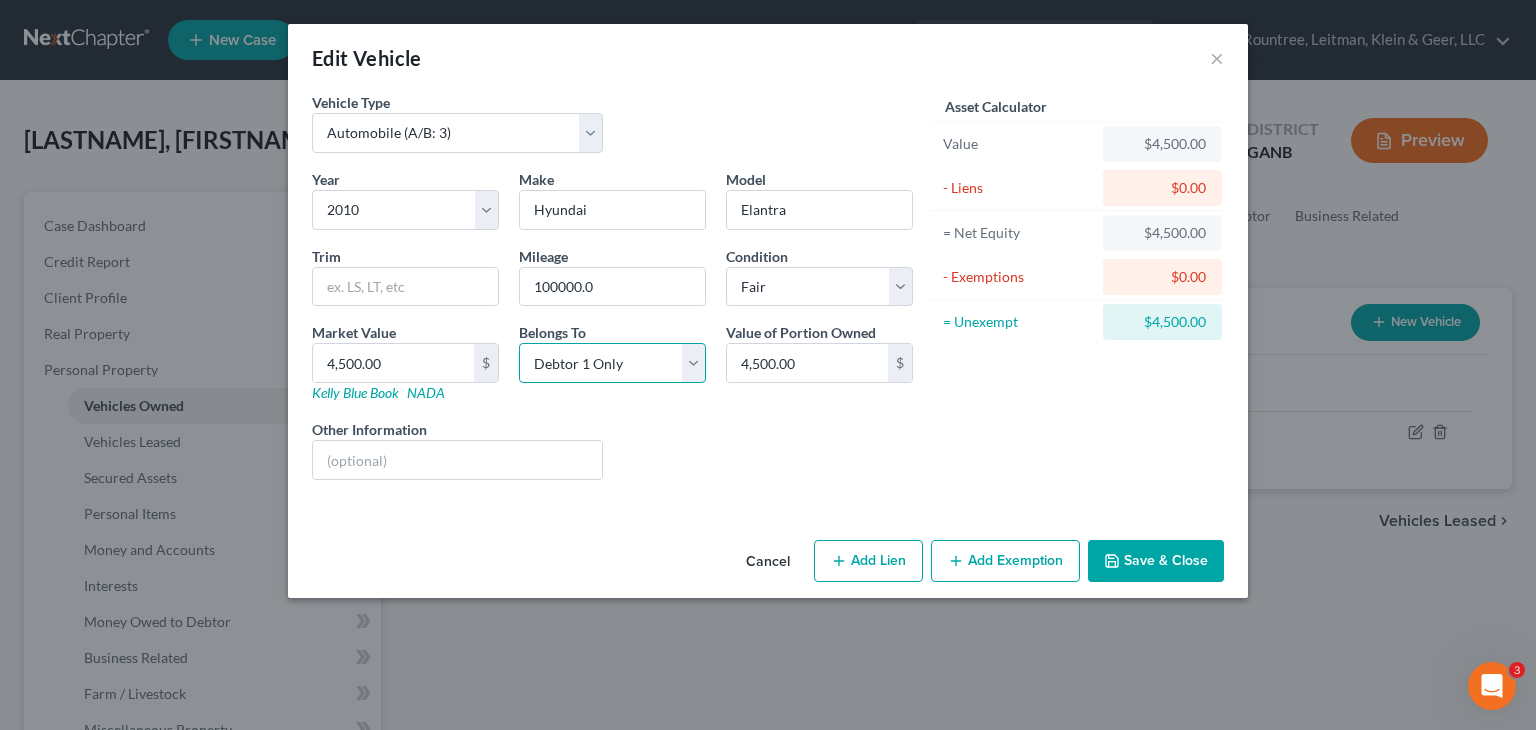 click on "Select Debtor 1 Only Debtor 2 Only Debtor 1 And Debtor 2 Only At Least One Of The Debtors And Another Community Property" at bounding box center (612, 363) 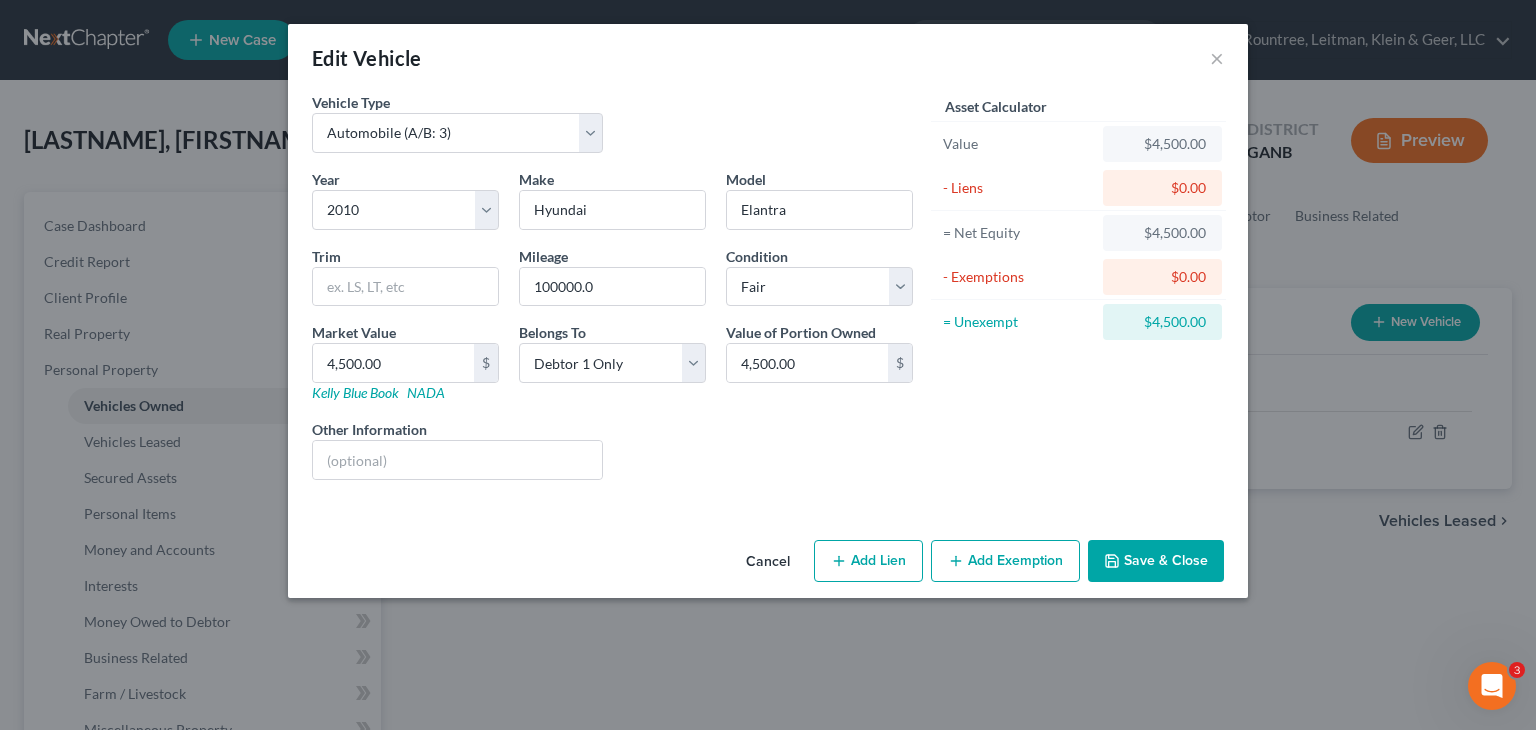 click on "Save & Close" at bounding box center (1156, 561) 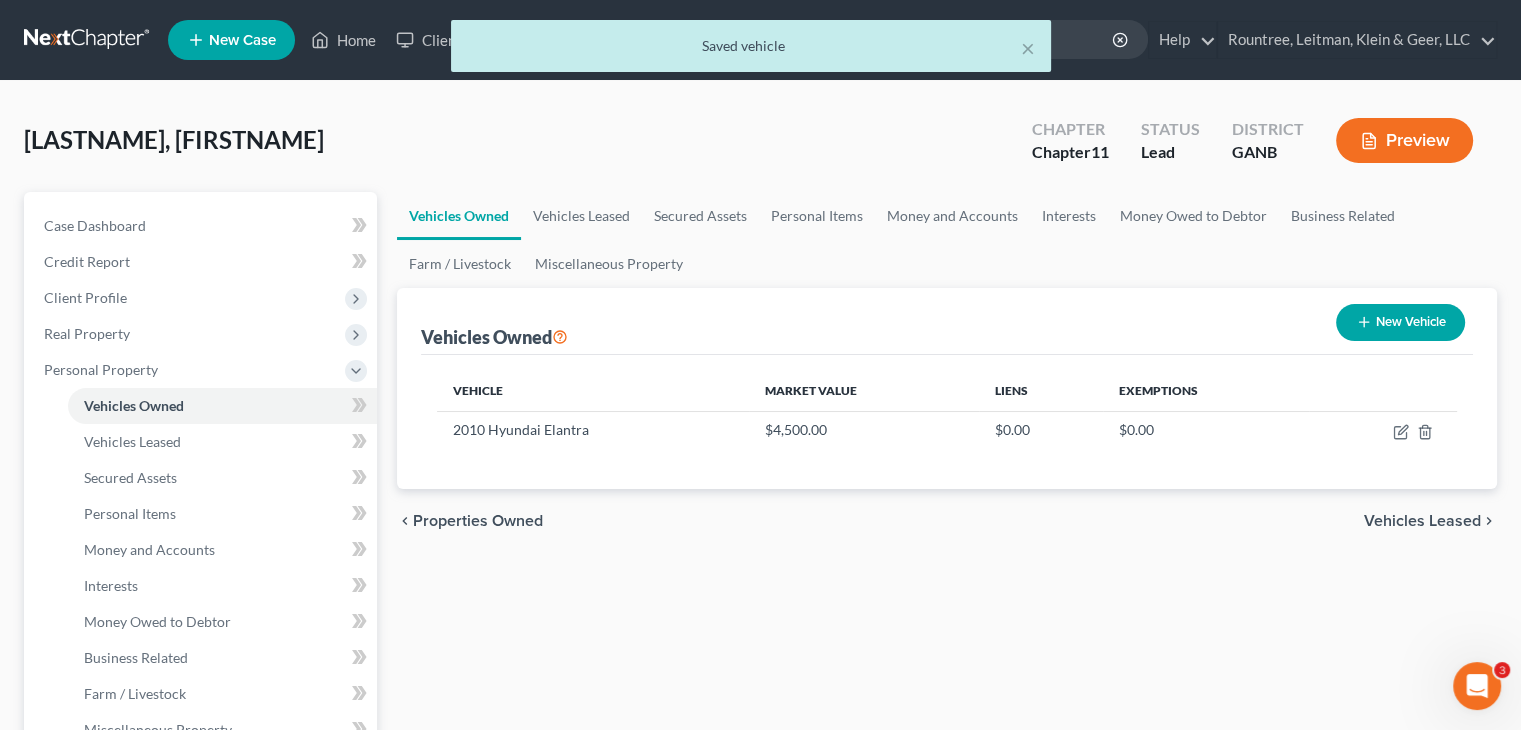 click on "New Vehicle" at bounding box center (1400, 322) 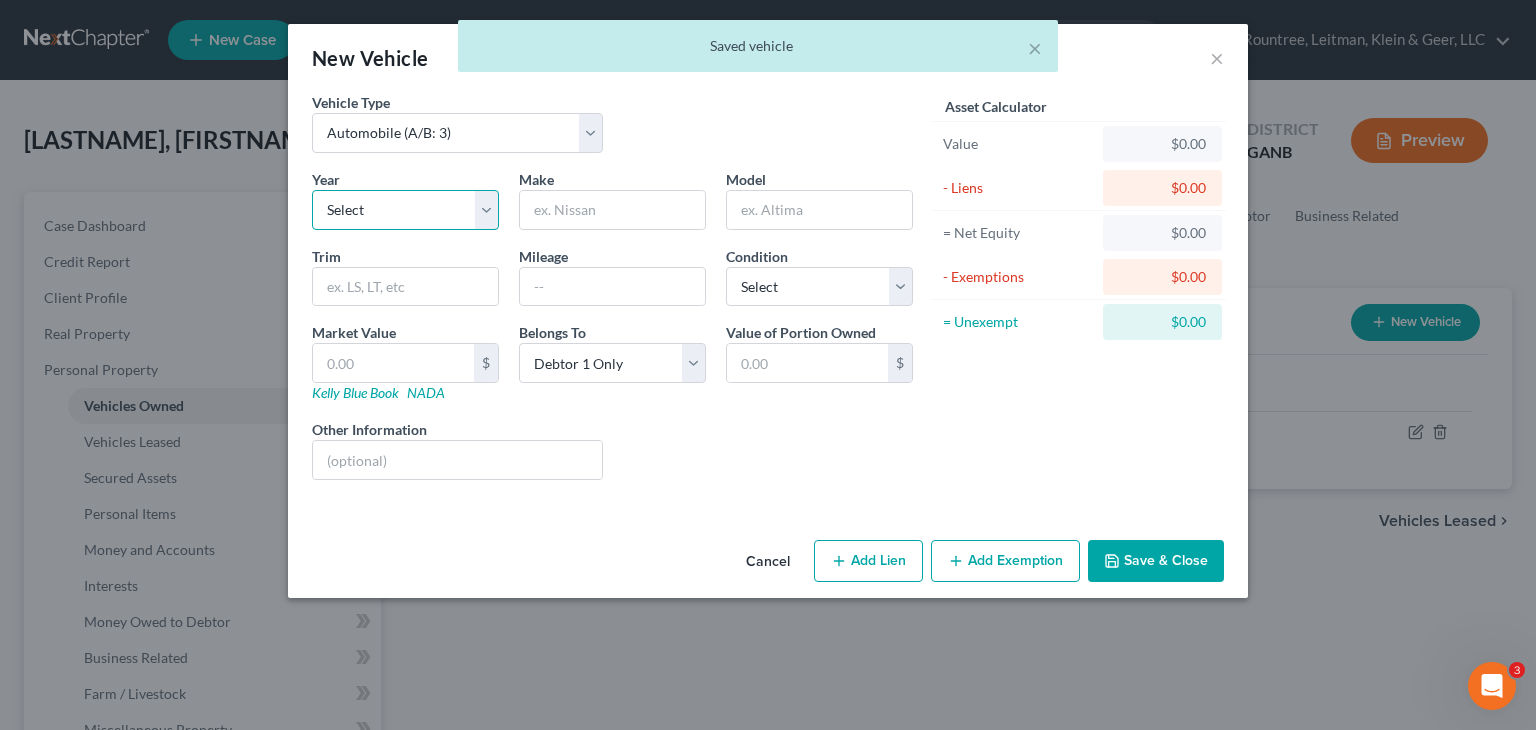 click on "Select 2026 2025 2024 2023 2022 2021 2020 2019 2018 2017 2016 2015 2014 2013 2012 2011 2010 2009 2008 2007 2006 2005 2004 2003 2002 2001 2000 1999 1998 1997 1996 1995 1994 1993 1992 1991 1990 1989 1988 1987 1986 1985 1984 1983 1982 1981 1980 1979 1978 1977 1976 1975 1974 1973 1972 1971 1970 1969 1968 1967 1966 1965 1964 1963 1962 1961 1960 1959 1958 1957 1956 1955 1954 1953 1952 1951 1950 1949 1948 1947 1946 1945 1944 1943 1942 1941 1940 1939 1938 1937 1936 1935 1934 1933 1932 1931 1930 1929 1928 1927 1926 1925 1924 1923 1922 1921 1920 1919 1918 1917 1916 1915 1914 1913 1912 1911 1910 1909 1908 1907 1906 1905 1904 1903 1902 1901" at bounding box center [405, 210] 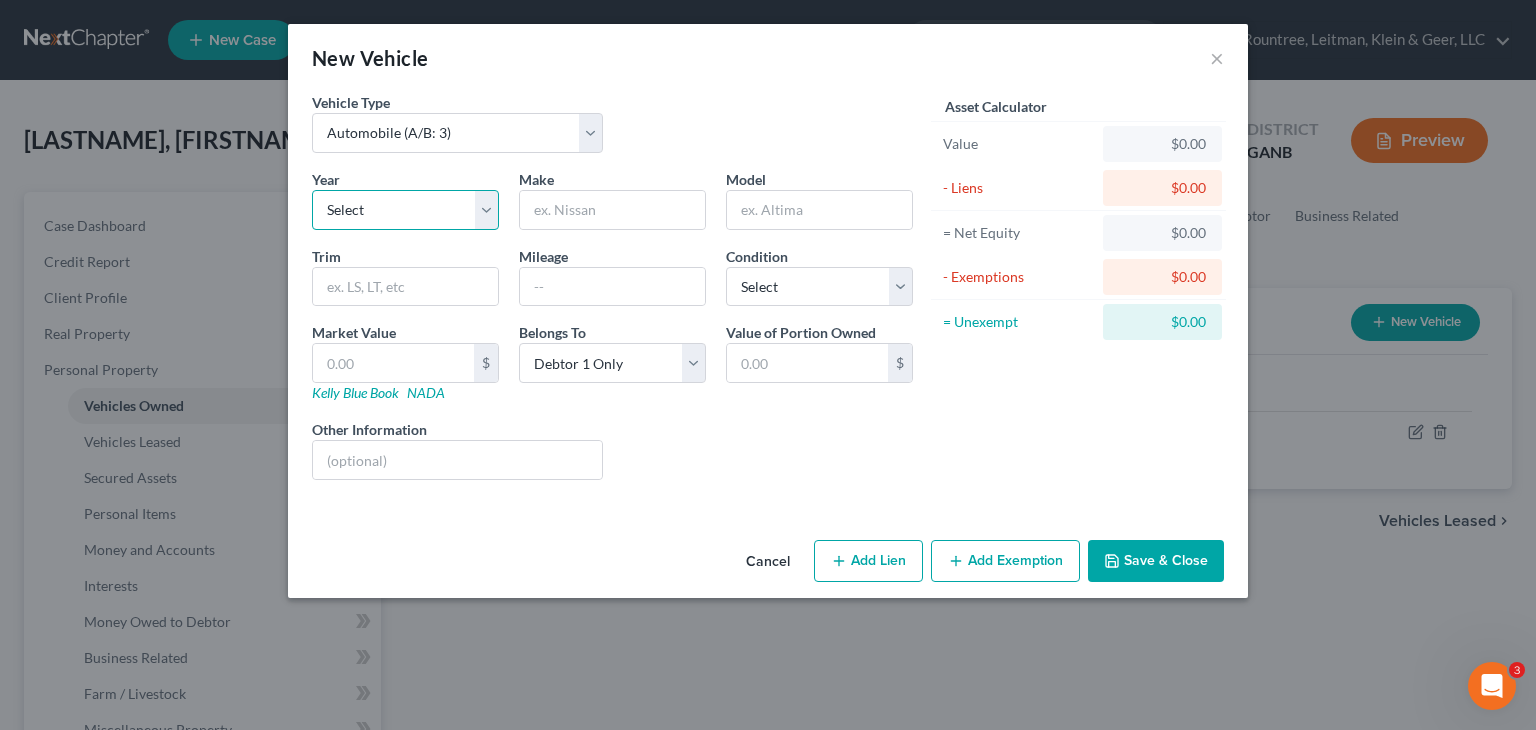 select on "27" 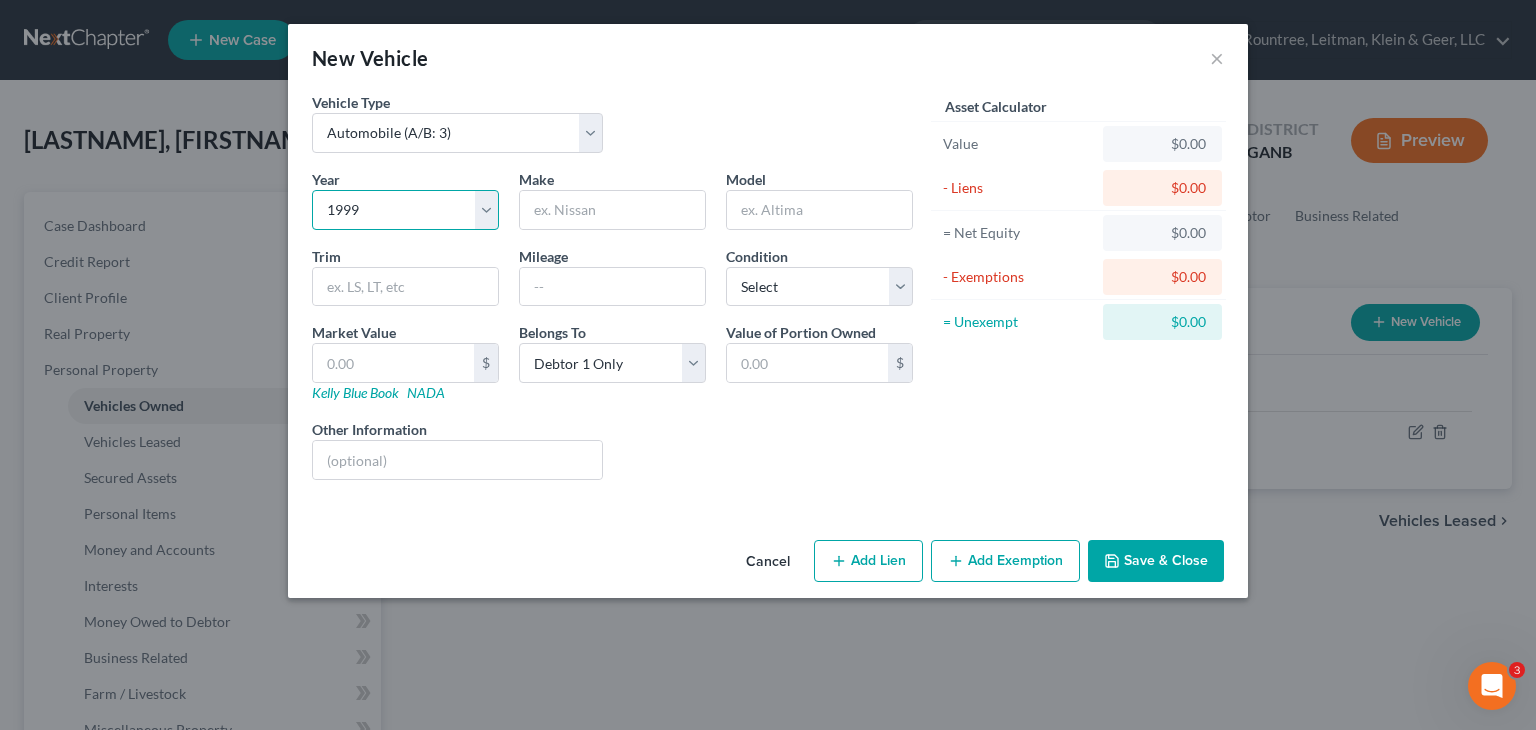 click on "Select 2026 2025 2024 2023 2022 2021 2020 2019 2018 2017 2016 2015 2014 2013 2012 2011 2010 2009 2008 2007 2006 2005 2004 2003 2002 2001 2000 1999 1998 1997 1996 1995 1994 1993 1992 1991 1990 1989 1988 1987 1986 1985 1984 1983 1982 1981 1980 1979 1978 1977 1976 1975 1974 1973 1972 1971 1970 1969 1968 1967 1966 1965 1964 1963 1962 1961 1960 1959 1958 1957 1956 1955 1954 1953 1952 1951 1950 1949 1948 1947 1946 1945 1944 1943 1942 1941 1940 1939 1938 1937 1936 1935 1934 1933 1932 1931 1930 1929 1928 1927 1926 1925 1924 1923 1922 1921 1920 1919 1918 1917 1916 1915 1914 1913 1912 1911 1910 1909 1908 1907 1906 1905 1904 1903 1902 1901" at bounding box center (405, 210) 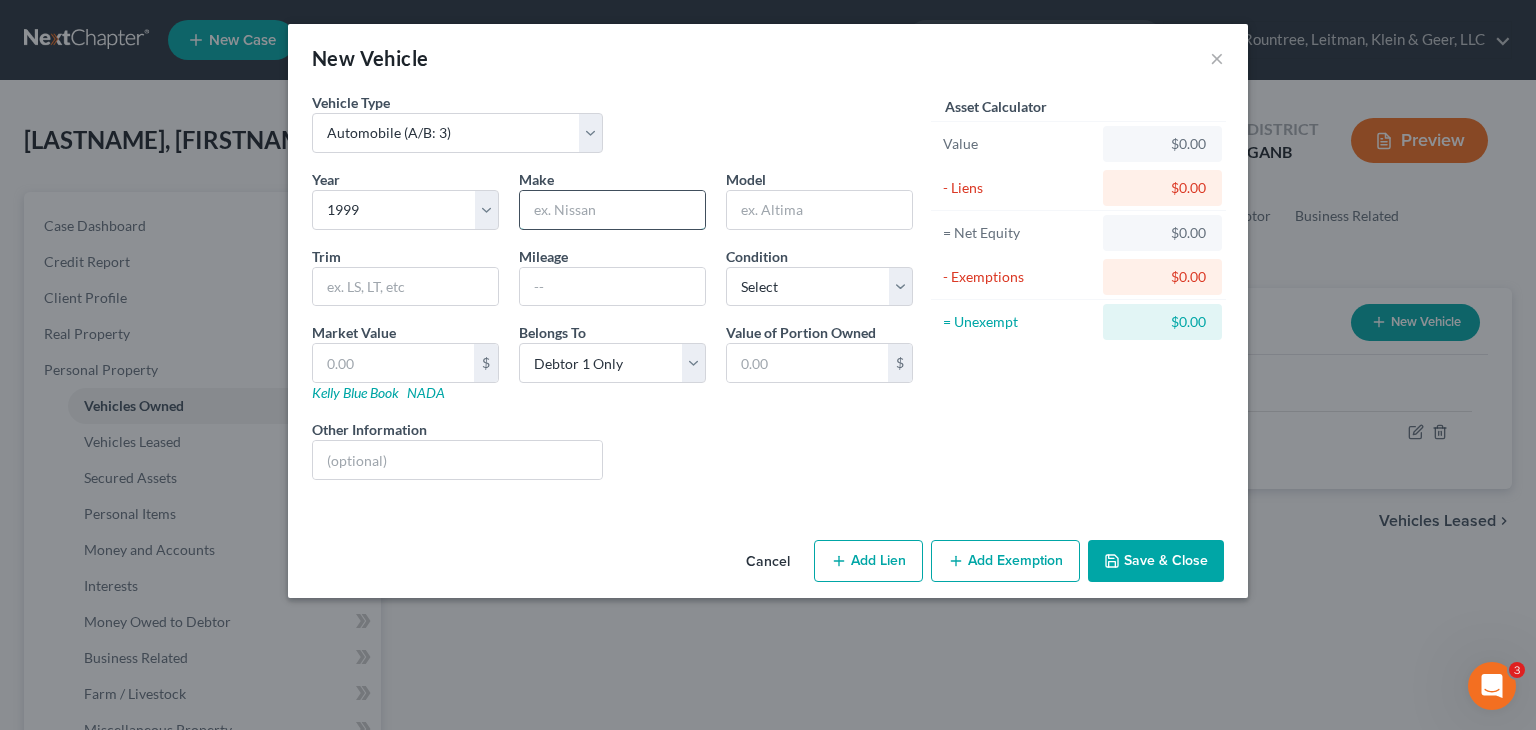 click at bounding box center (612, 210) 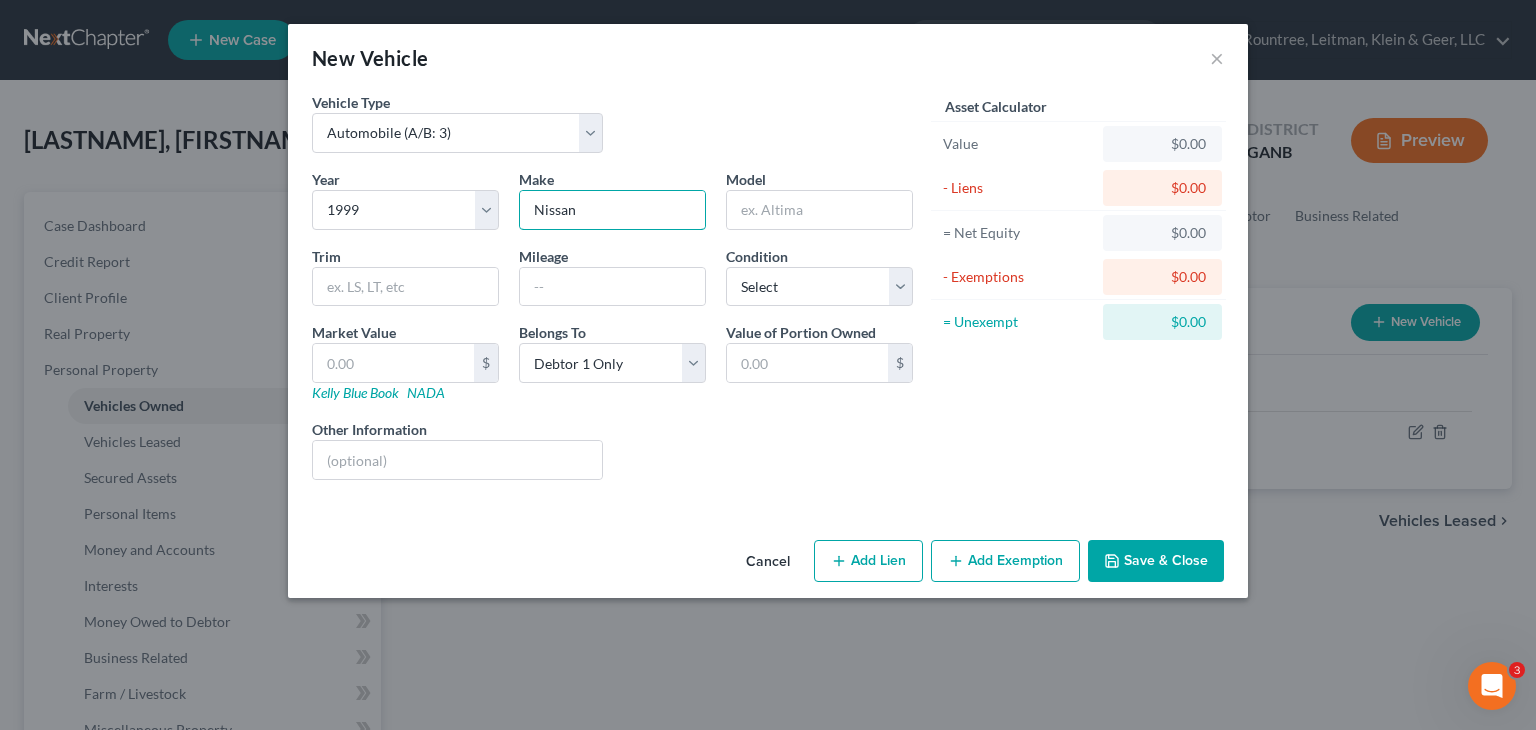 type on "Nissan" 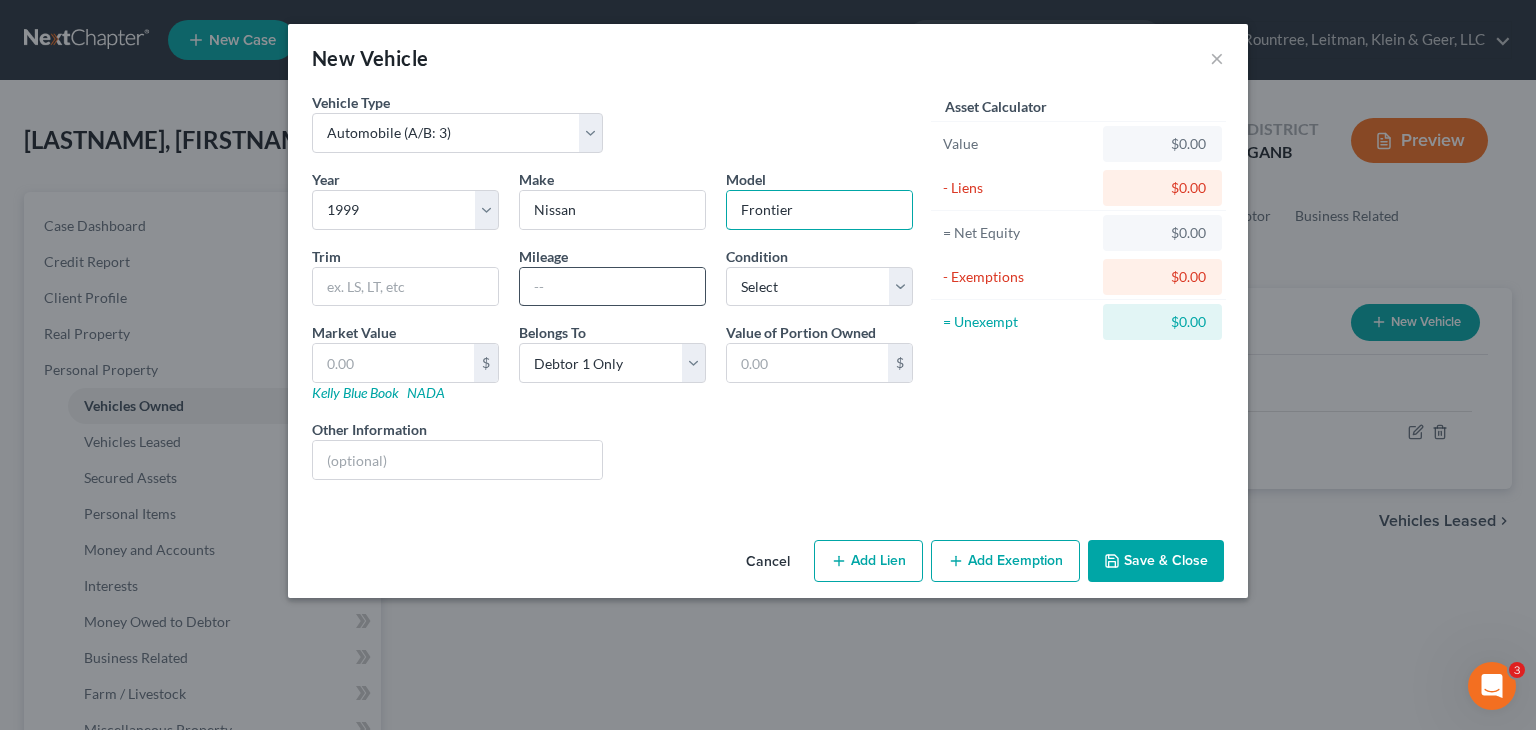 type on "Frontier" 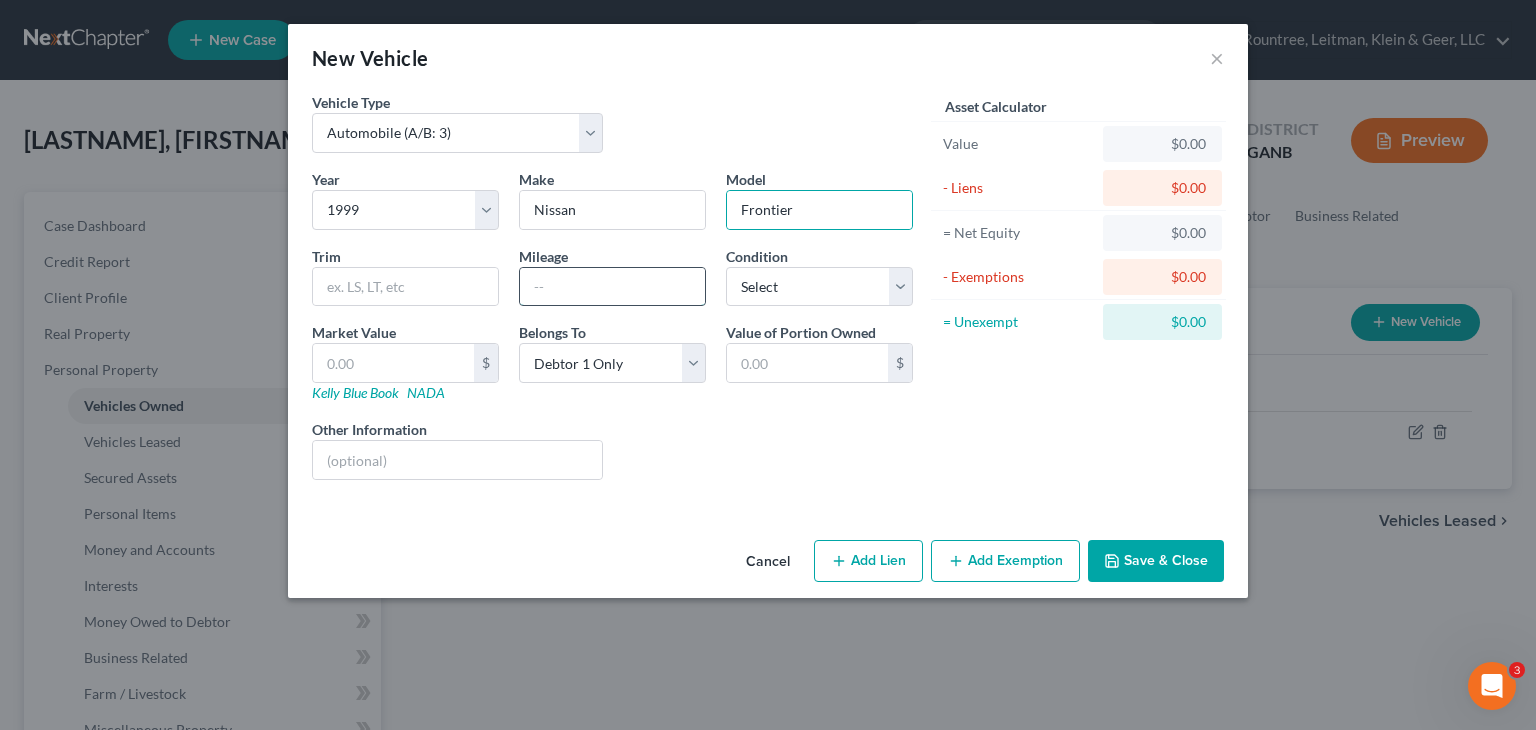 click at bounding box center (612, 287) 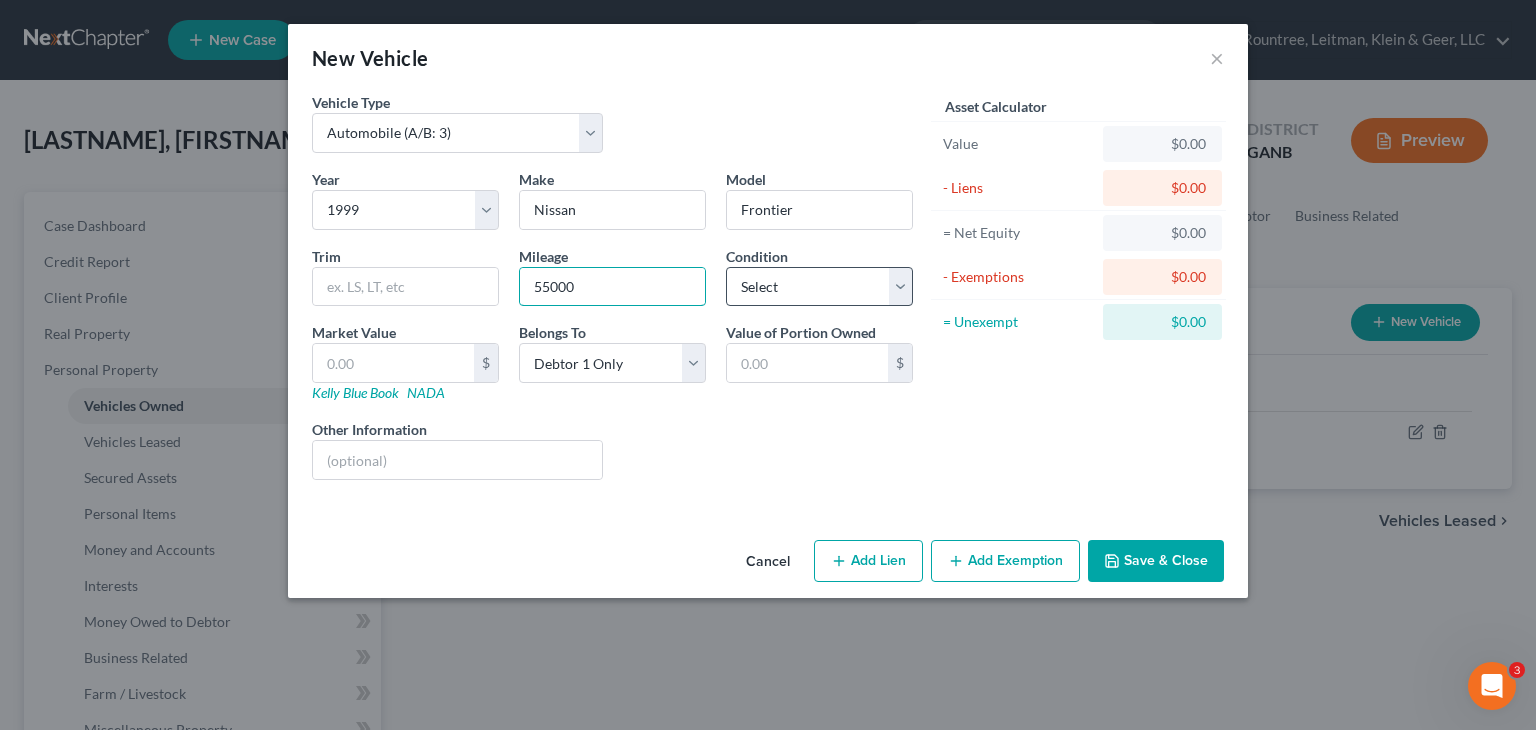 type on "55000" 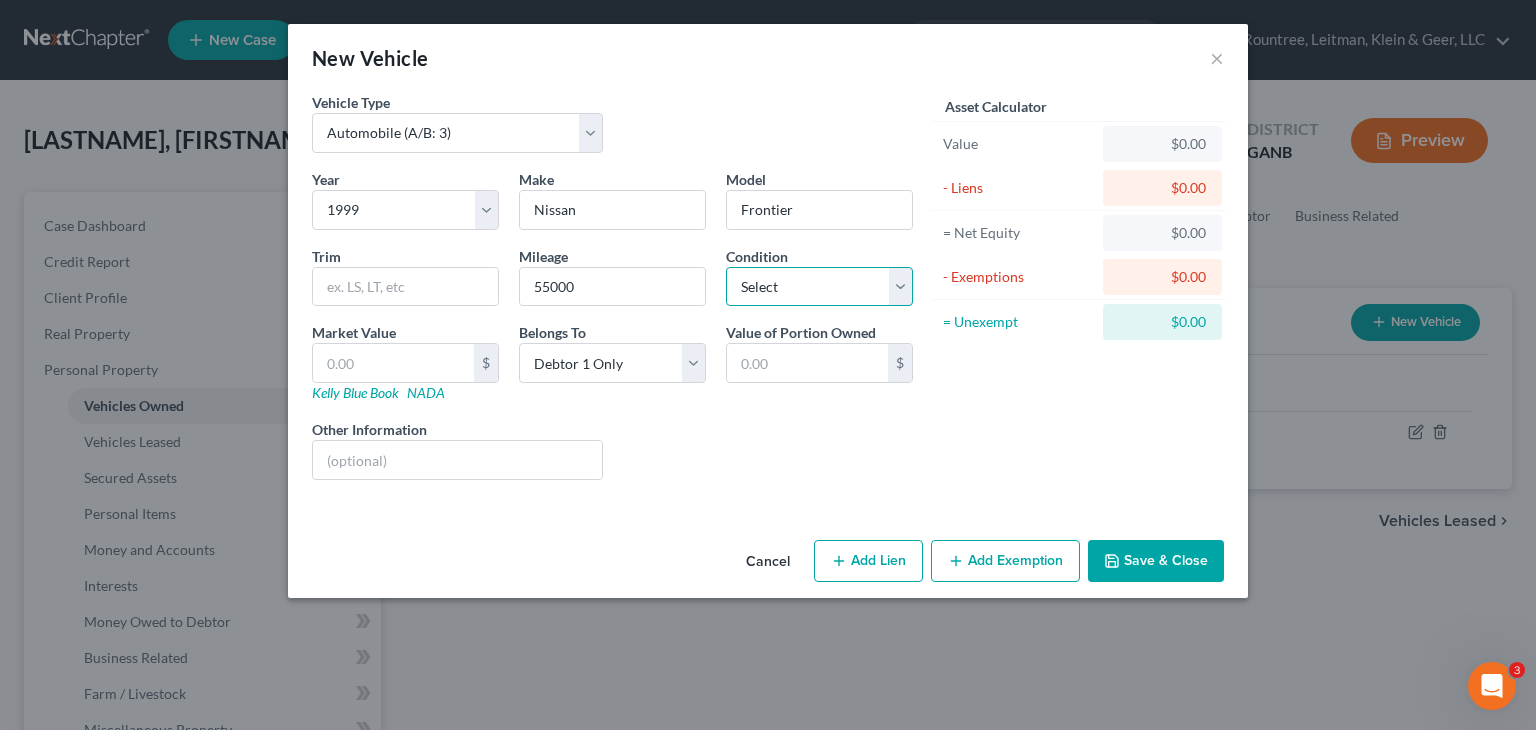 click on "Select Excellent Very Good Good Fair Poor" at bounding box center (819, 287) 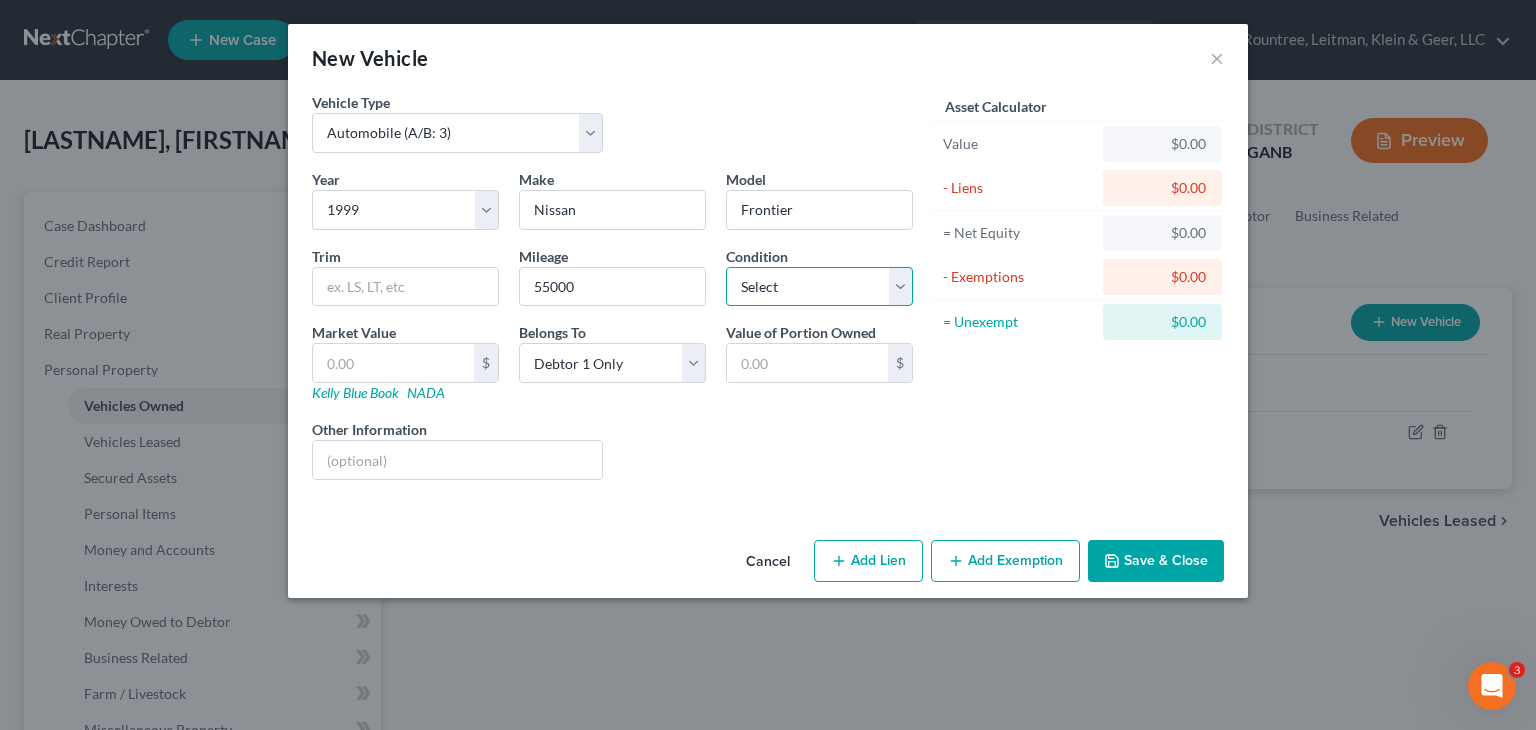 select on "4" 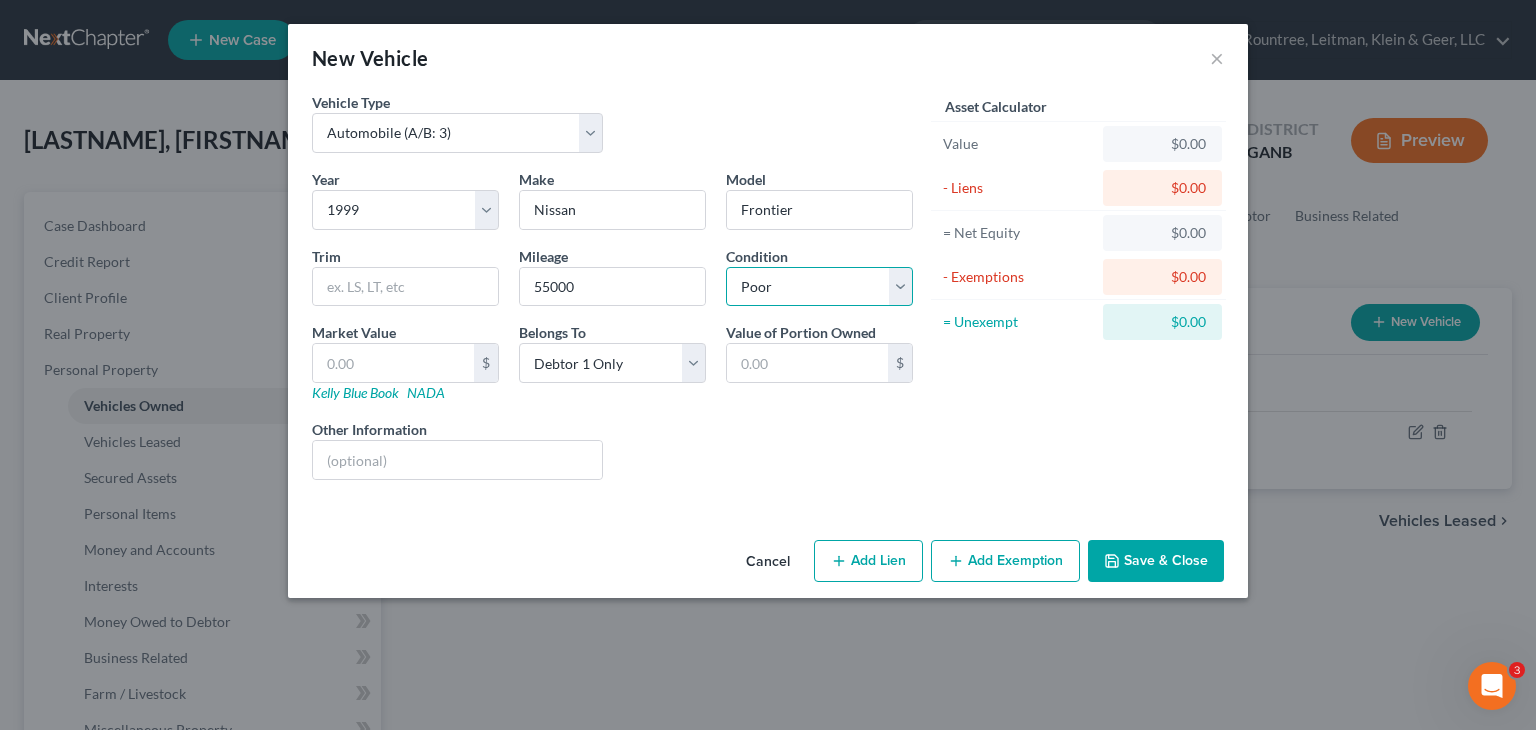 click on "Select Excellent Very Good Good Fair Poor" at bounding box center [819, 287] 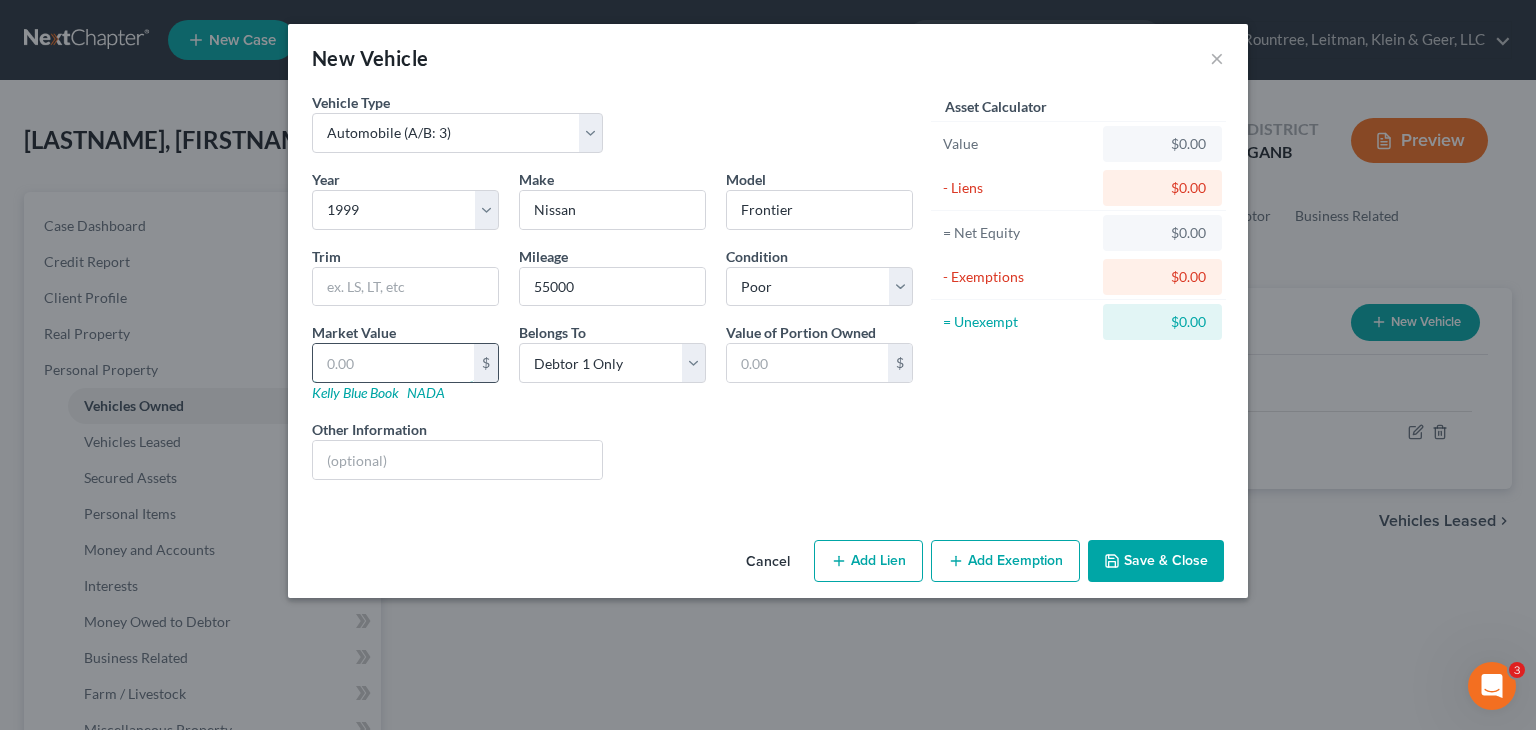click at bounding box center [393, 363] 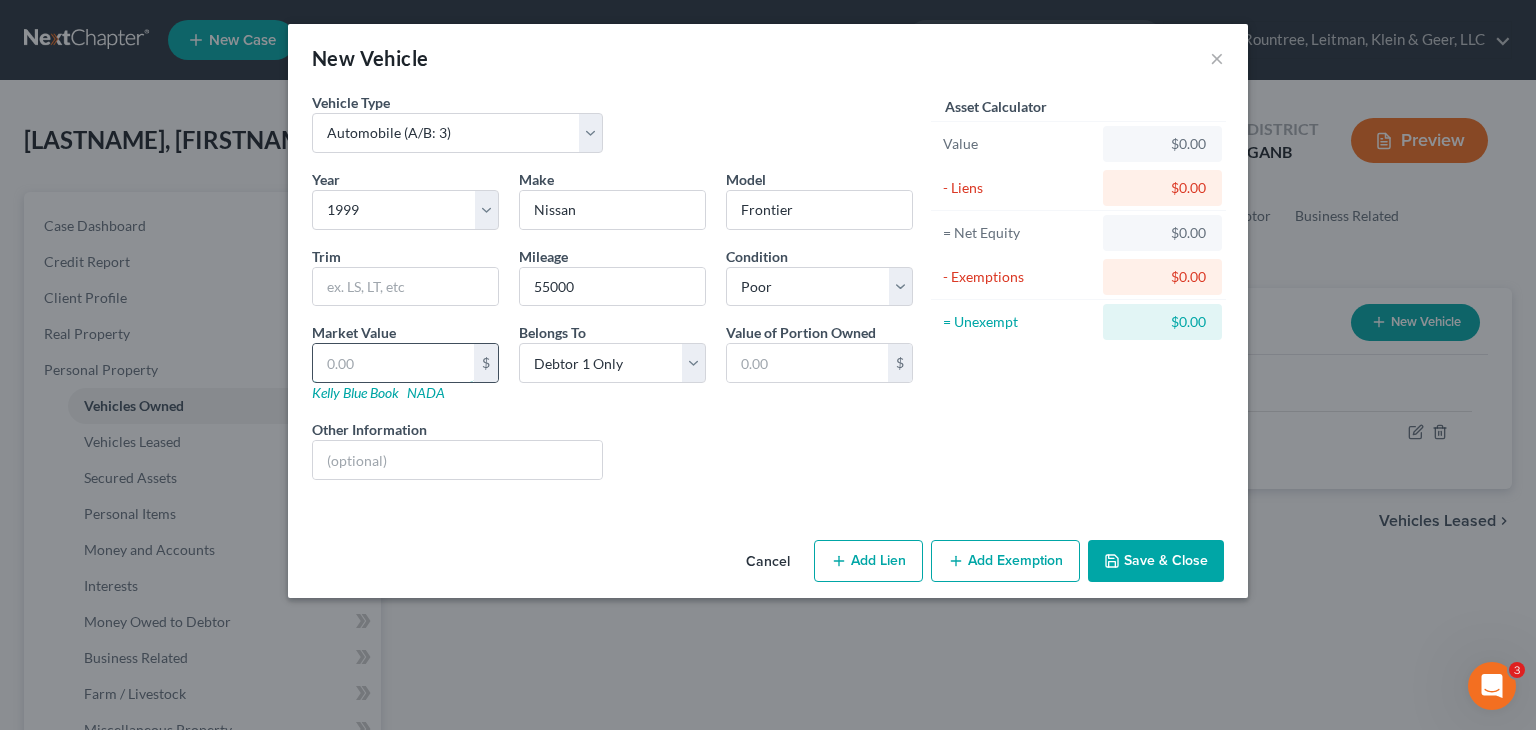 type on "5" 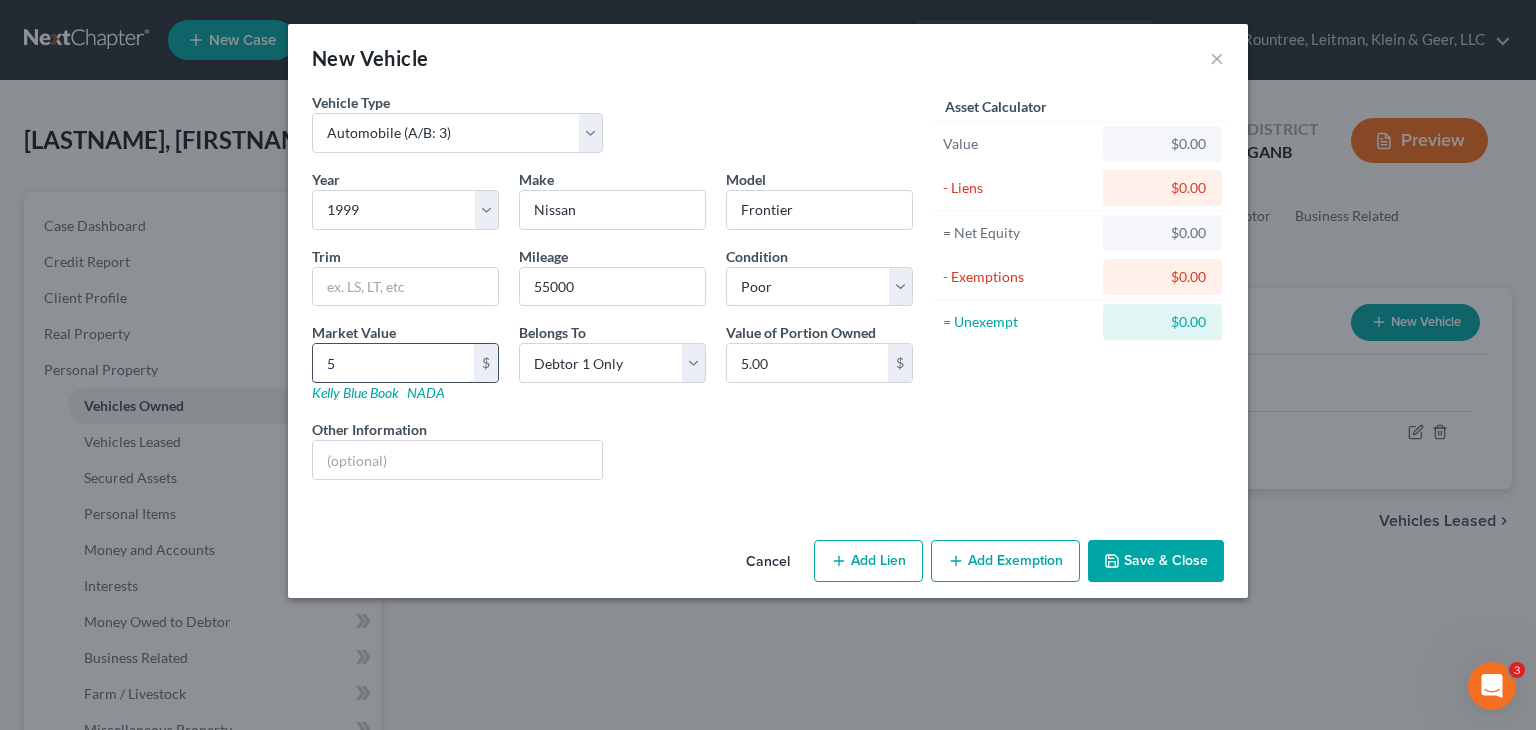 type on "50" 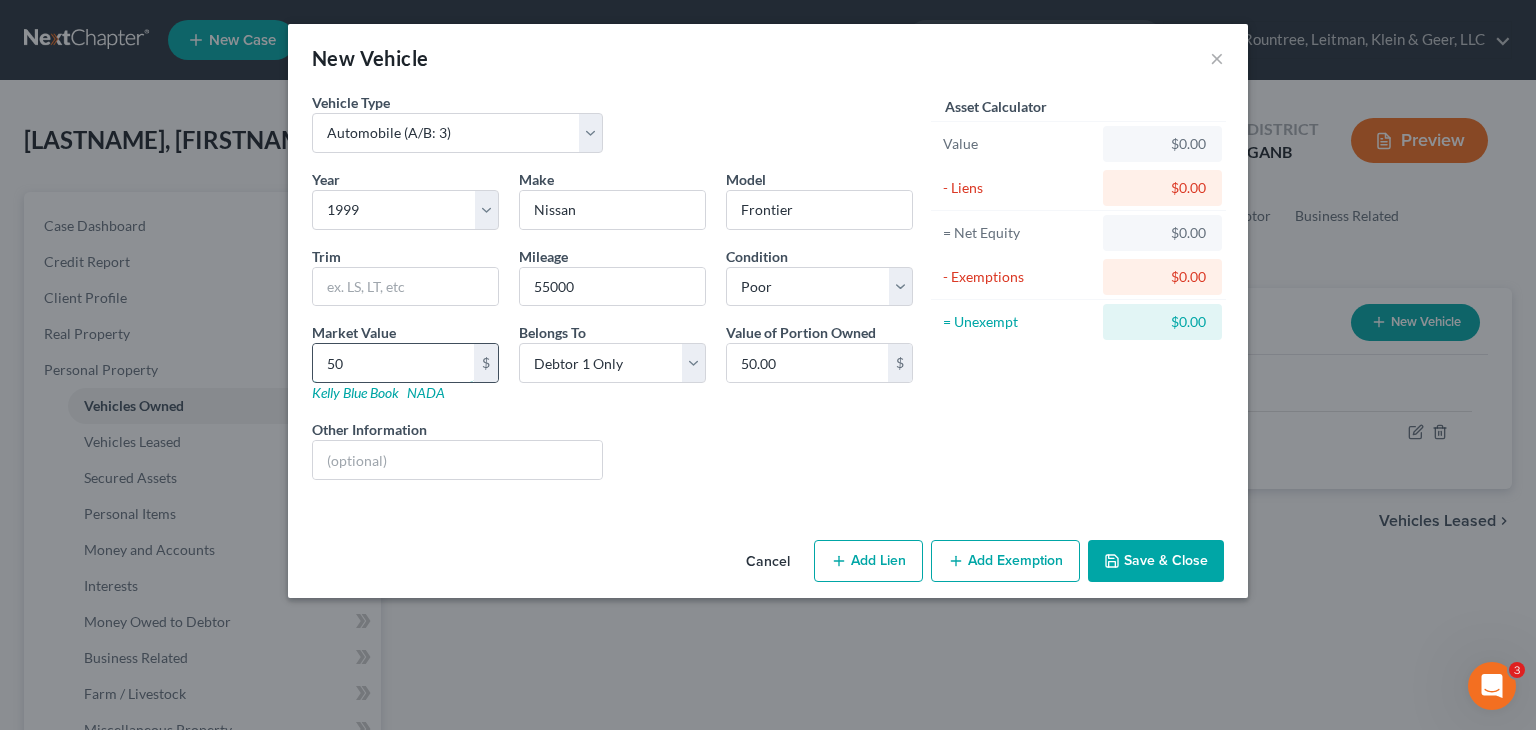 type on "500" 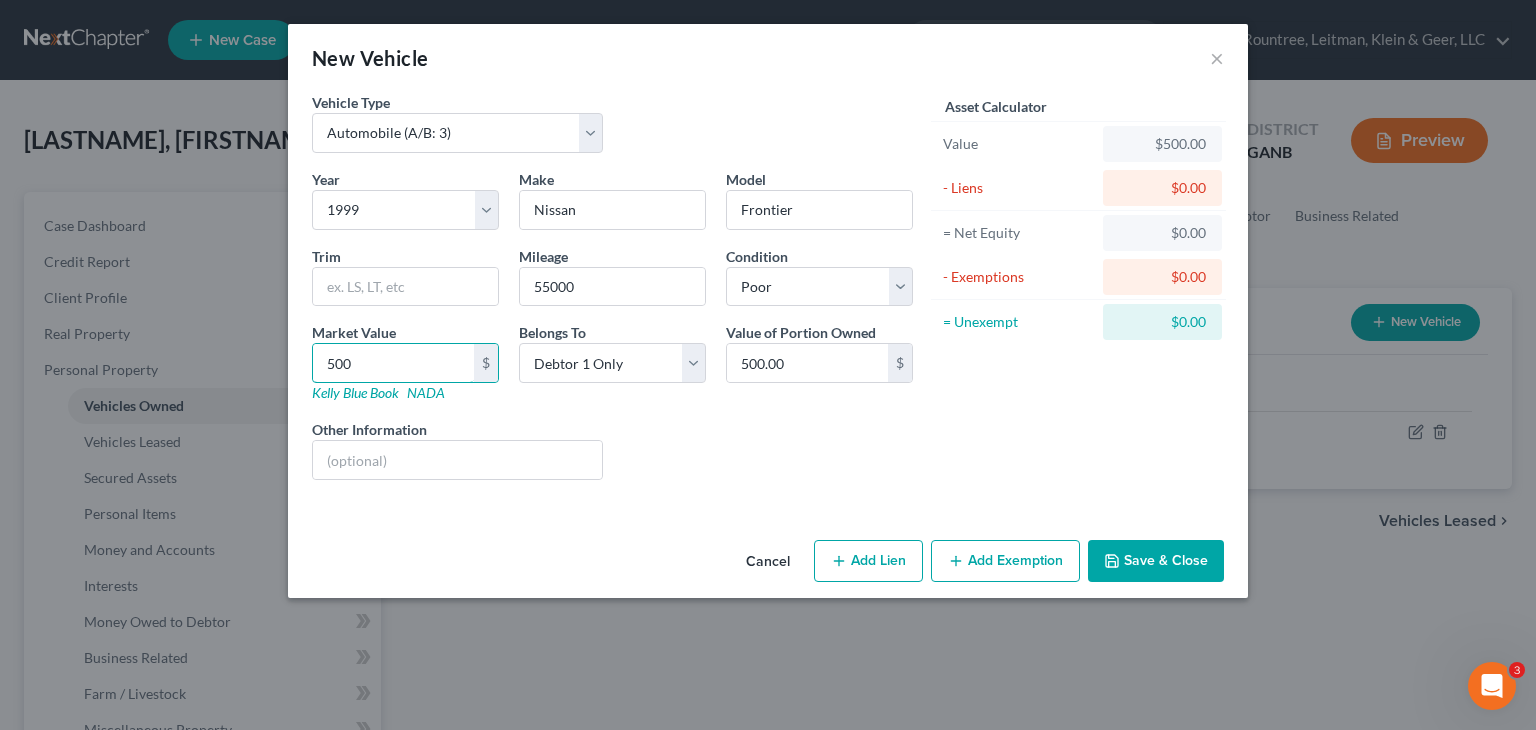 type on "500" 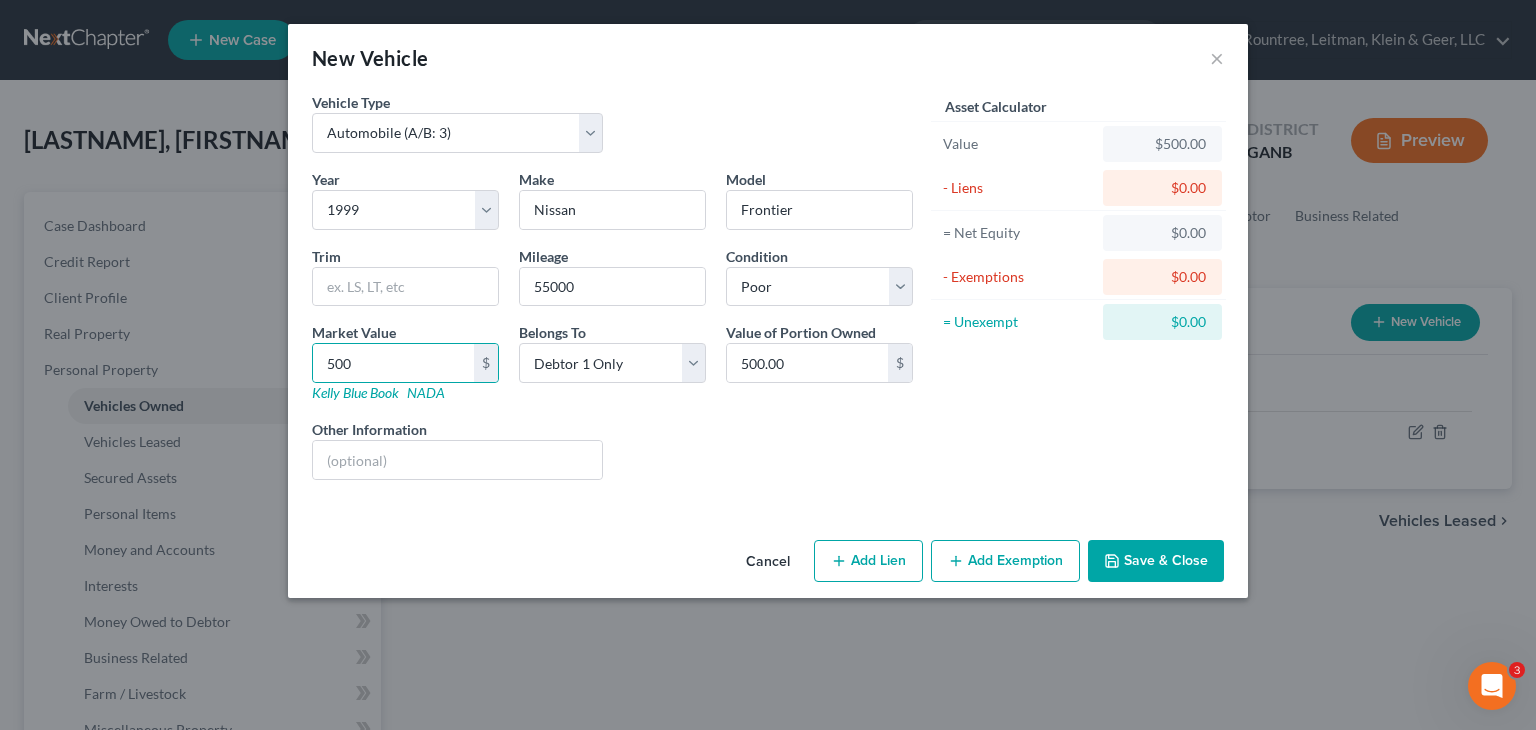click on "Save & Close" at bounding box center (1156, 561) 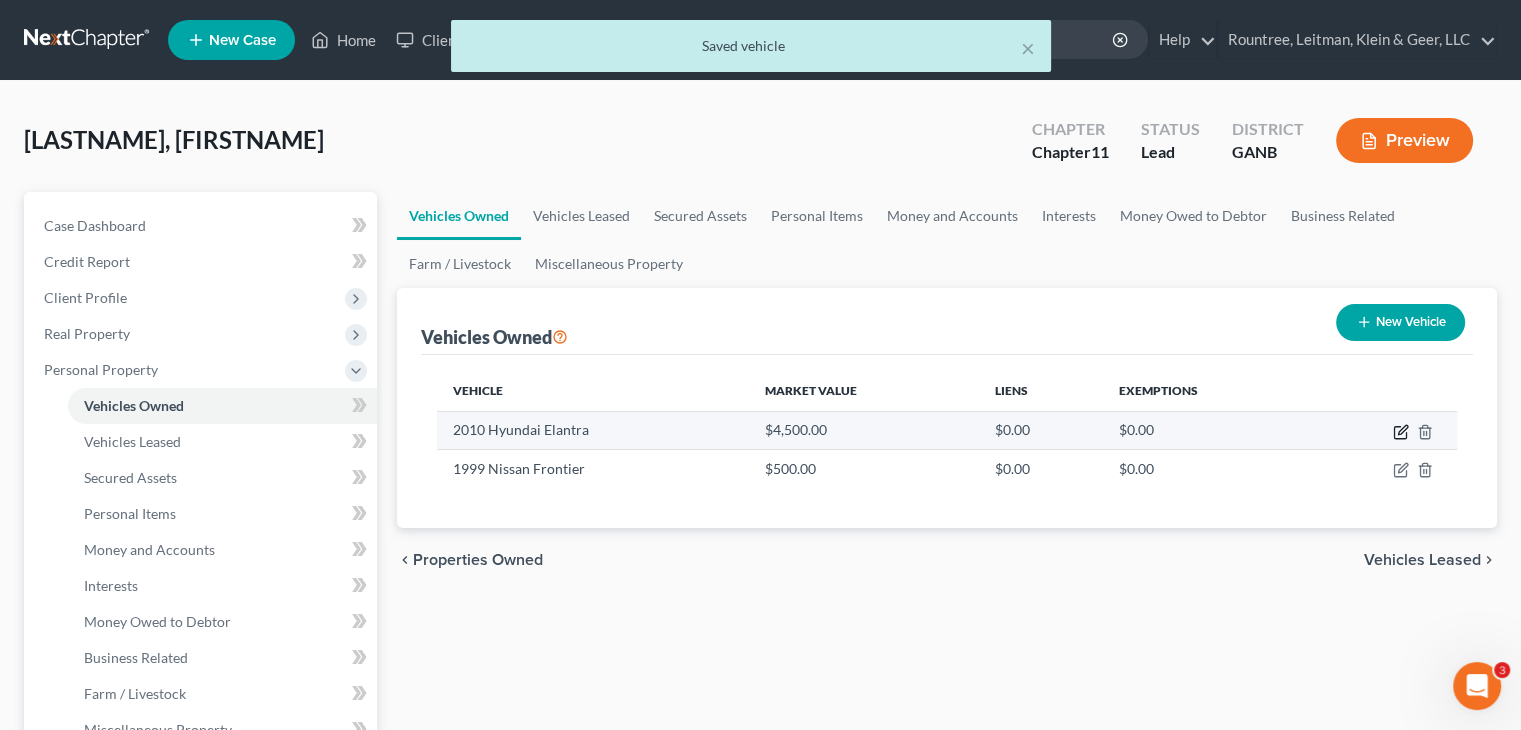 click 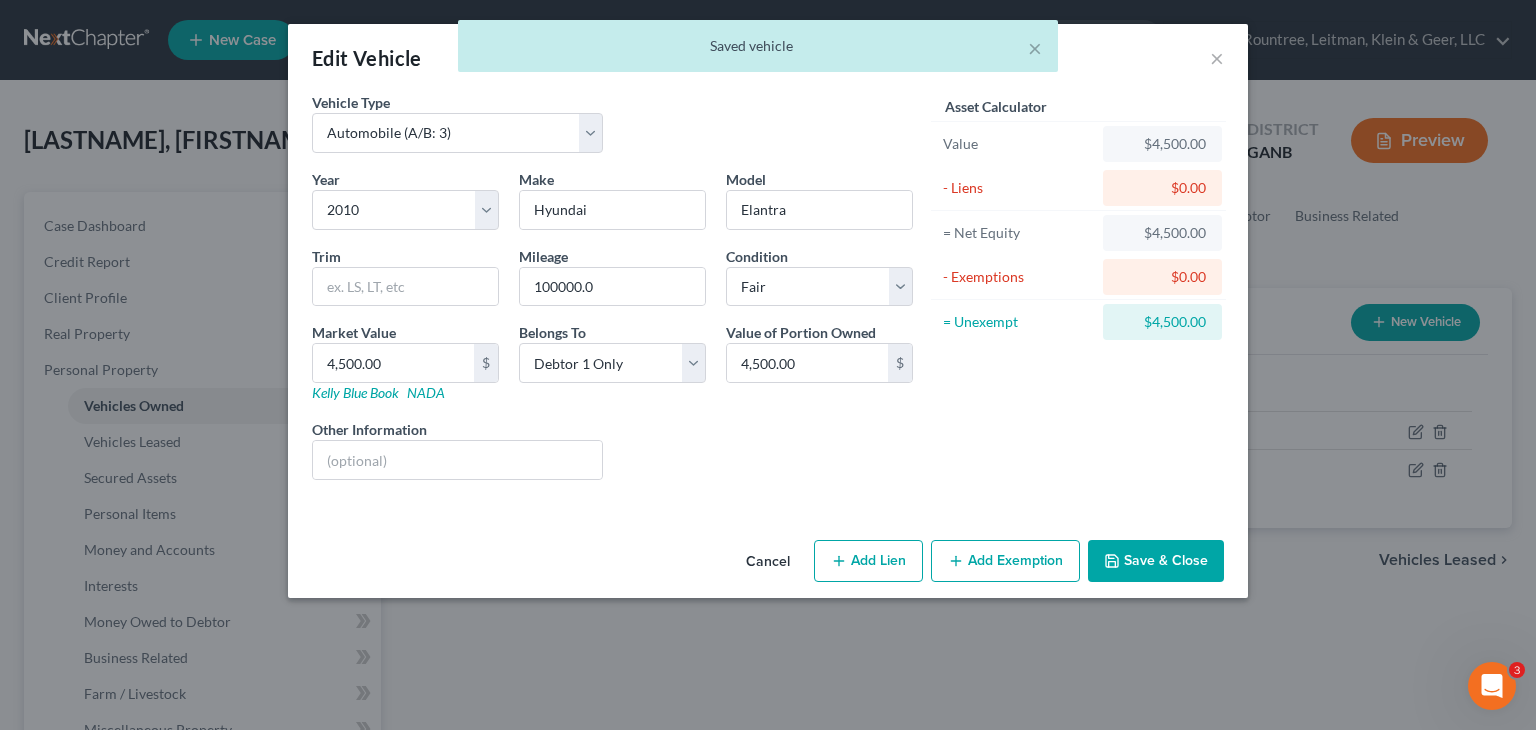 click on "Add Exemption" at bounding box center [1005, 561] 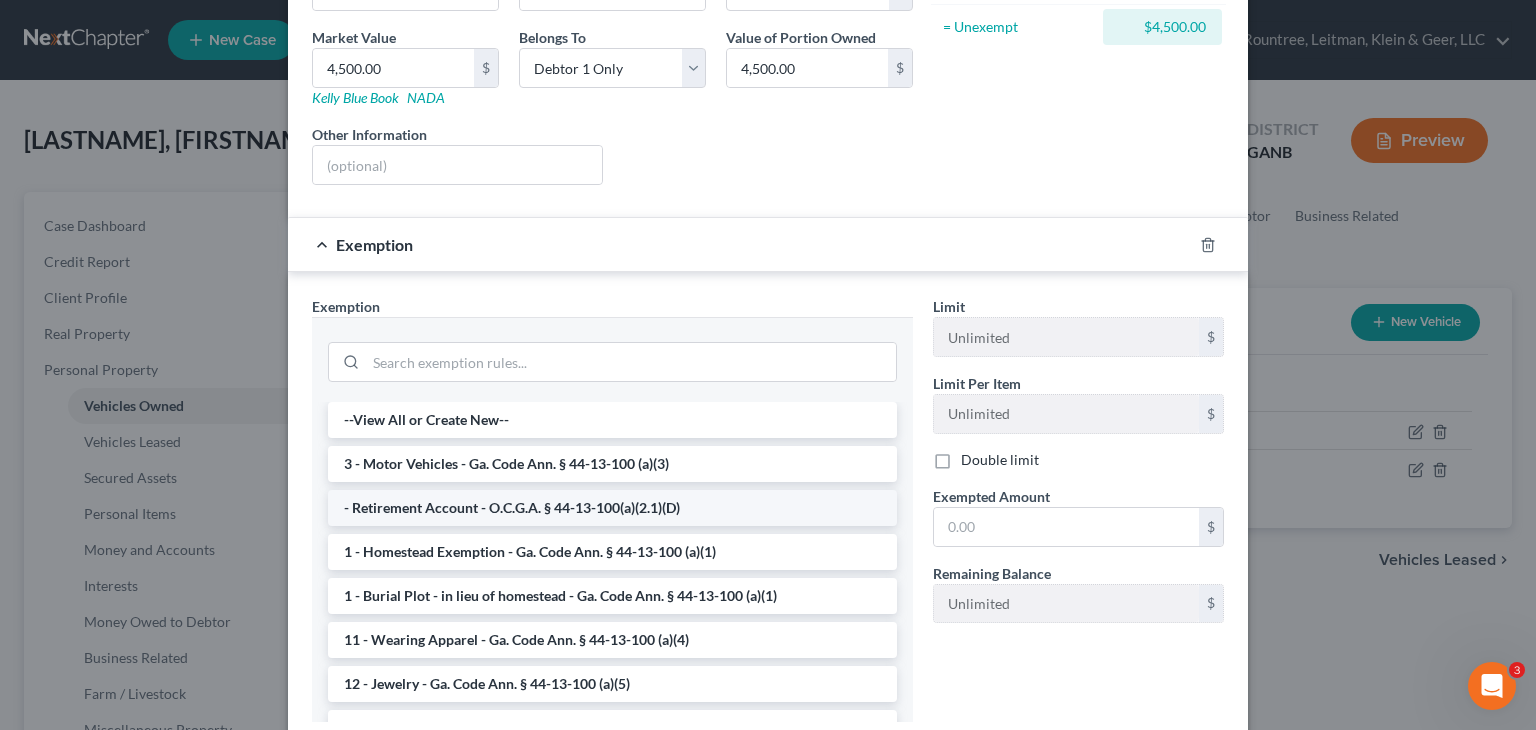 scroll, scrollTop: 300, scrollLeft: 0, axis: vertical 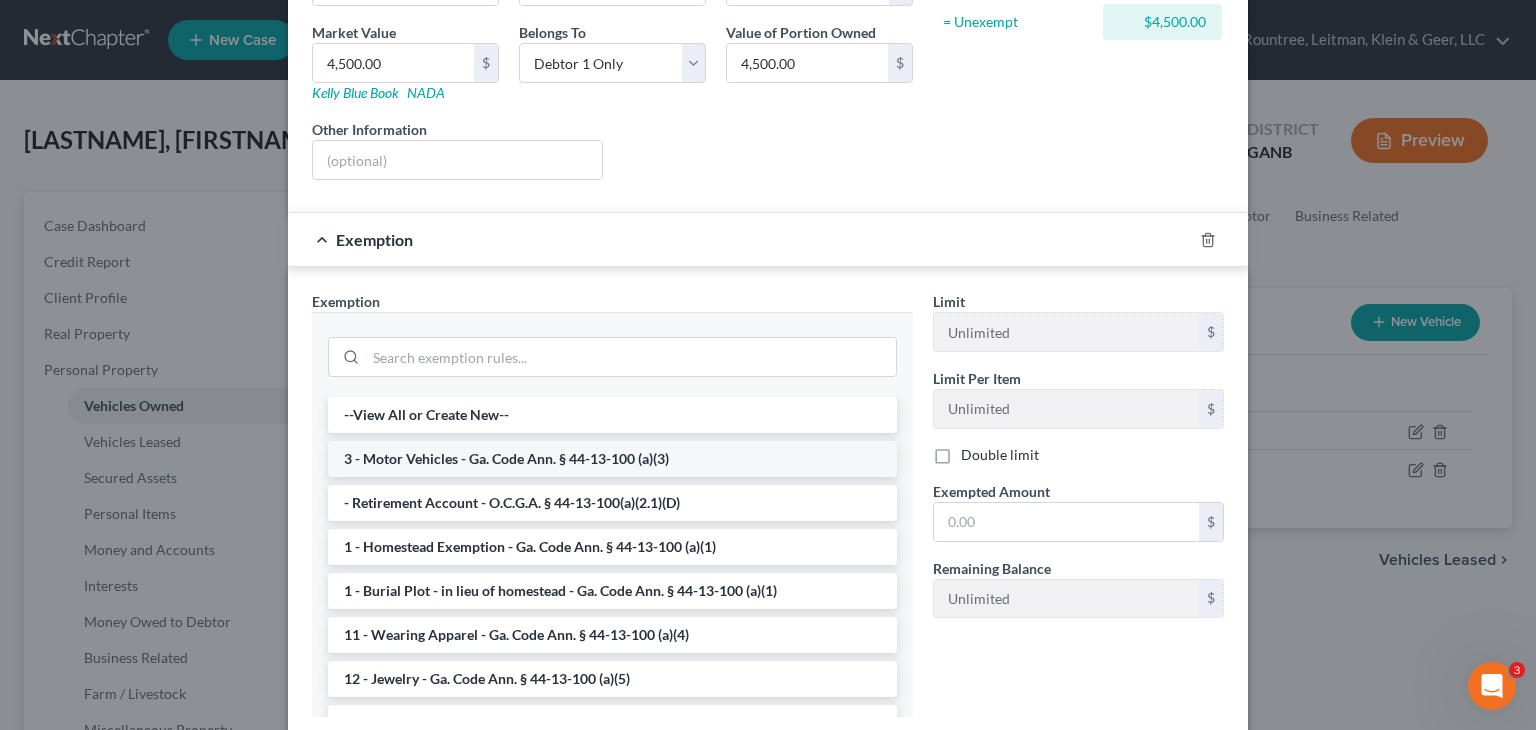 click on "3 - Motor Vehicles - Ga. Code Ann. § 44-13-100 (a)(3)" at bounding box center (612, 459) 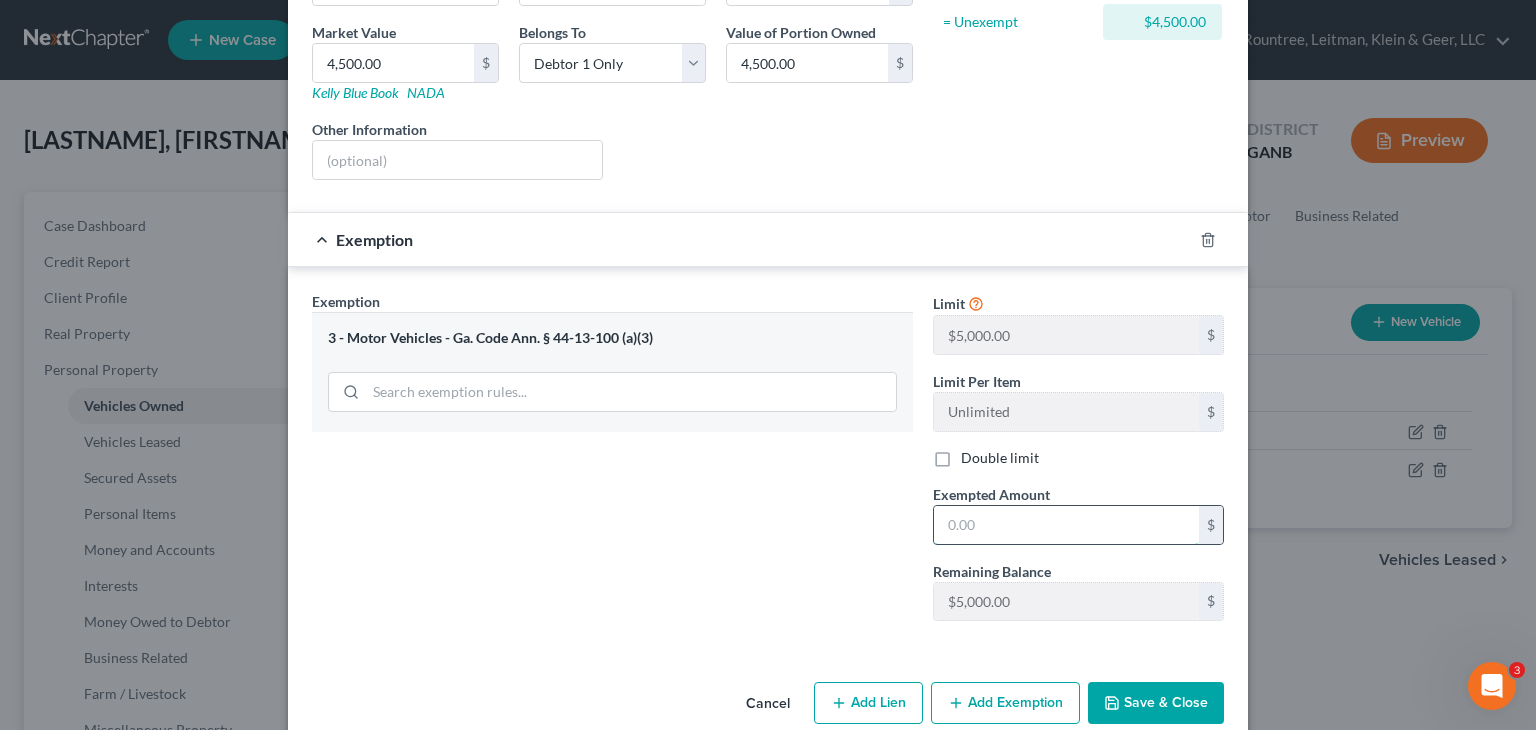 click at bounding box center [1066, 525] 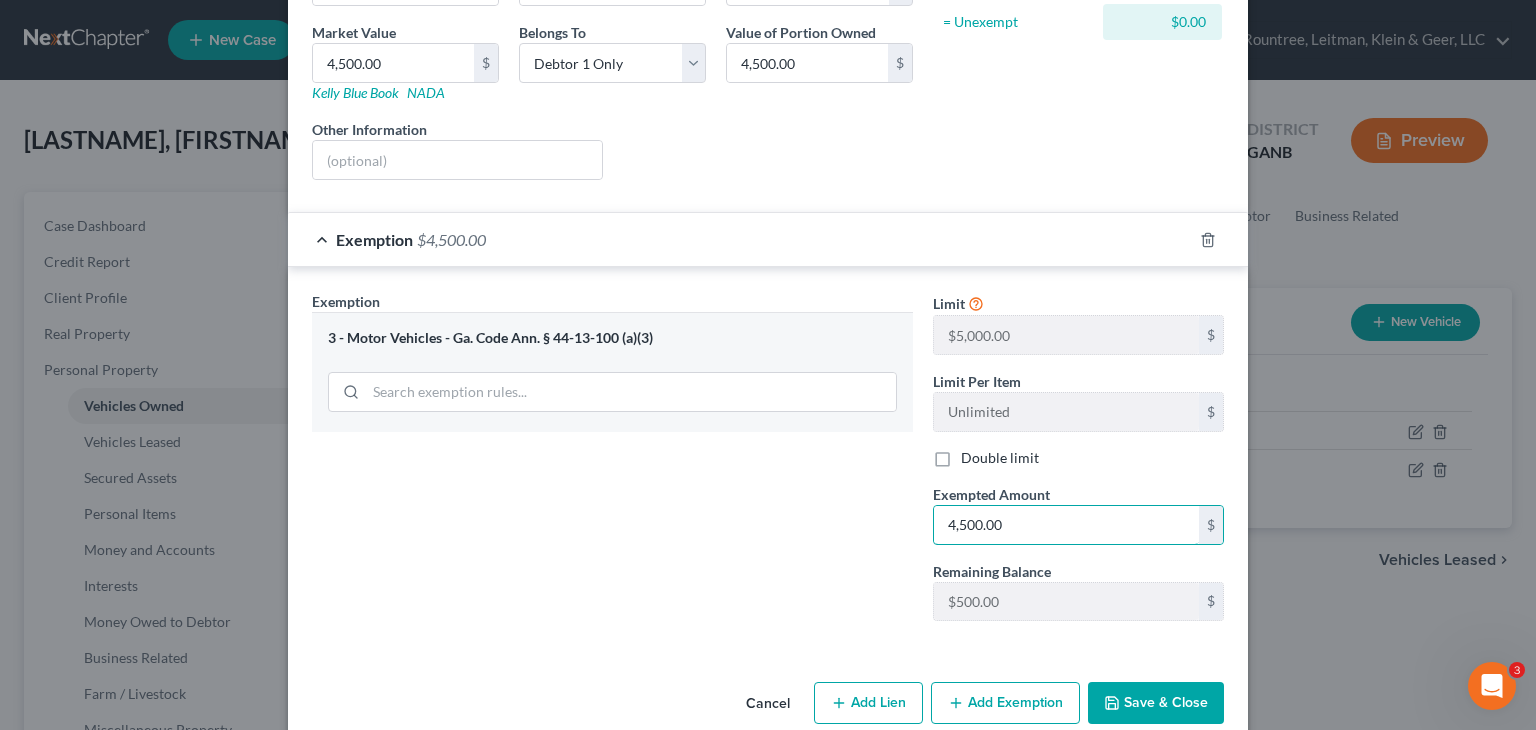 type on "4,500.00" 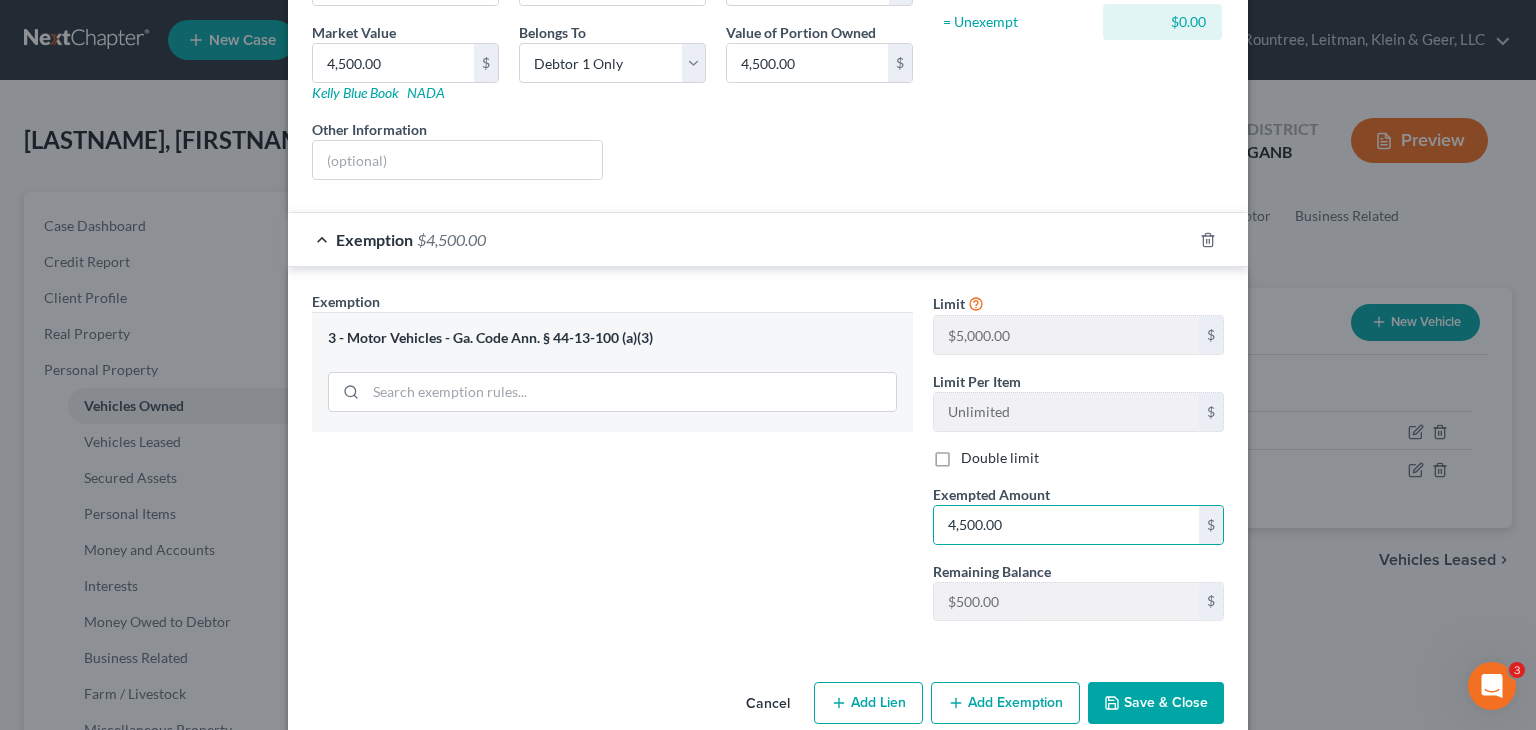 click on "Save & Close" at bounding box center (1156, 703) 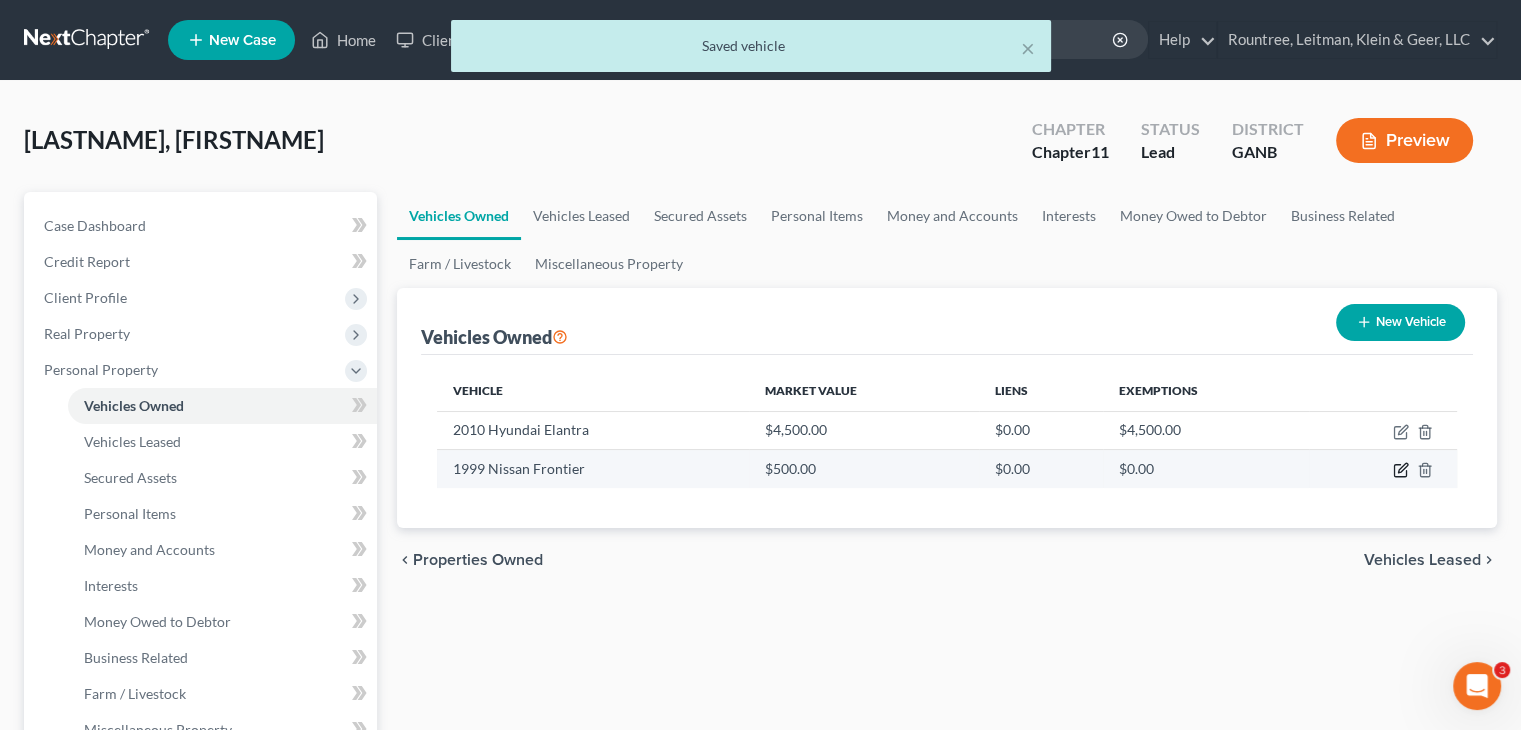 click 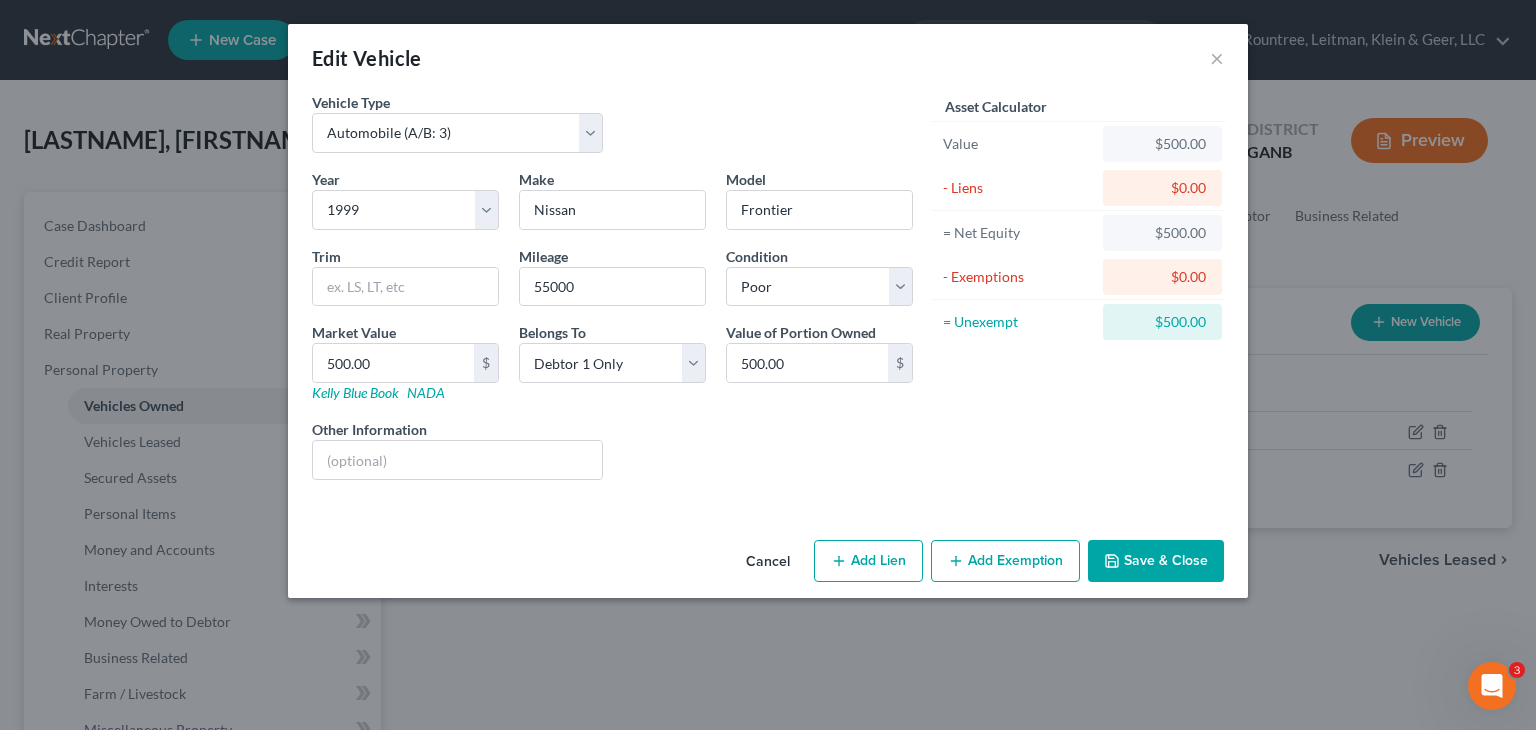 click on "Add Exemption" at bounding box center [1005, 561] 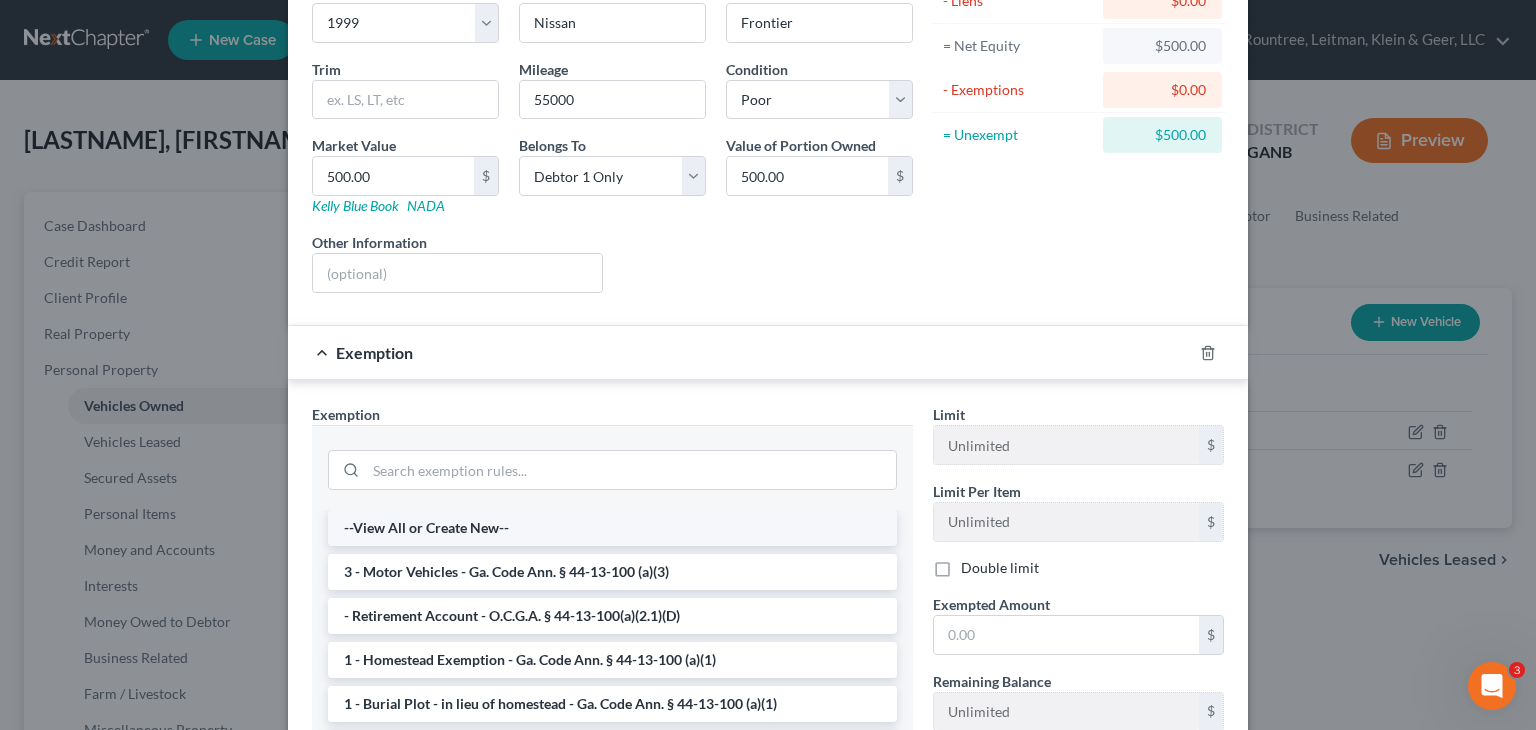 scroll, scrollTop: 200, scrollLeft: 0, axis: vertical 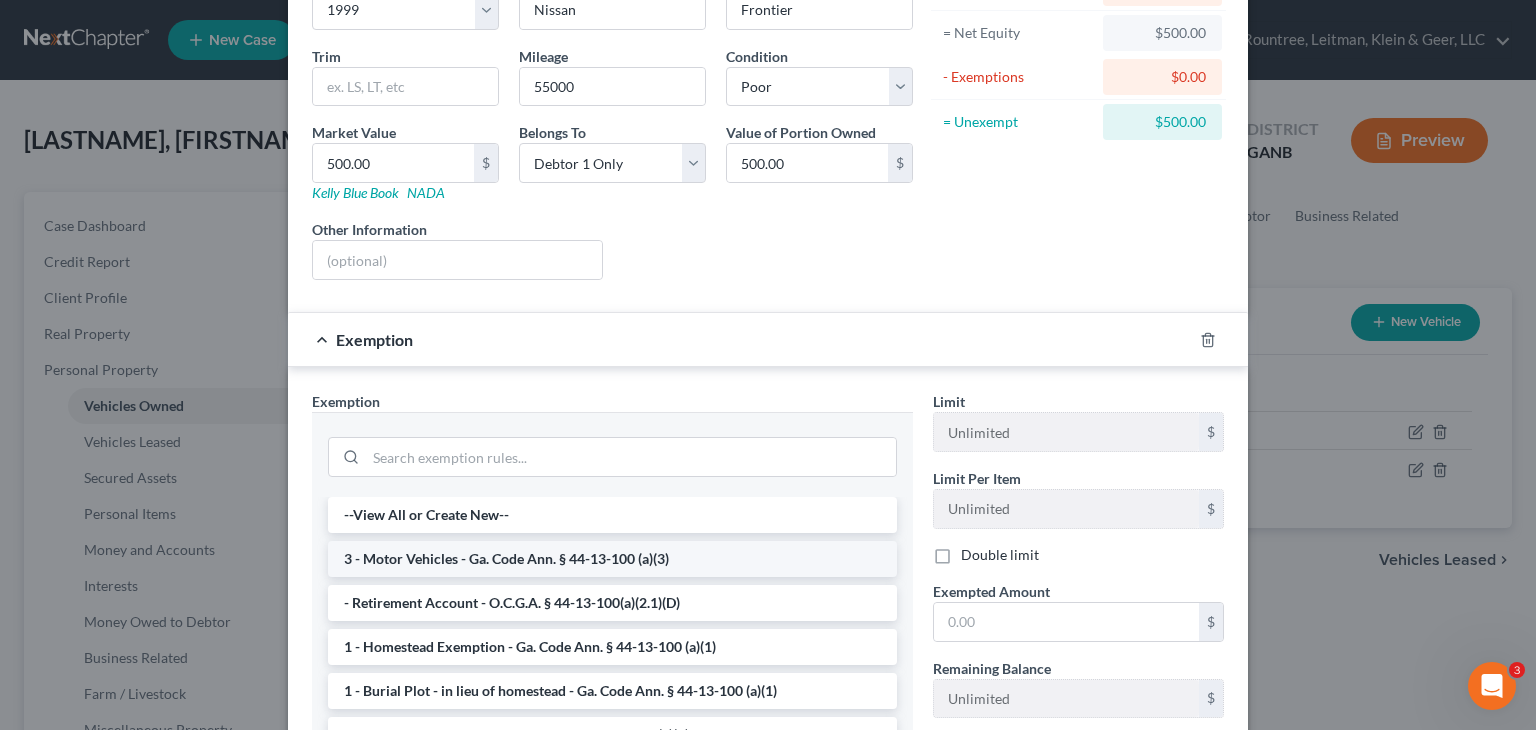 click on "3 - Motor Vehicles - Ga. Code Ann. § 44-13-100 (a)(3)" at bounding box center [612, 559] 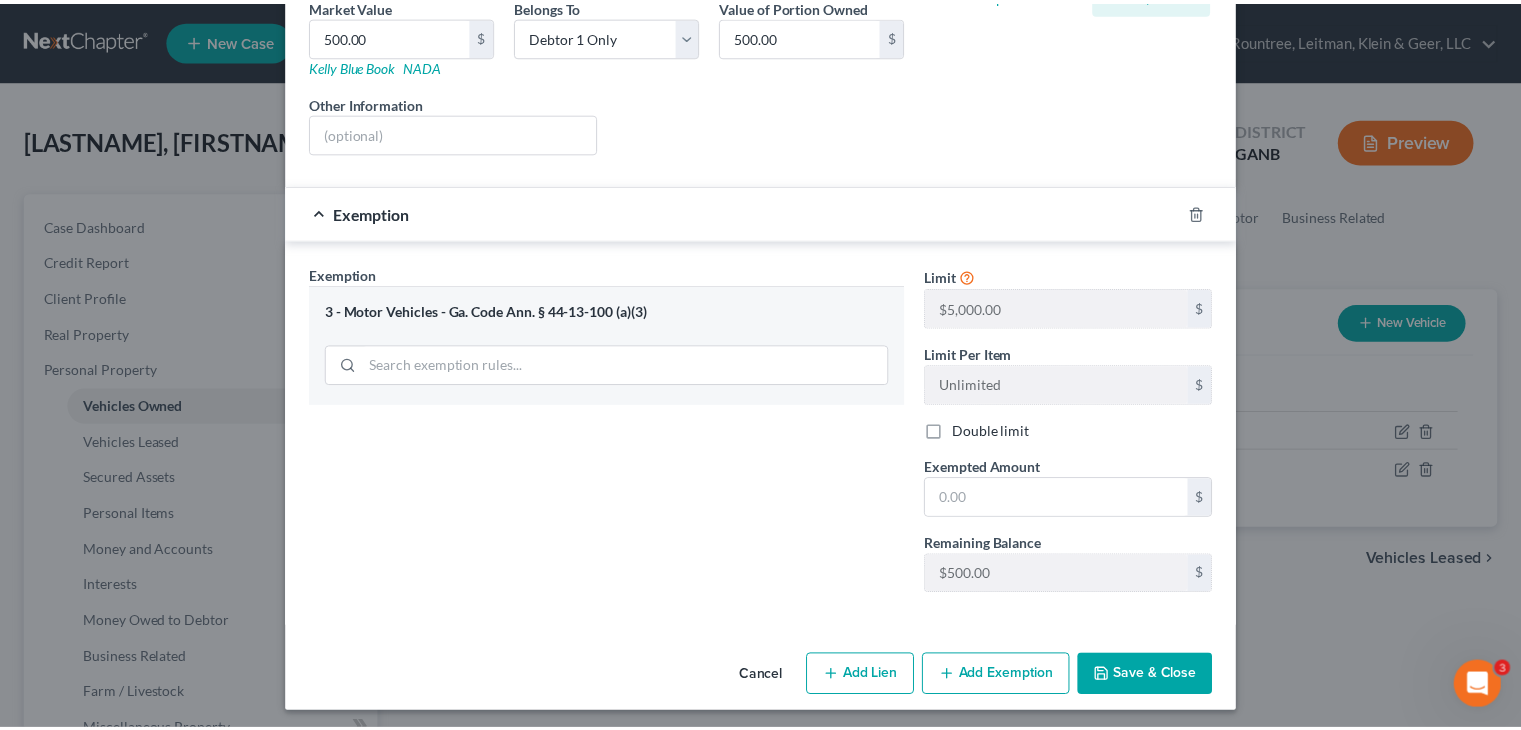 scroll, scrollTop: 330, scrollLeft: 0, axis: vertical 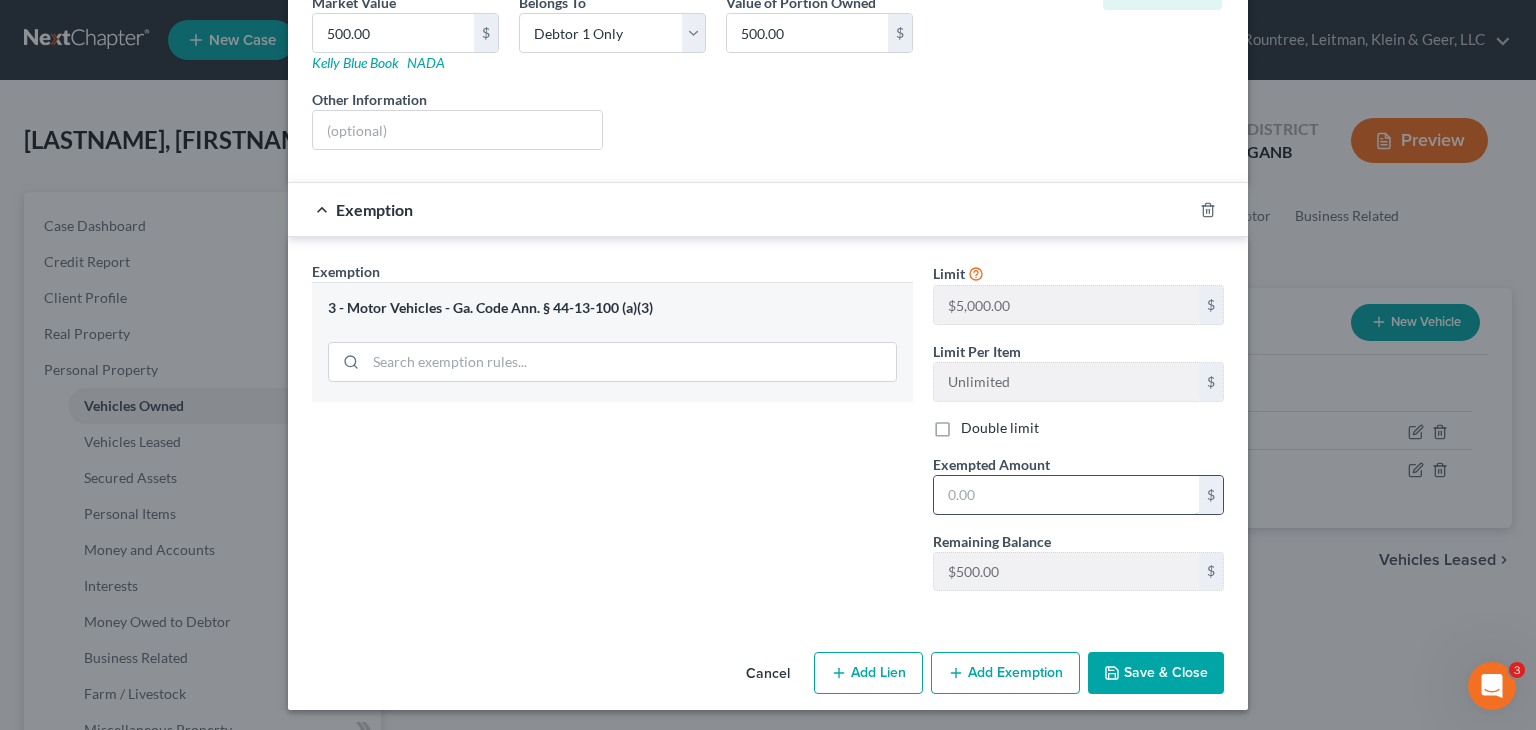 click at bounding box center [1066, 495] 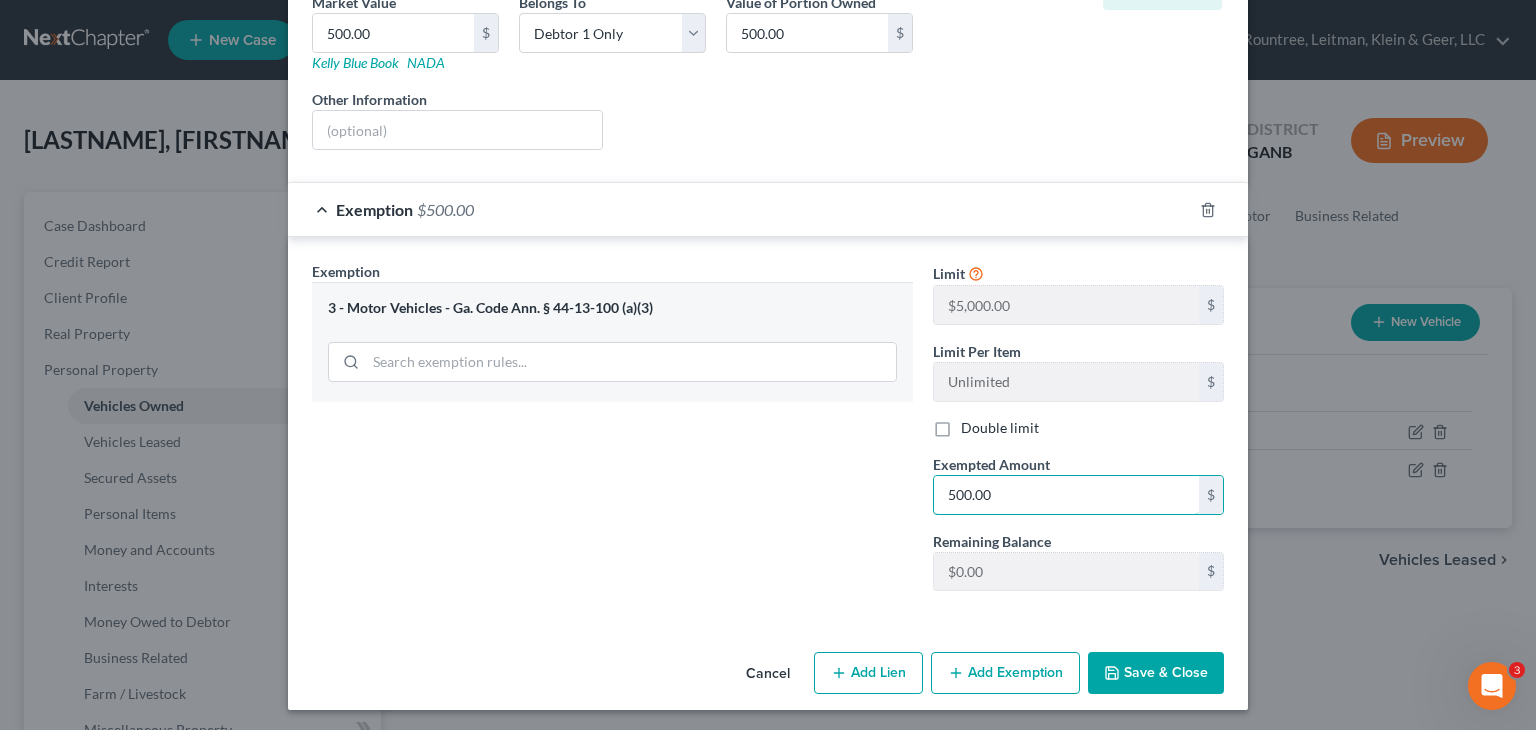 type on "500.00" 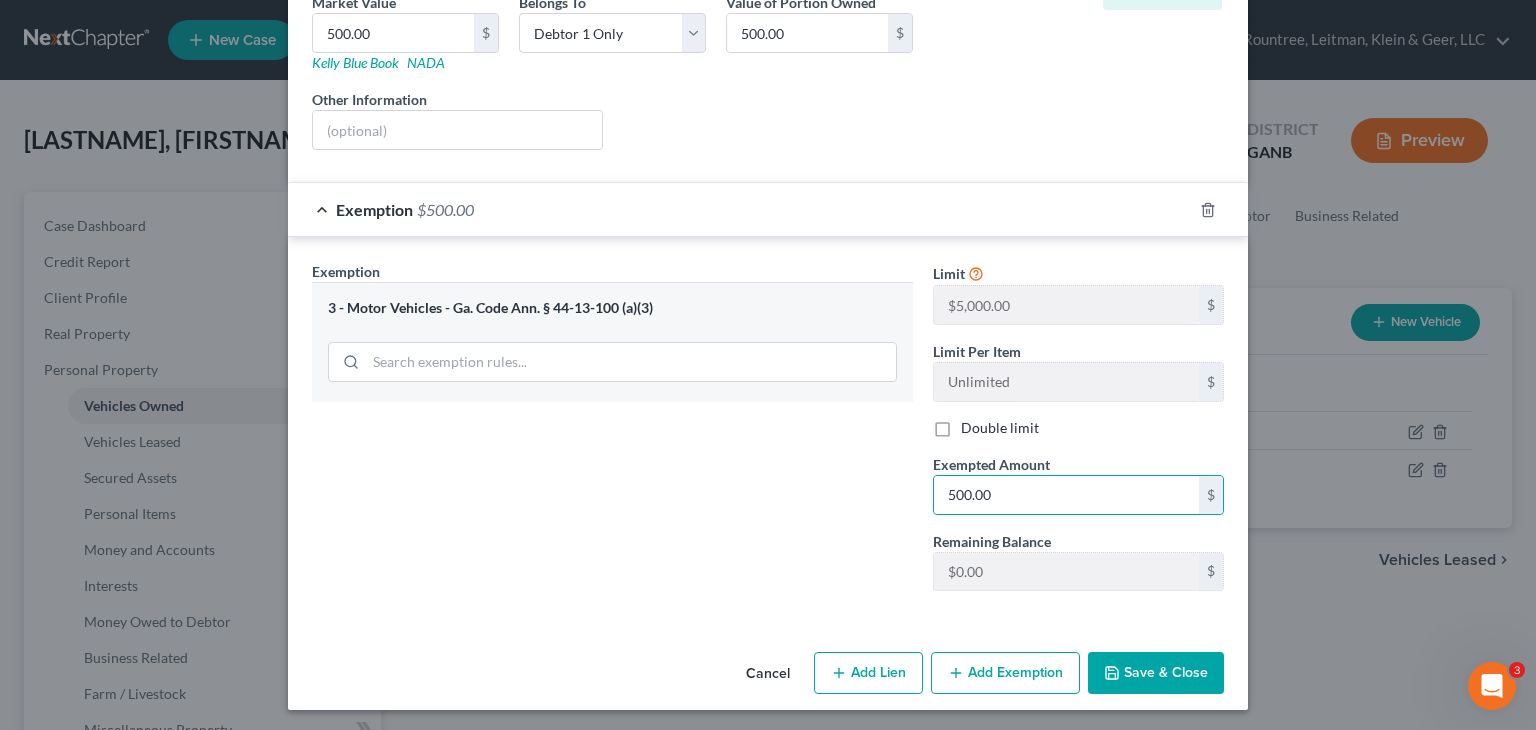 click on "Save & Close" at bounding box center [1156, 673] 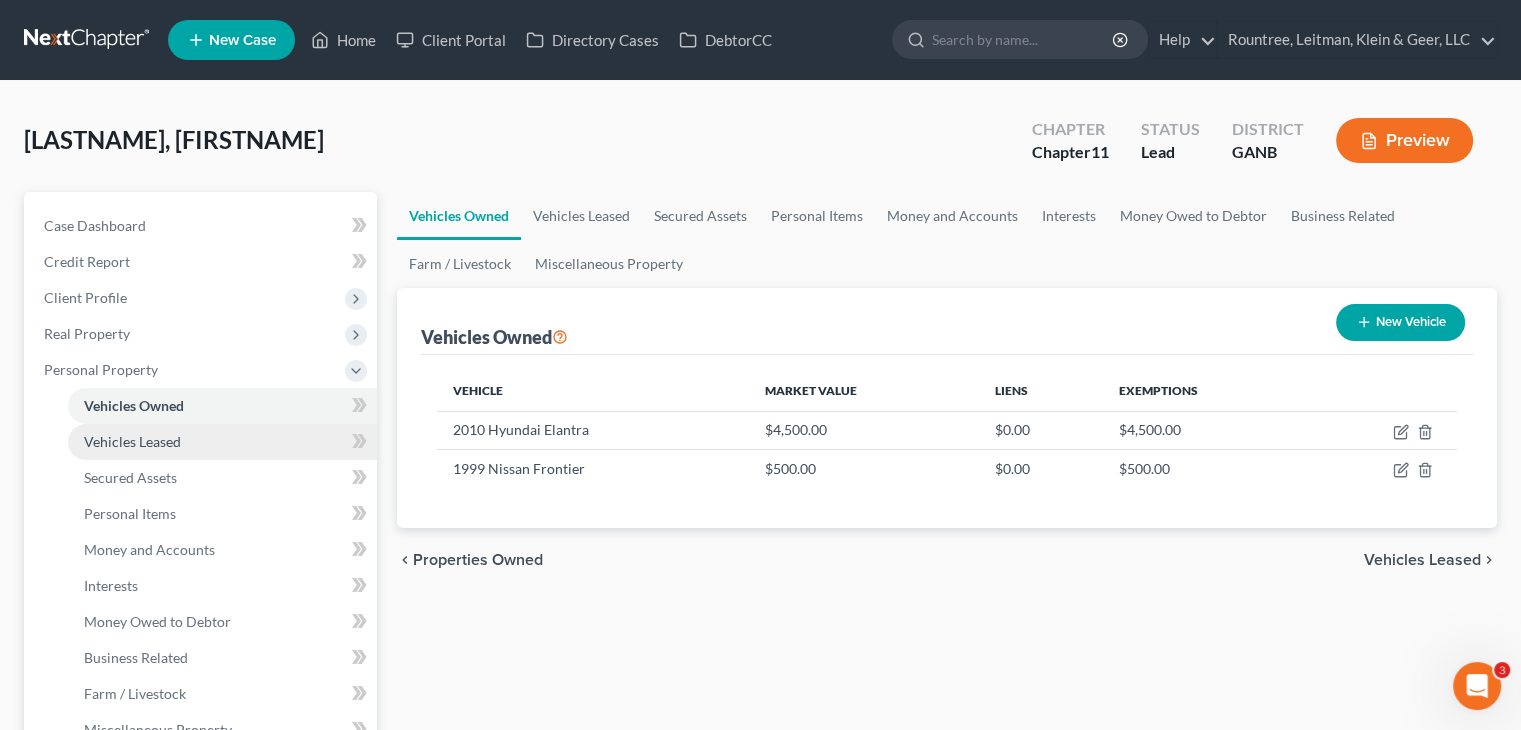 scroll, scrollTop: 100, scrollLeft: 0, axis: vertical 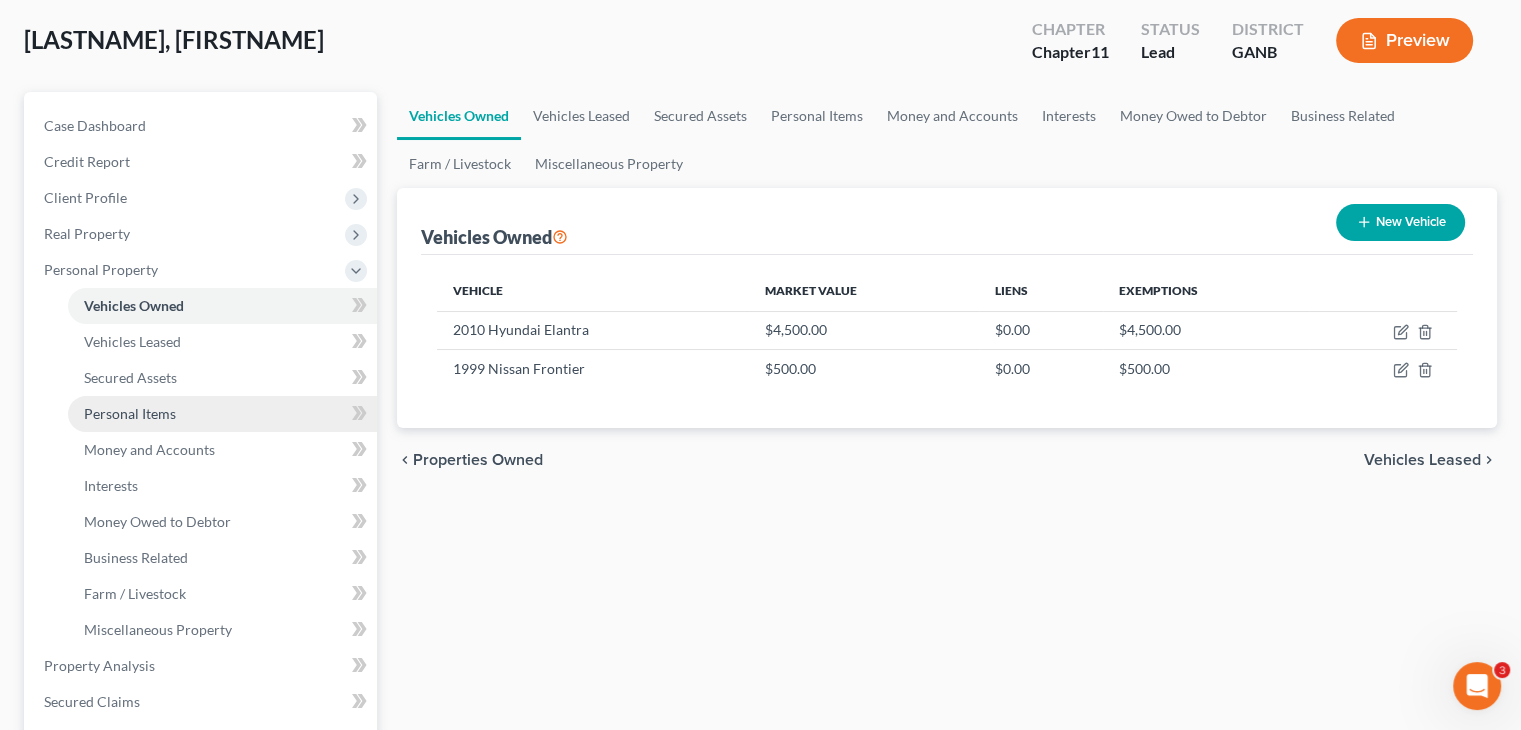click on "Personal Items" at bounding box center (130, 413) 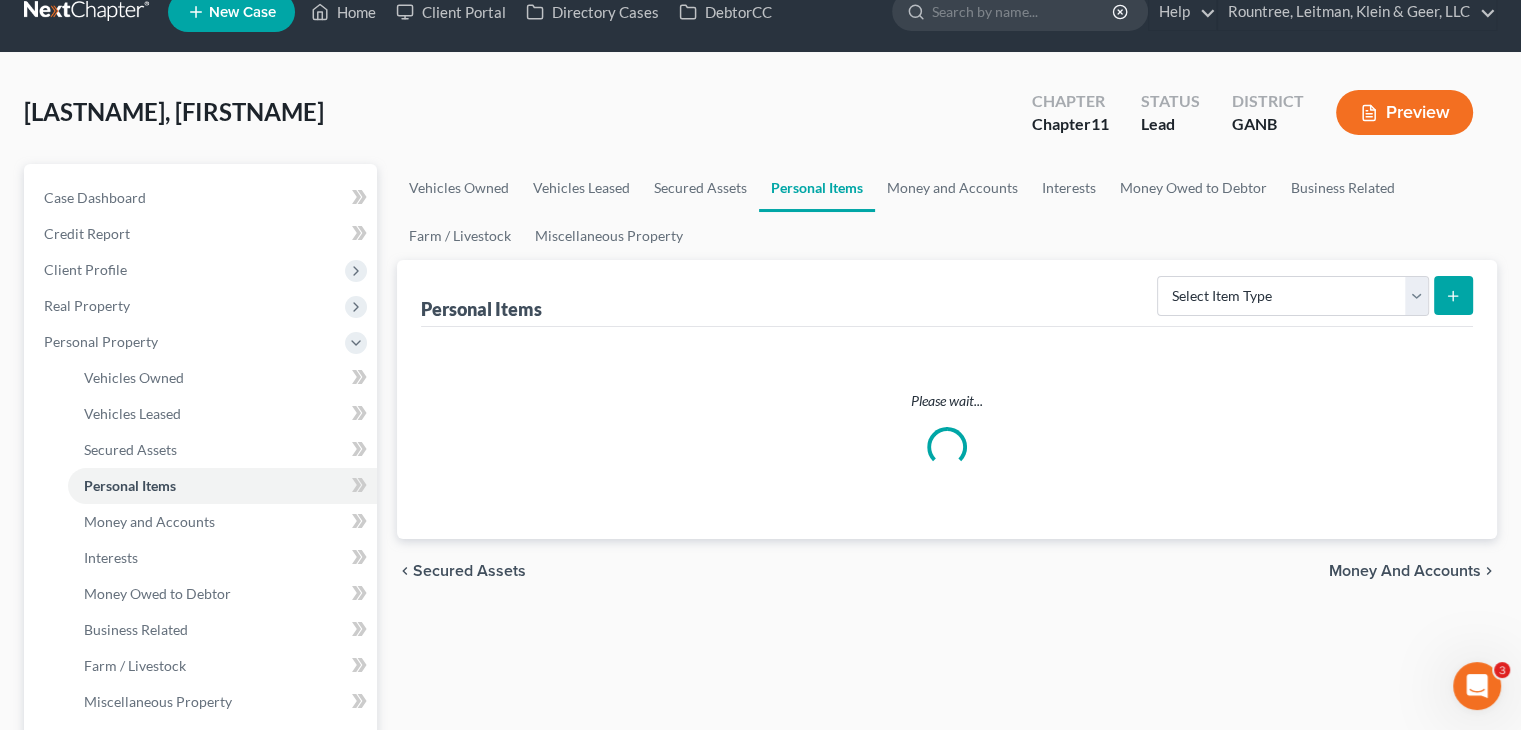 scroll, scrollTop: 0, scrollLeft: 0, axis: both 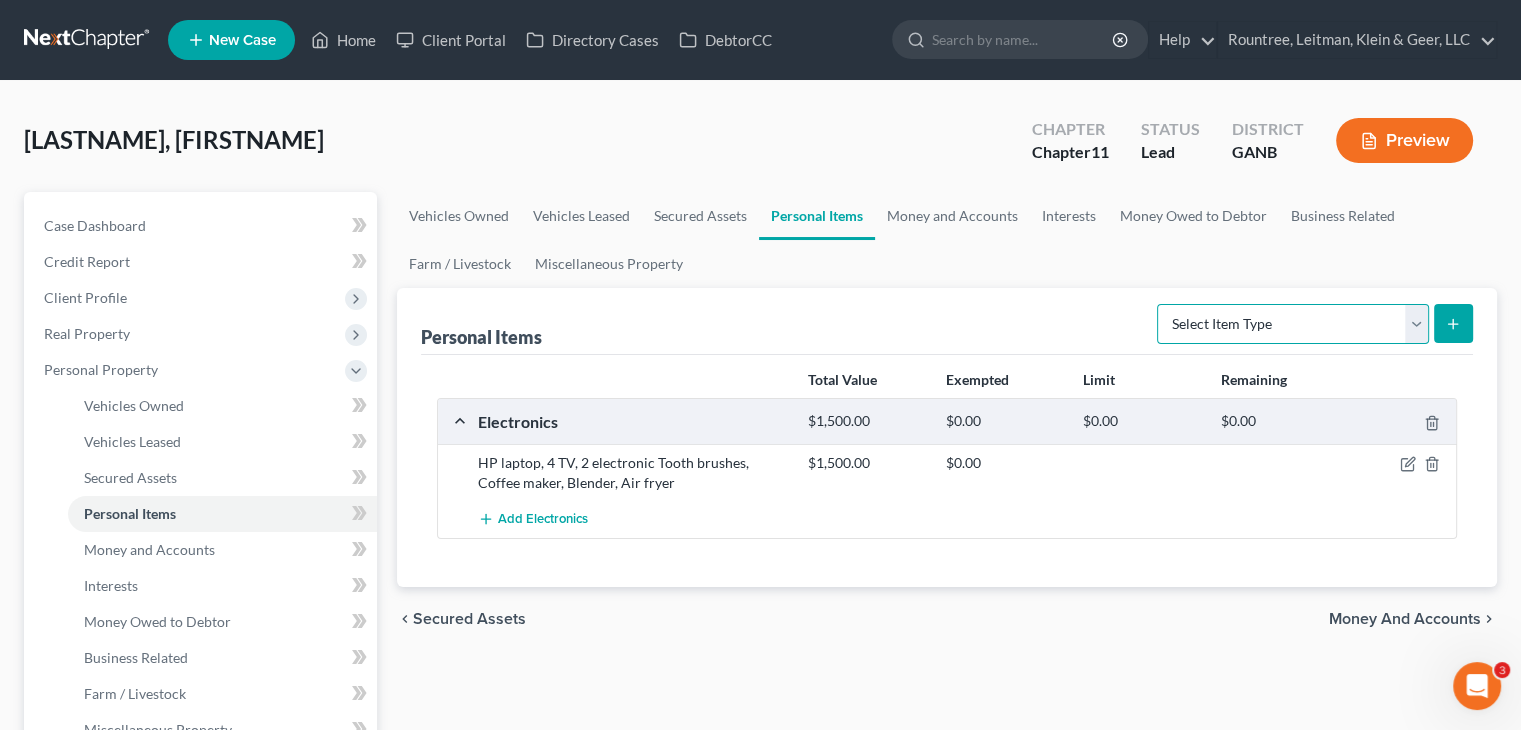click on "Select Item Type Clothing (A/B: 11) Collectibles Of Value (A/B: 8) Electronics (A/B: 7) Firearms (A/B: 10) Household Goods (A/B: 6) Jewelry (A/B: 12) Other (A/B: 14) Pet(s) (A/B: 13) Sports & Hobby Equipment (A/B: 9)" at bounding box center (1293, 324) 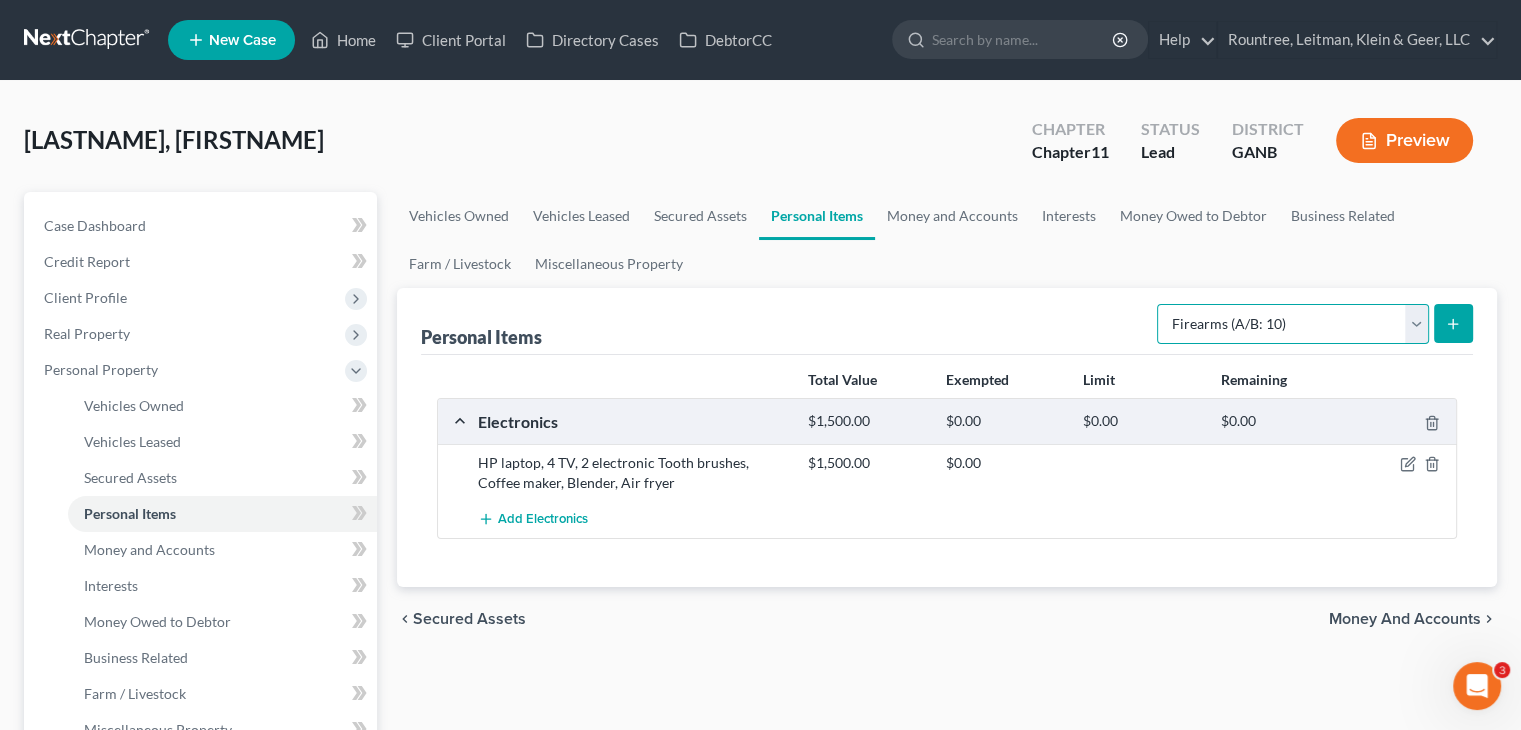 click on "Select Item Type Clothing (A/B: 11) Collectibles Of Value (A/B: 8) Electronics (A/B: 7) Firearms (A/B: 10) Household Goods (A/B: 6) Jewelry (A/B: 12) Other (A/B: 14) Pet(s) (A/B: 13) Sports & Hobby Equipment (A/B: 9)" at bounding box center (1293, 324) 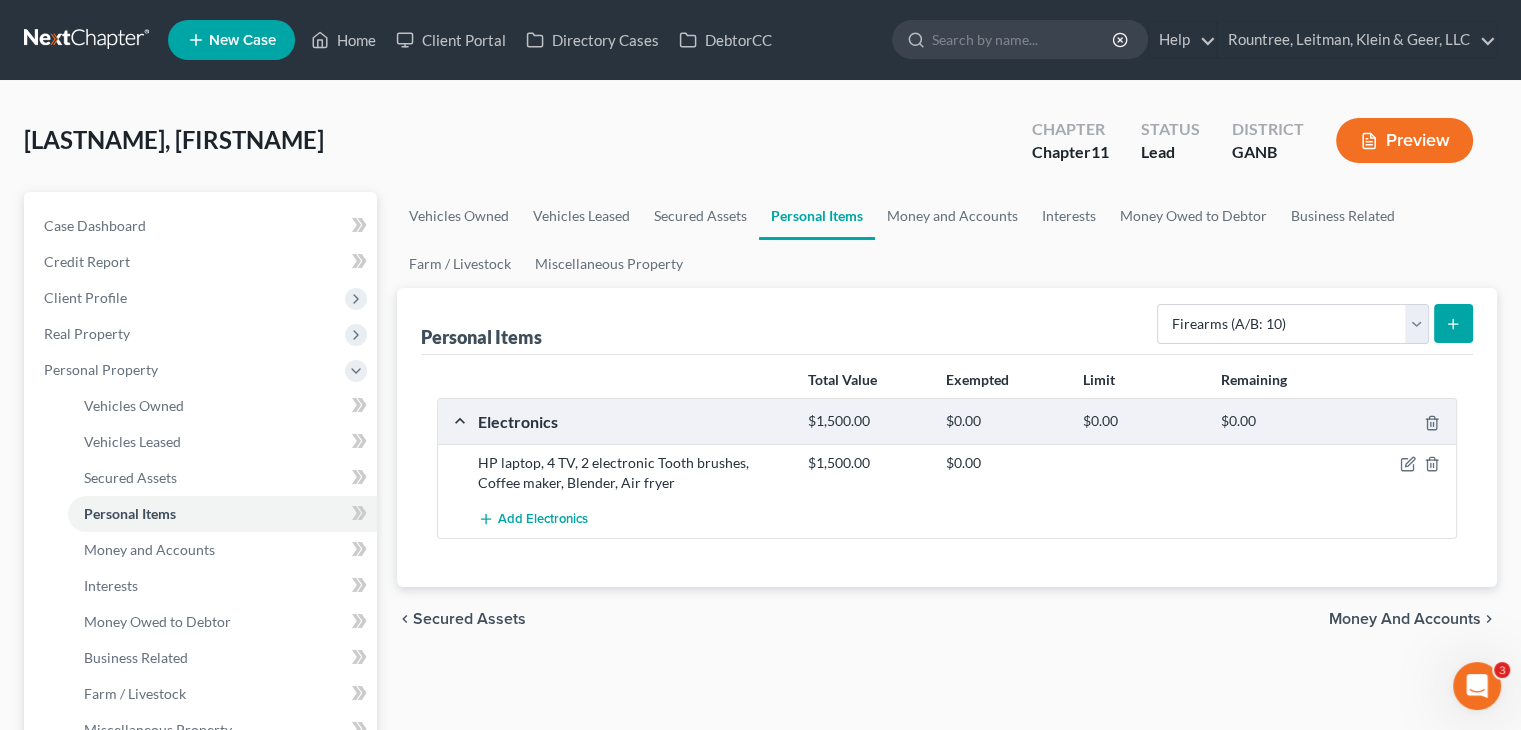 click 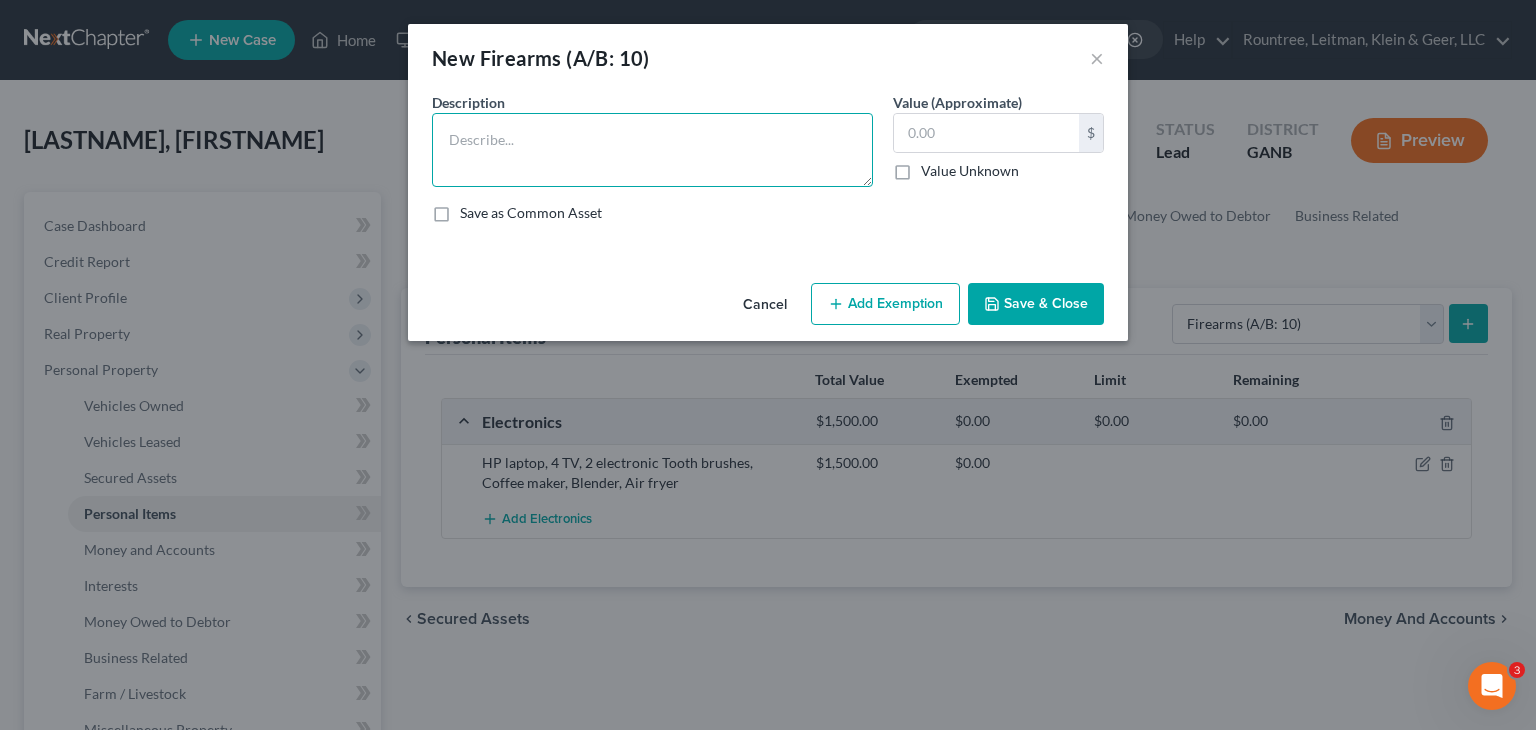 click at bounding box center (652, 150) 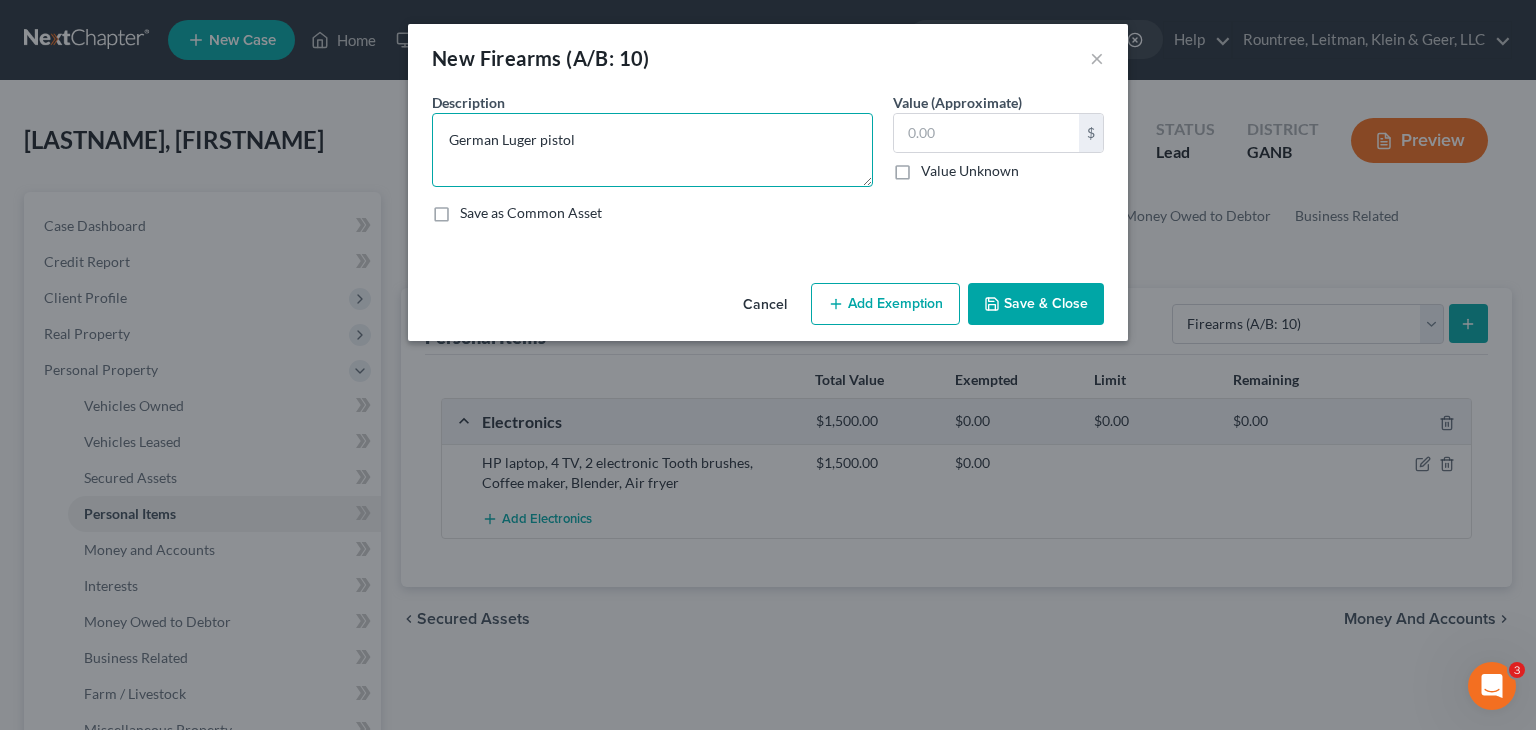 type on "German Luger pistol" 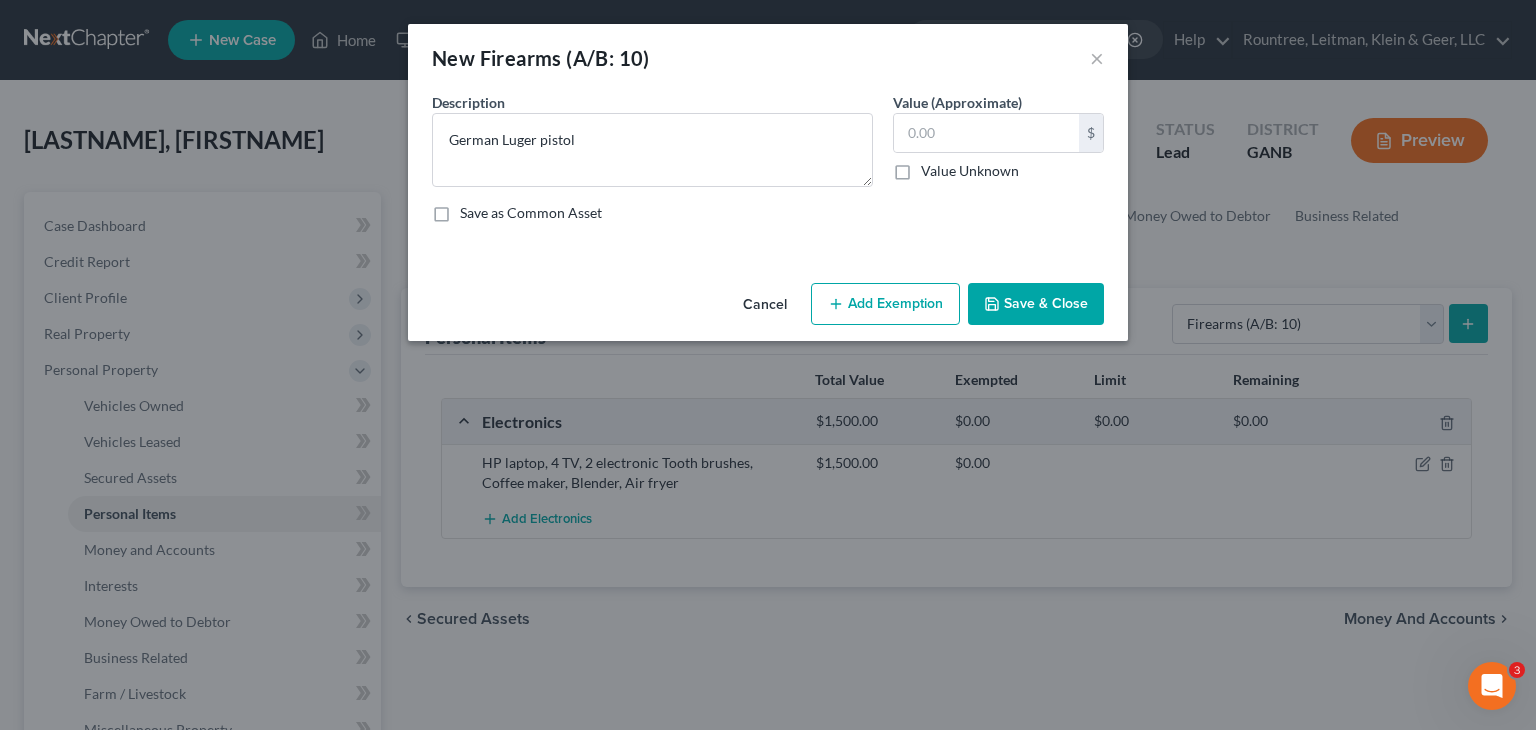 click on "Save & Close" at bounding box center [1036, 304] 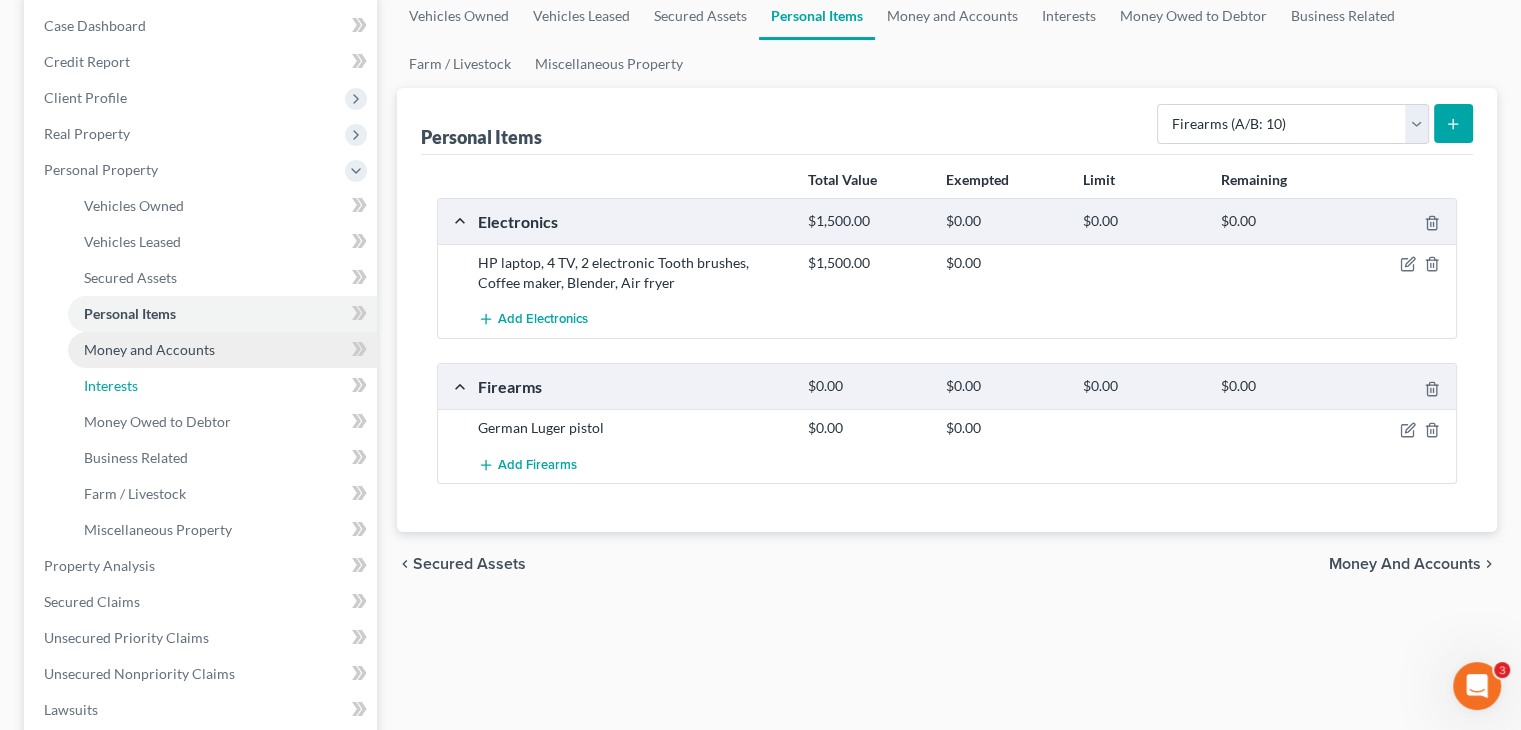 drag, startPoint x: 120, startPoint y: 387, endPoint x: 308, endPoint y: 337, distance: 194.53534 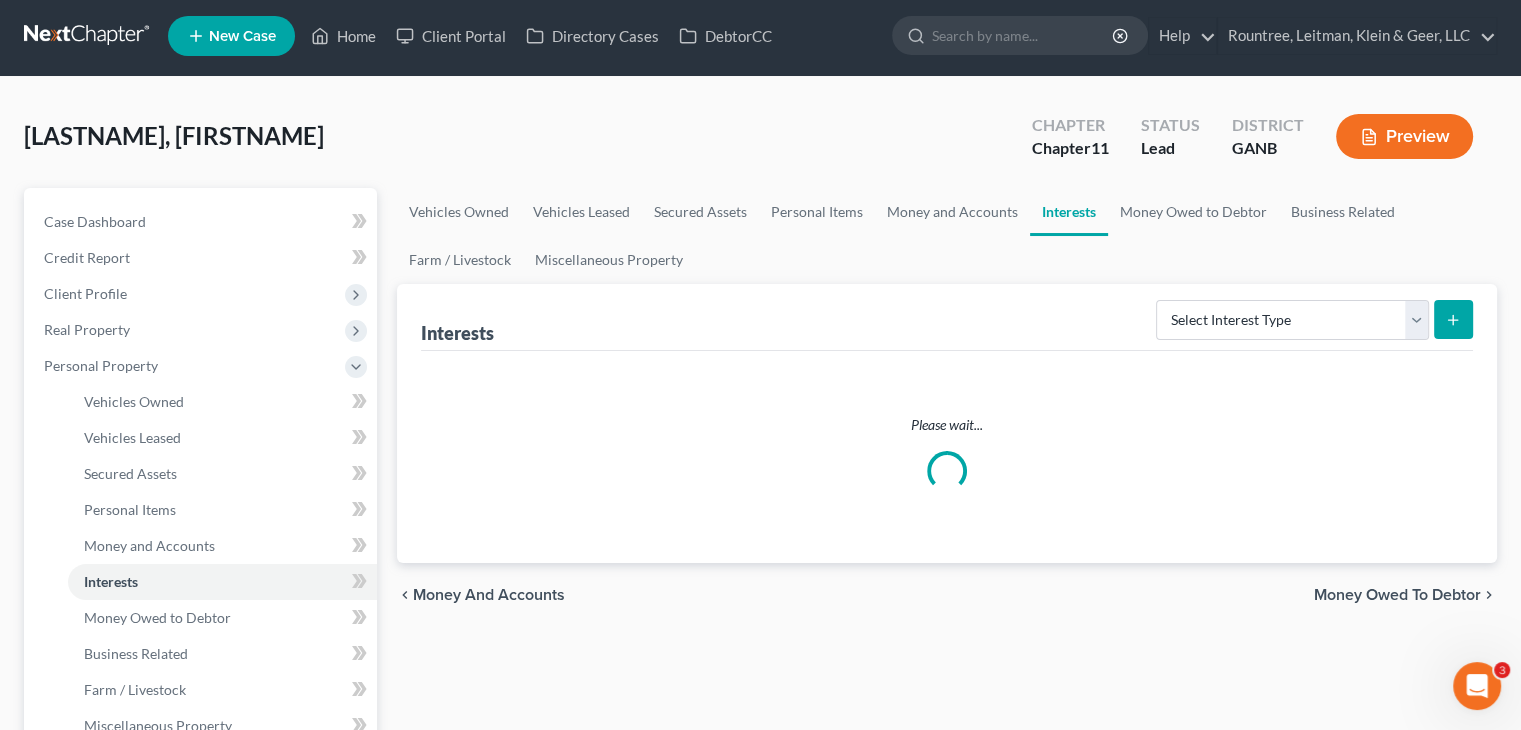 scroll, scrollTop: 0, scrollLeft: 0, axis: both 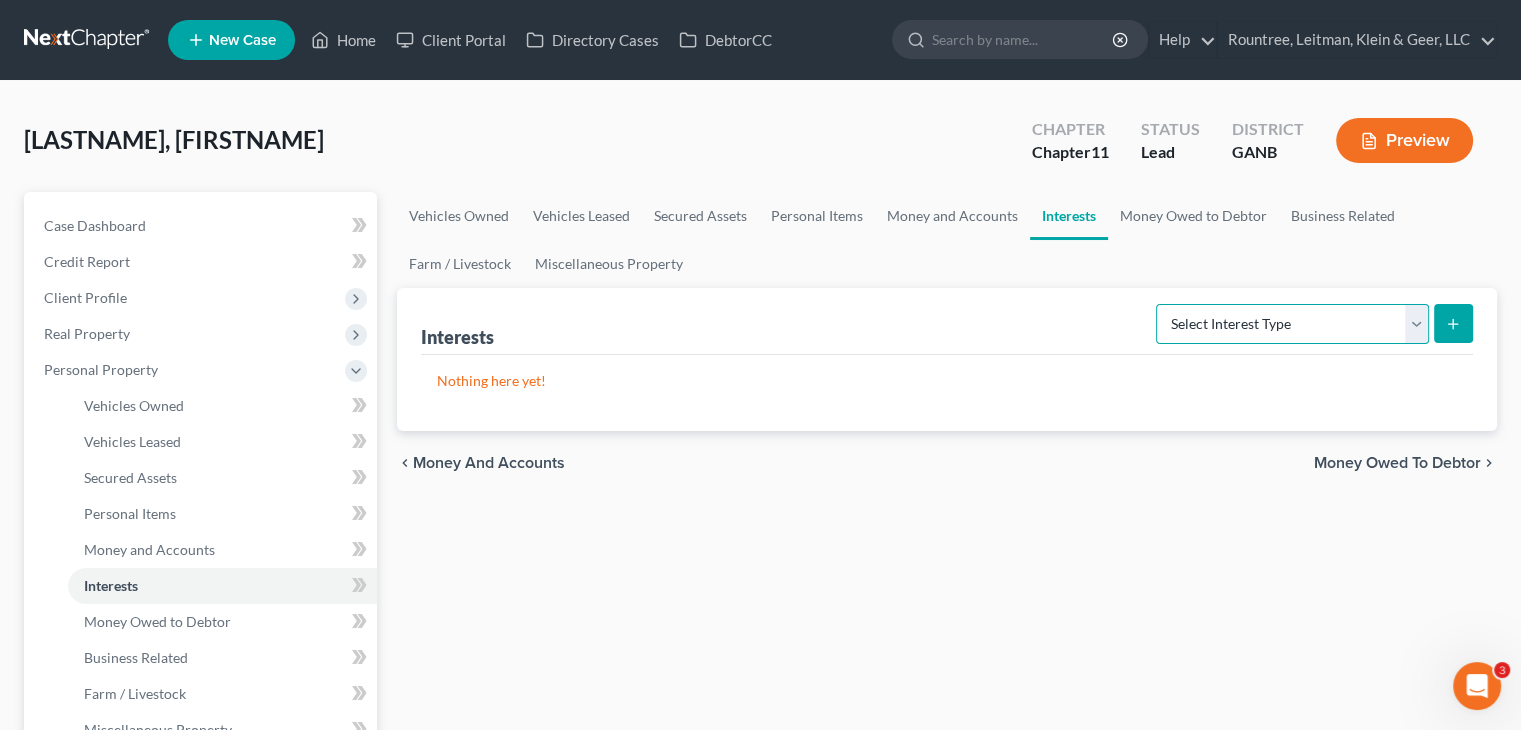 click on "Select Interest Type 401K (A/B: 21) Annuity (A/B: 23) Bond (A/B: 18) Education IRA (A/B: 24) Government Bond (A/B: 20) Government Pension Plan (A/B: 21) Incorporated Business (A/B: 19) IRA (A/B: 21) Joint Venture (Active) (A/B: 42) Joint Venture (Inactive) (A/B: 19) Keogh (A/B: 21) Mutual Fund (A/B: 18) Other Retirement Plan (A/B: 21) Partnership (Active) (A/B: 42) Partnership (Inactive) (A/B: 19) Pension Plan (A/B: 21) Stock (A/B: 18) Term Life Insurance (A/B: 31) Unincorporated Business (A/B: 19) Whole Life Insurance (A/B: 31)" at bounding box center [1292, 324] 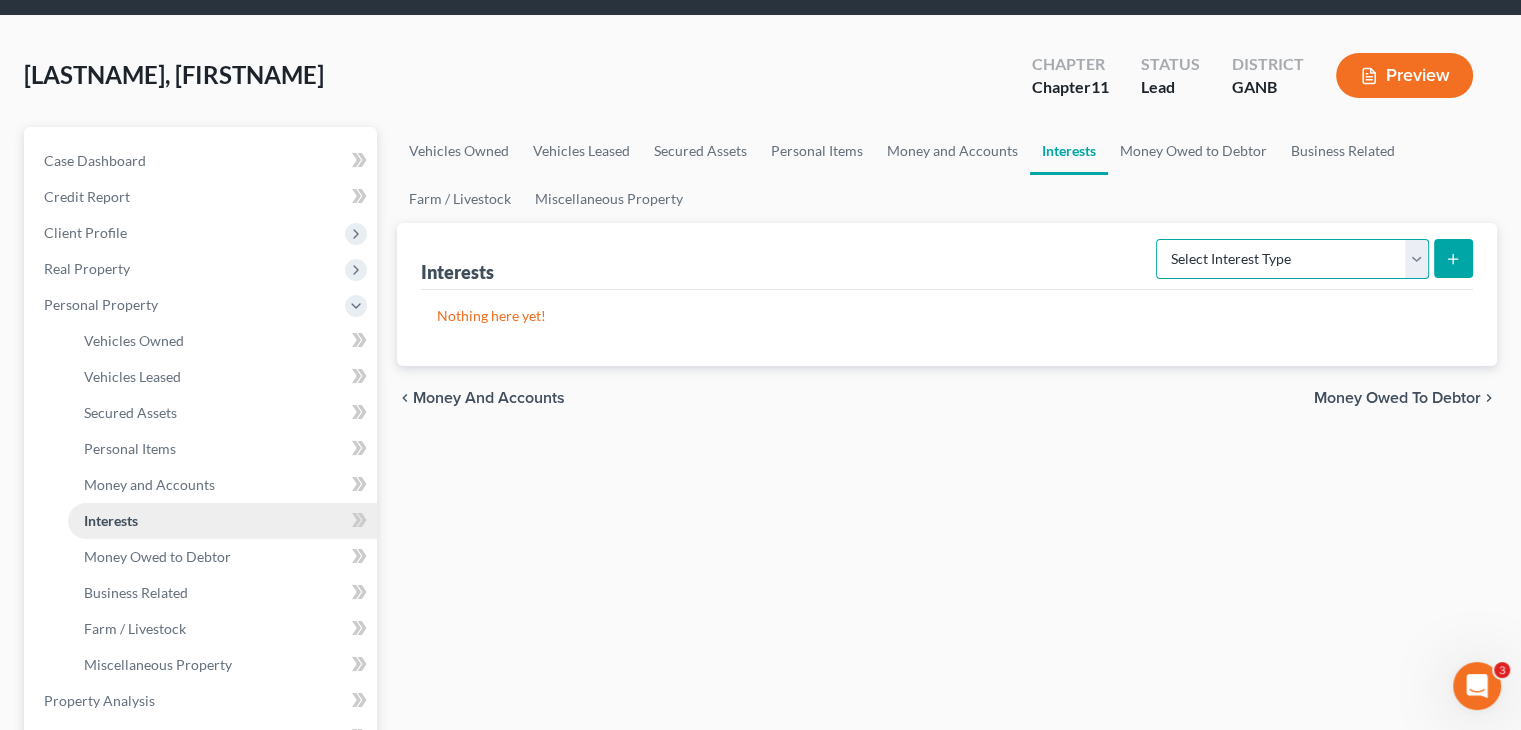 scroll, scrollTop: 100, scrollLeft: 0, axis: vertical 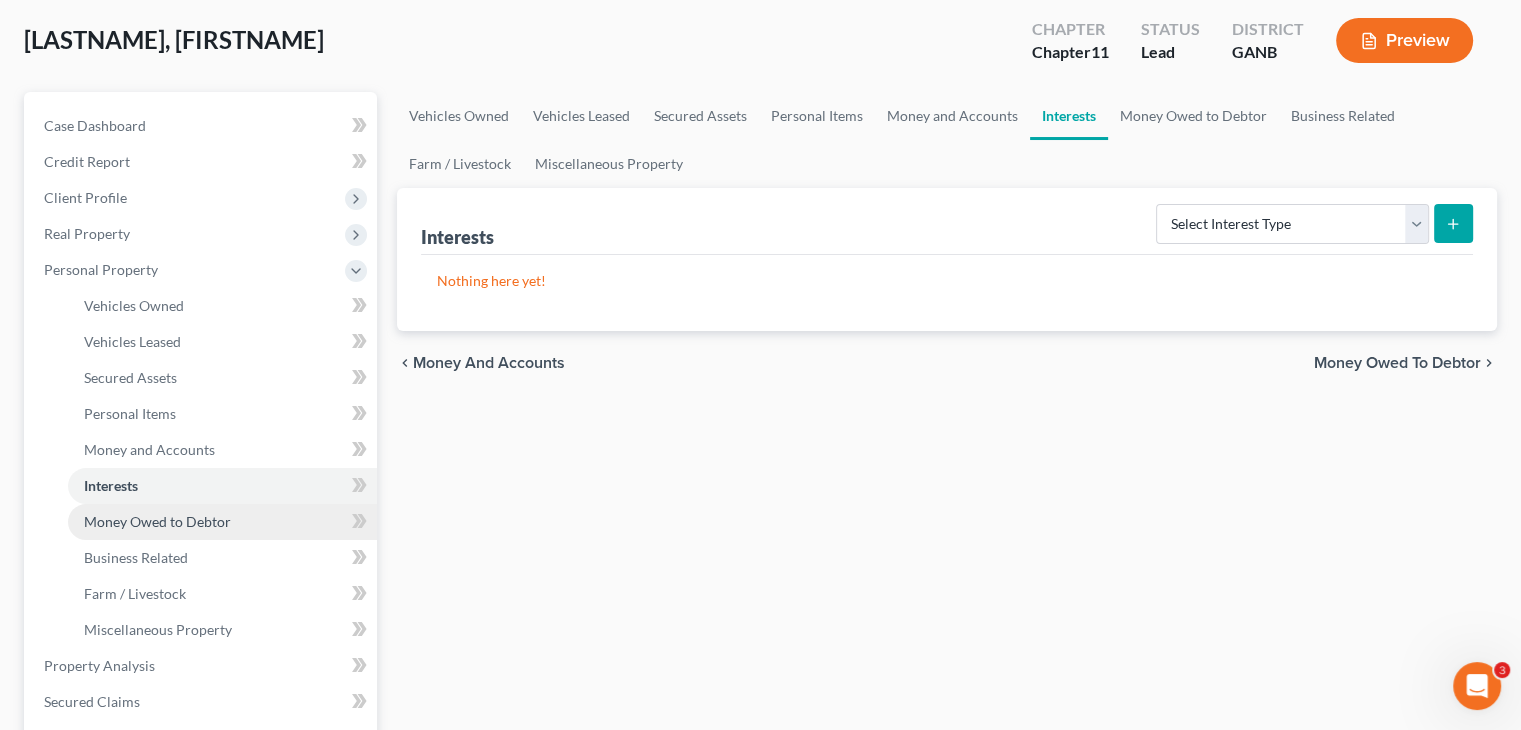click on "Money Owed to Debtor" at bounding box center [157, 521] 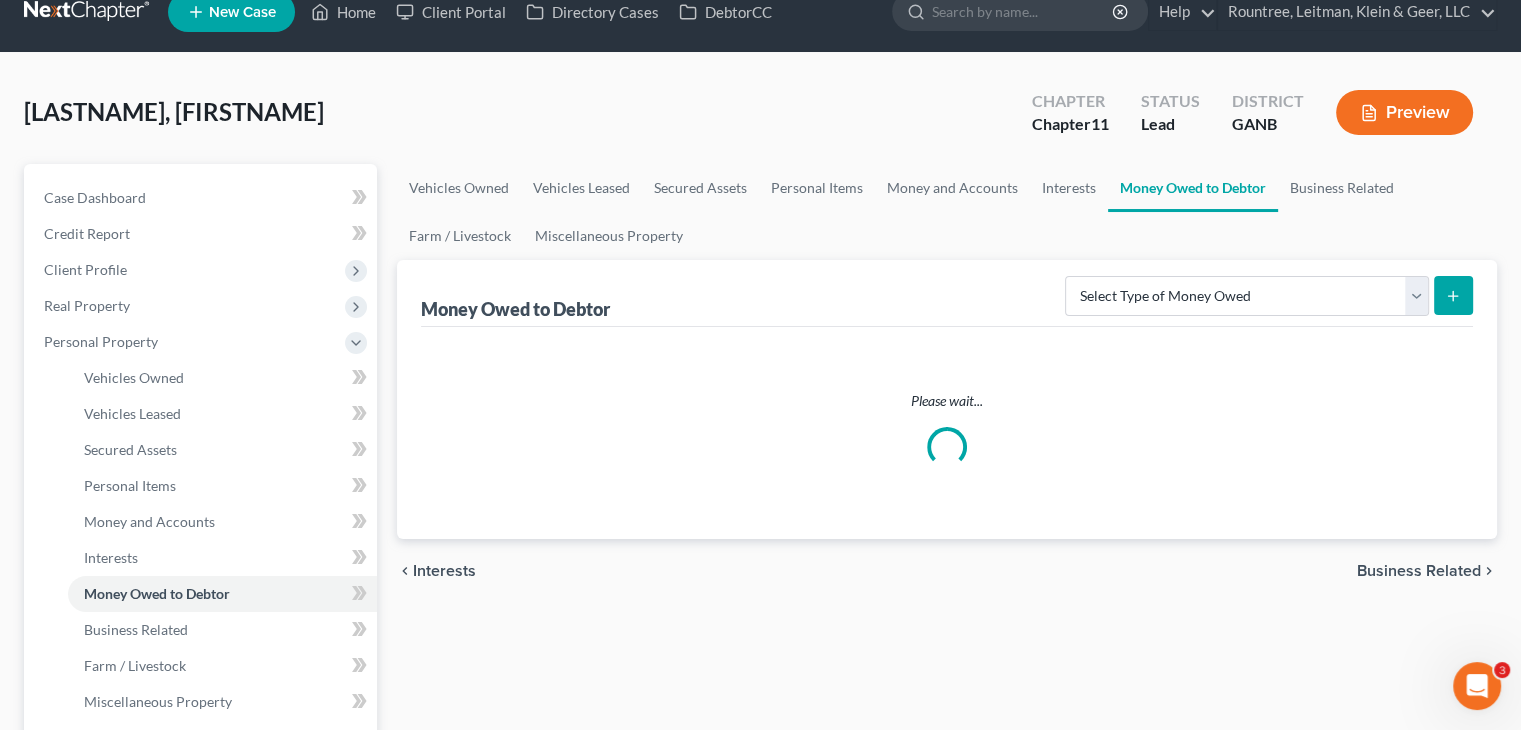 scroll, scrollTop: 0, scrollLeft: 0, axis: both 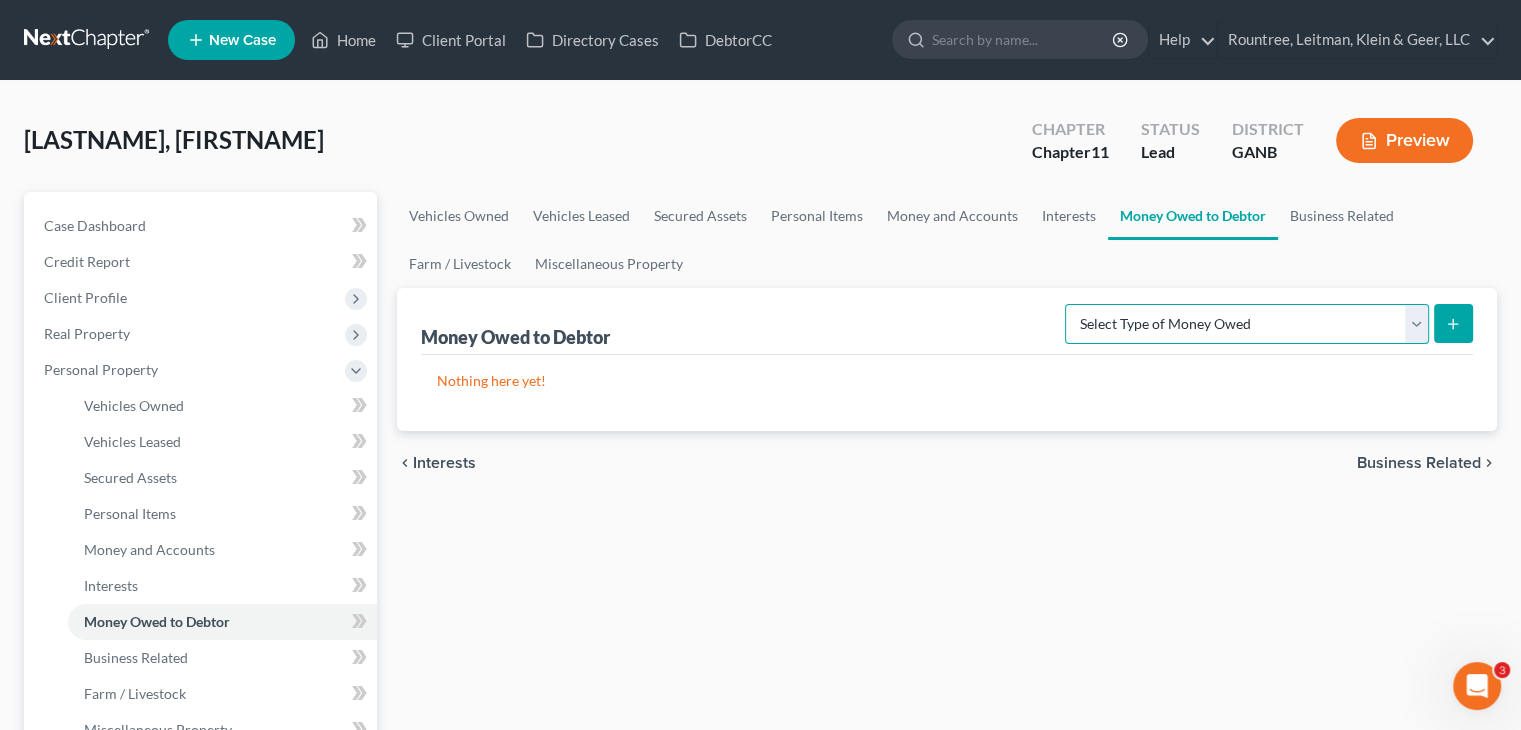 click on "Select Type of Money Owed Accounts Receivable (A/B: 38) Alimony (A/B: 29) Child Support (A/B: 29) Claims Against Third Parties (A/B: 33) Disability Benefits (A/B: 30) Disability Insurance Payments (A/B: 30) Divorce Settlements (A/B: 29) Equitable or Future Interests (A/B: 25) Expected Tax Refund and Unused NOLs (A/B: 28) Financial Assets Not Yet Listed (A/B: 35) Life Estate of Descendants (A/B: 32) Maintenance (A/B: 29) Other Contingent & Unliquidated Claims (A/B: 34) Property Settlements (A/B: 29) Sick or Vacation Pay (A/B: 30) Social Security Benefits (A/B: 30) Trusts (A/B: 25) Unpaid Loans (A/B: 30) Unpaid Wages (A/B: 30) Workers Compensation (A/B: 30)" at bounding box center [1247, 324] 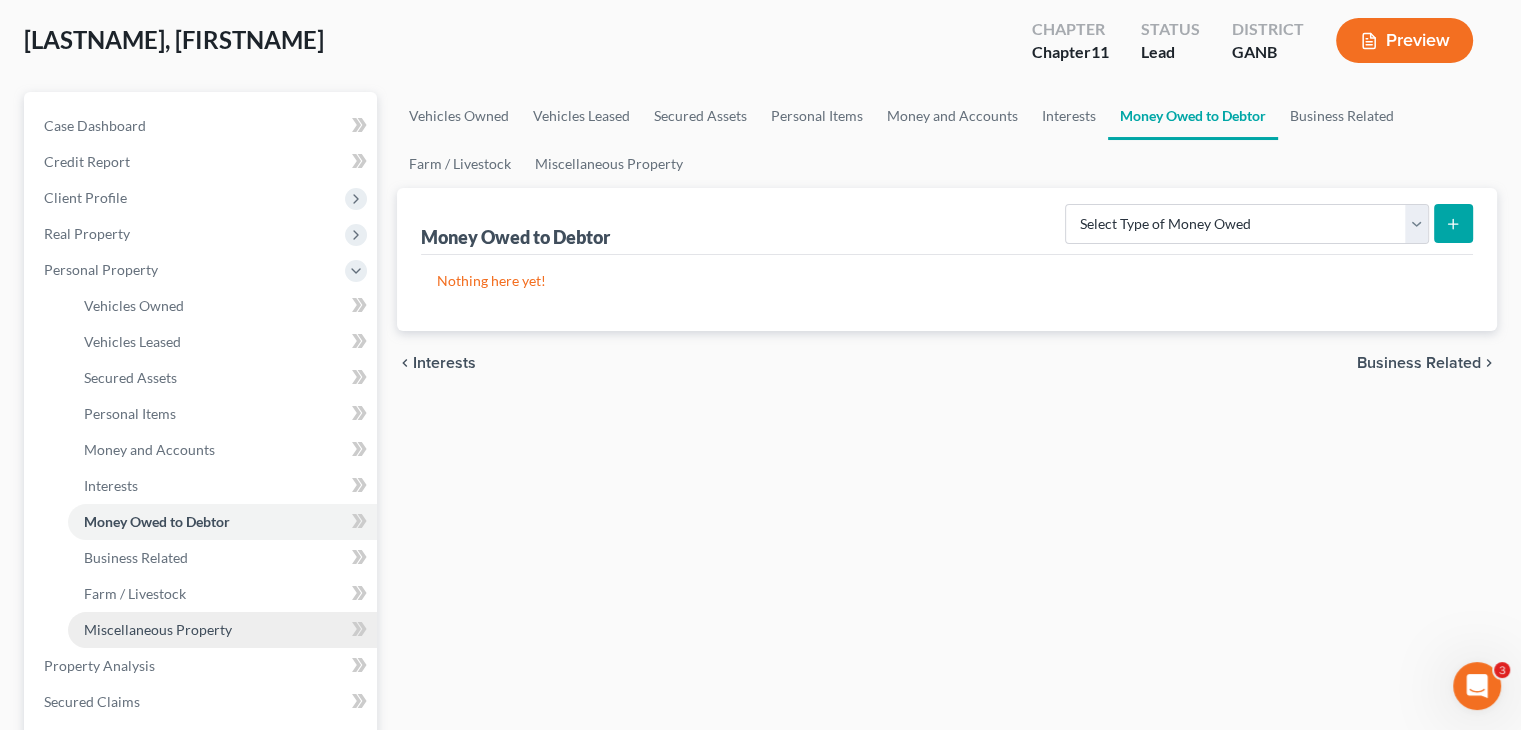 click on "Miscellaneous Property" at bounding box center (158, 629) 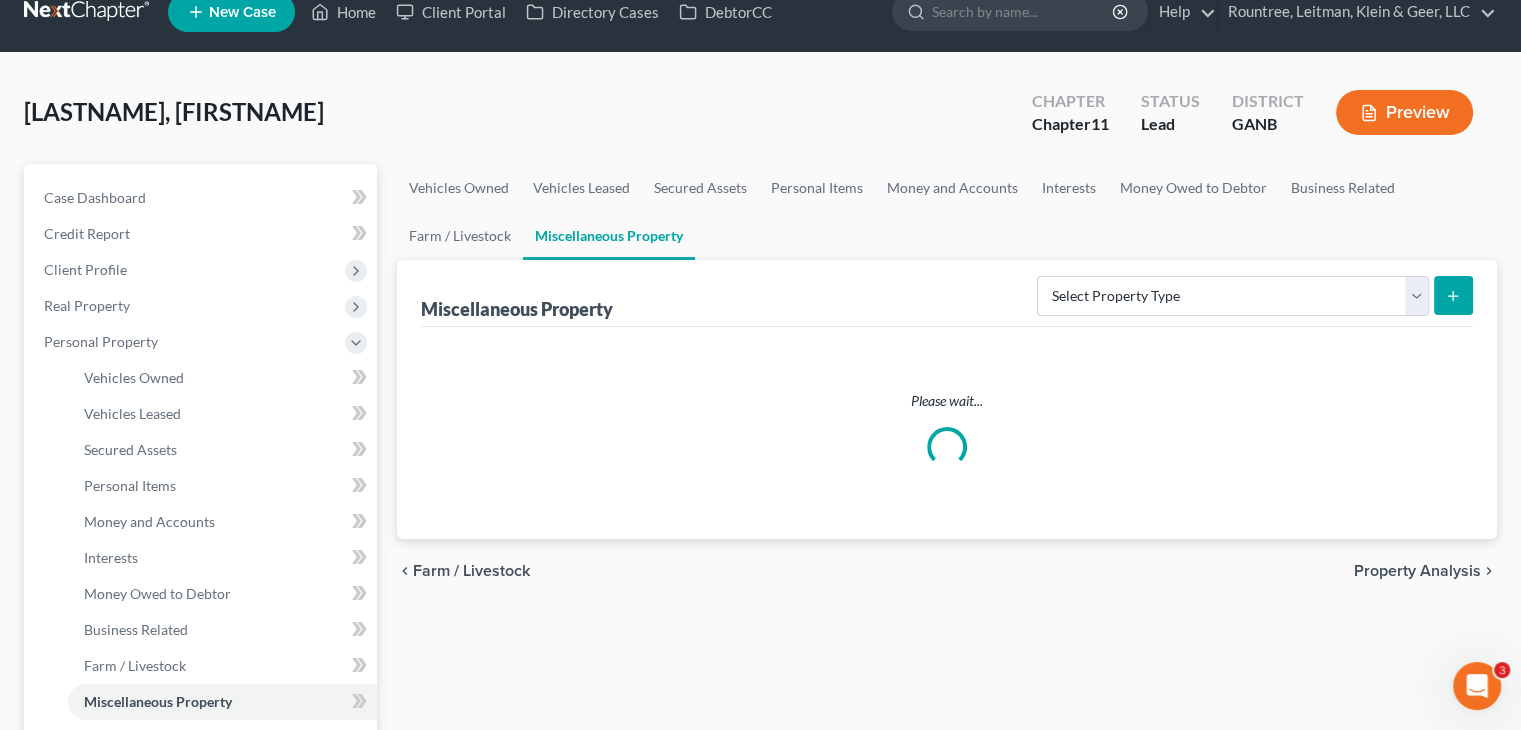 scroll, scrollTop: 0, scrollLeft: 0, axis: both 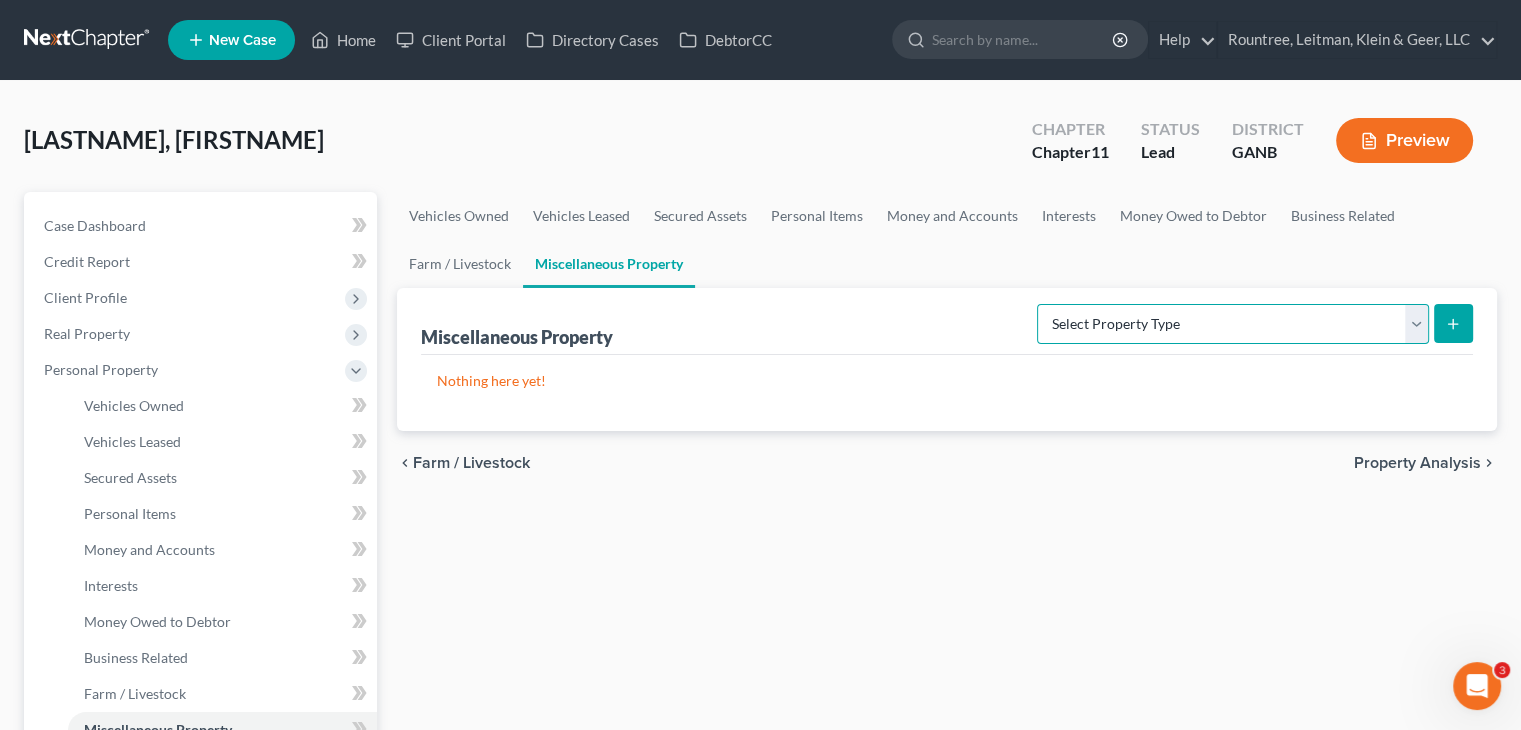 click on "Select Property Type Assigned for Creditor Benefit Within 1 Year (SOFA: 12) Holding for Another (SOFA: 23) Not Yet Listed (A/B 53) Stored Within 1 Year (SOFA: 22, Optional A/B: 6) Transferred (SOFA 18, 19)" at bounding box center [1233, 324] 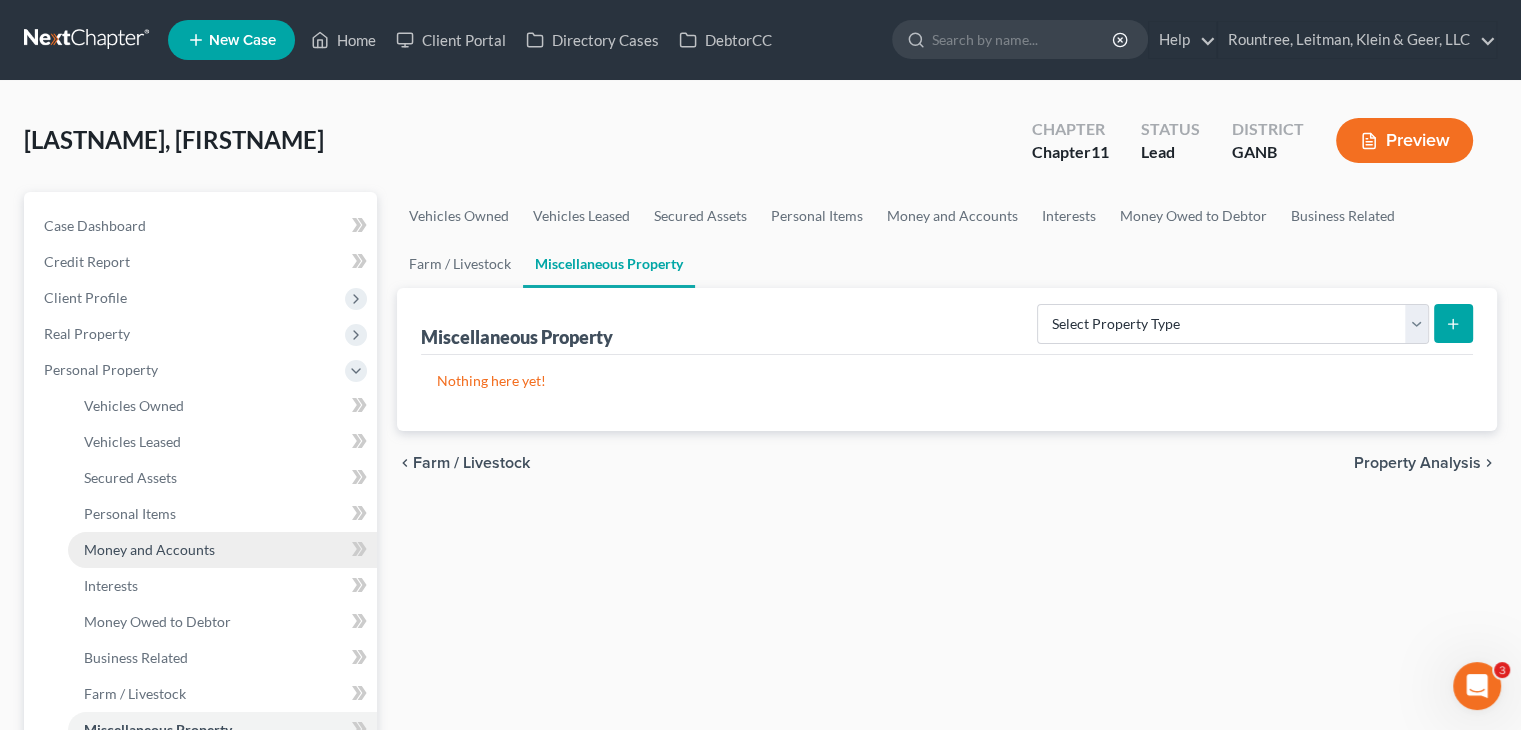 click on "Money and Accounts" at bounding box center [222, 550] 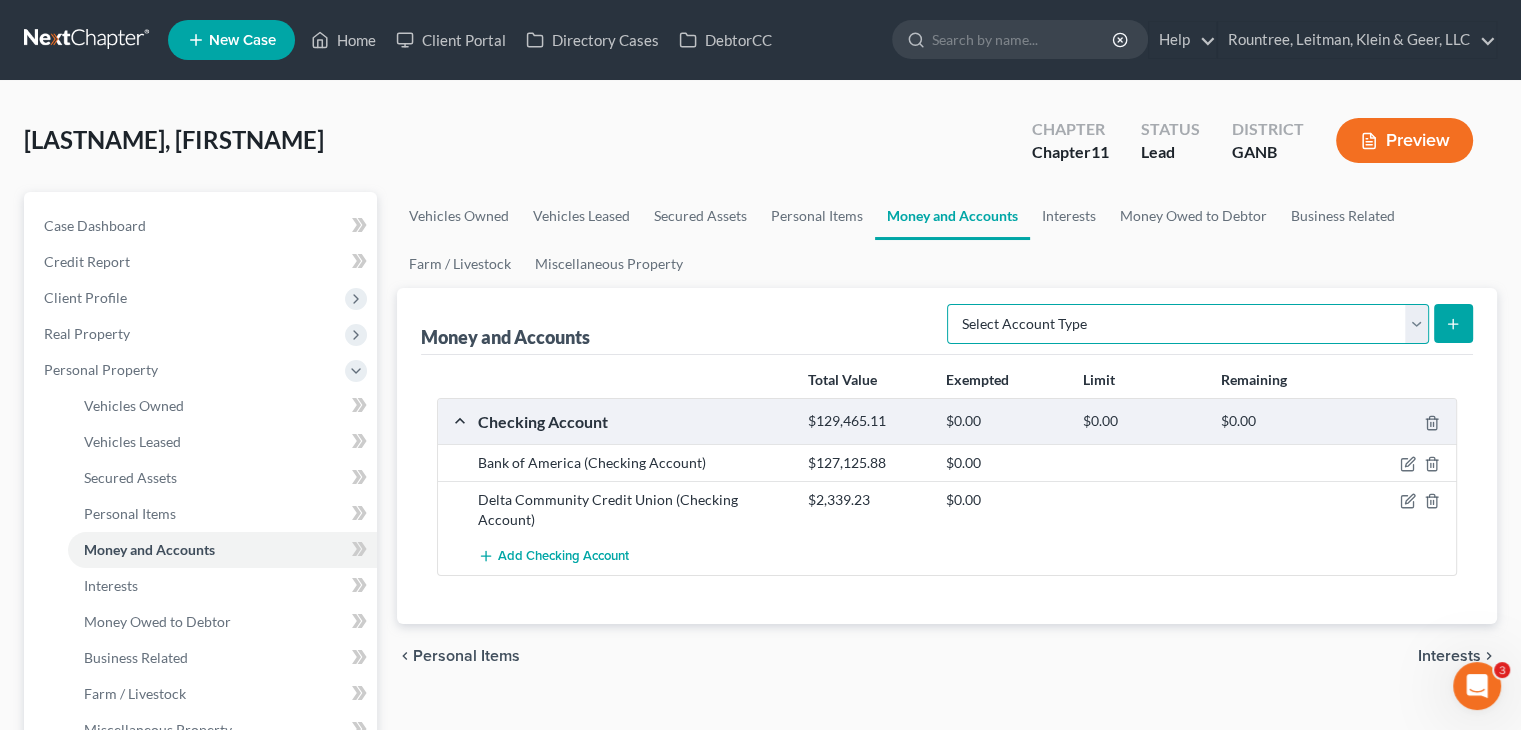 click on "Select Account Type Brokerage (A/B: 18, SOFA: 20) Cash on Hand (A/B: 16) Certificates of Deposit (A/B: 17, SOFA: 20) Checking Account (A/B: 17, SOFA: 20) Money Market (A/B: 18, SOFA: 20) Other (Credit Union, Health Savings Account, etc) (A/B: 17, SOFA: 20) Safe Deposit Box (A/B: 16) Savings Account (A/B: 17, SOFA: 20) Security Deposits or Prepayments (A/B: 22)" at bounding box center [1188, 324] 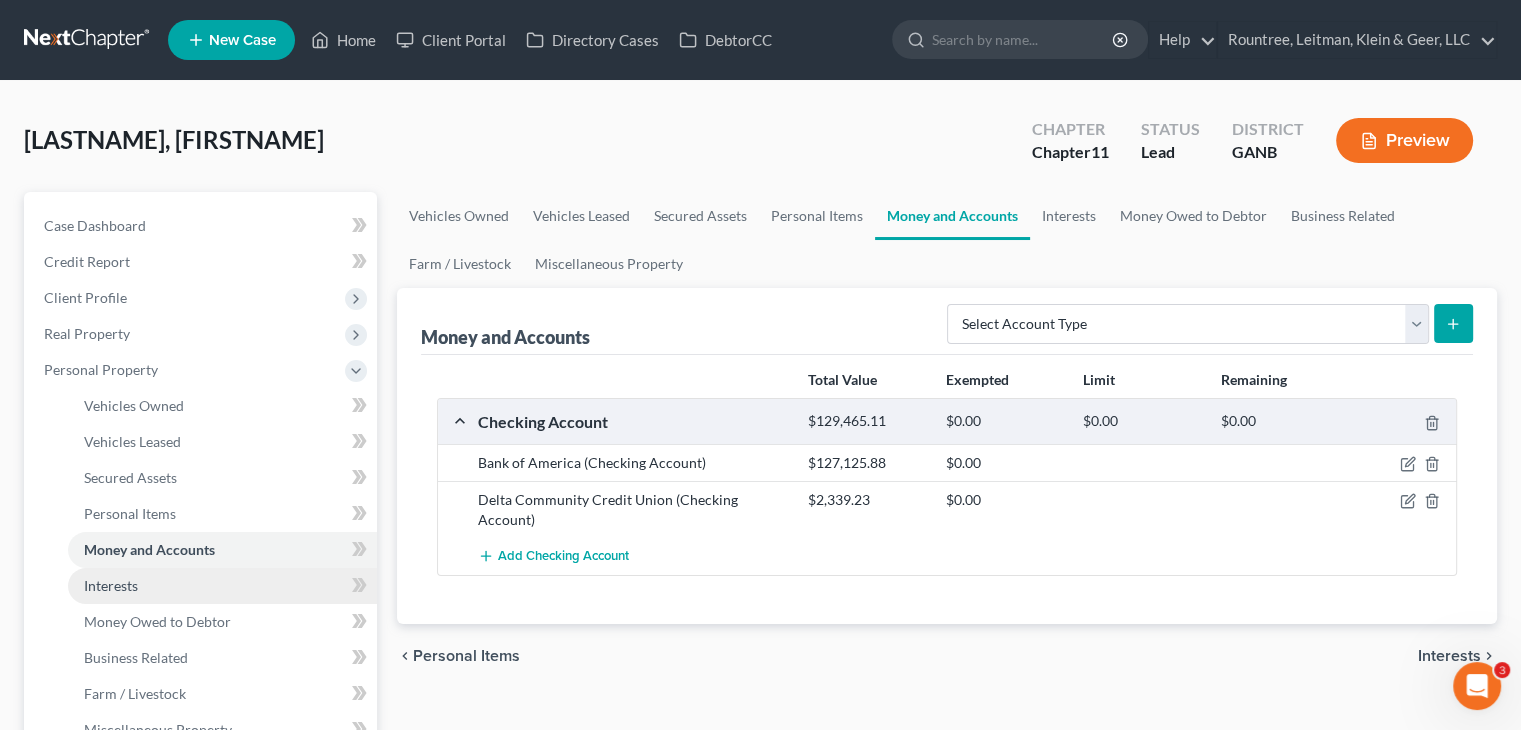 click on "Interests" at bounding box center [111, 585] 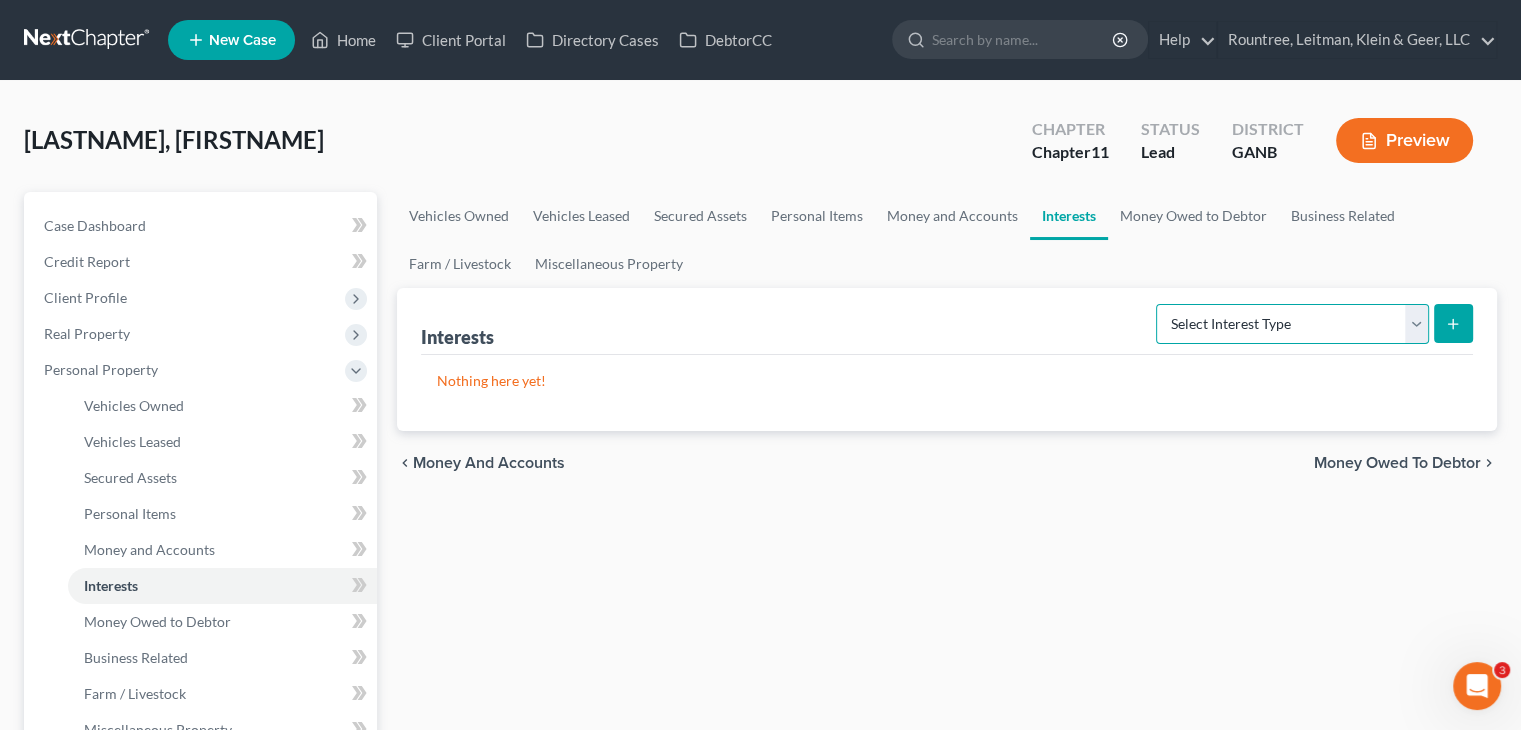 click on "Select Interest Type 401K (A/B: 21) Annuity (A/B: 23) Bond (A/B: 18) Education IRA (A/B: 24) Government Bond (A/B: 20) Government Pension Plan (A/B: 21) Incorporated Business (A/B: 19) IRA (A/B: 21) Joint Venture (Active) (A/B: 42) Joint Venture (Inactive) (A/B: 19) Keogh (A/B: 21) Mutual Fund (A/B: 18) Other Retirement Plan (A/B: 21) Partnership (Active) (A/B: 42) Partnership (Inactive) (A/B: 19) Pension Plan (A/B: 21) Stock (A/B: 18) Term Life Insurance (A/B: 31) Unincorporated Business (A/B: 19) Whole Life Insurance (A/B: 31)" at bounding box center (1292, 324) 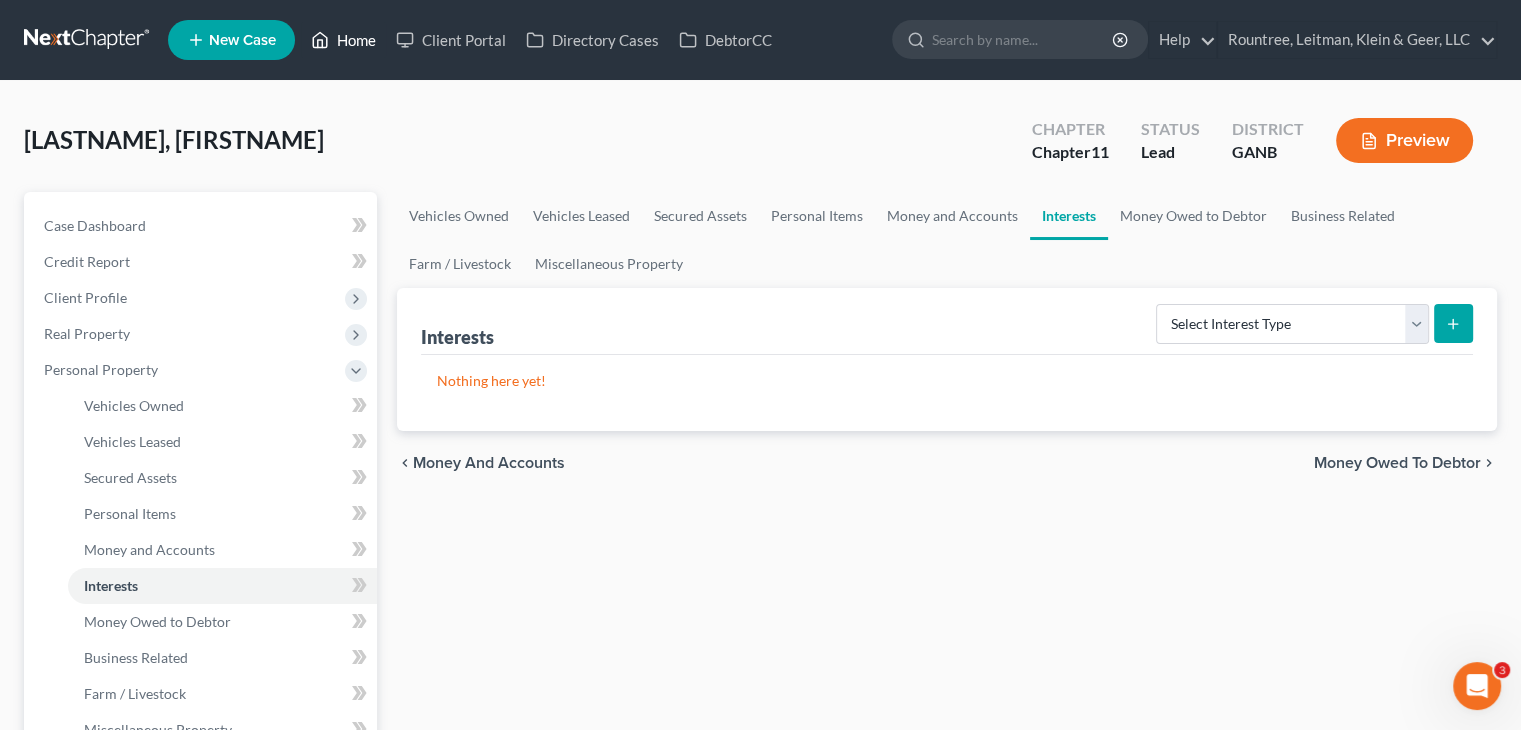 click on "Home" at bounding box center [343, 40] 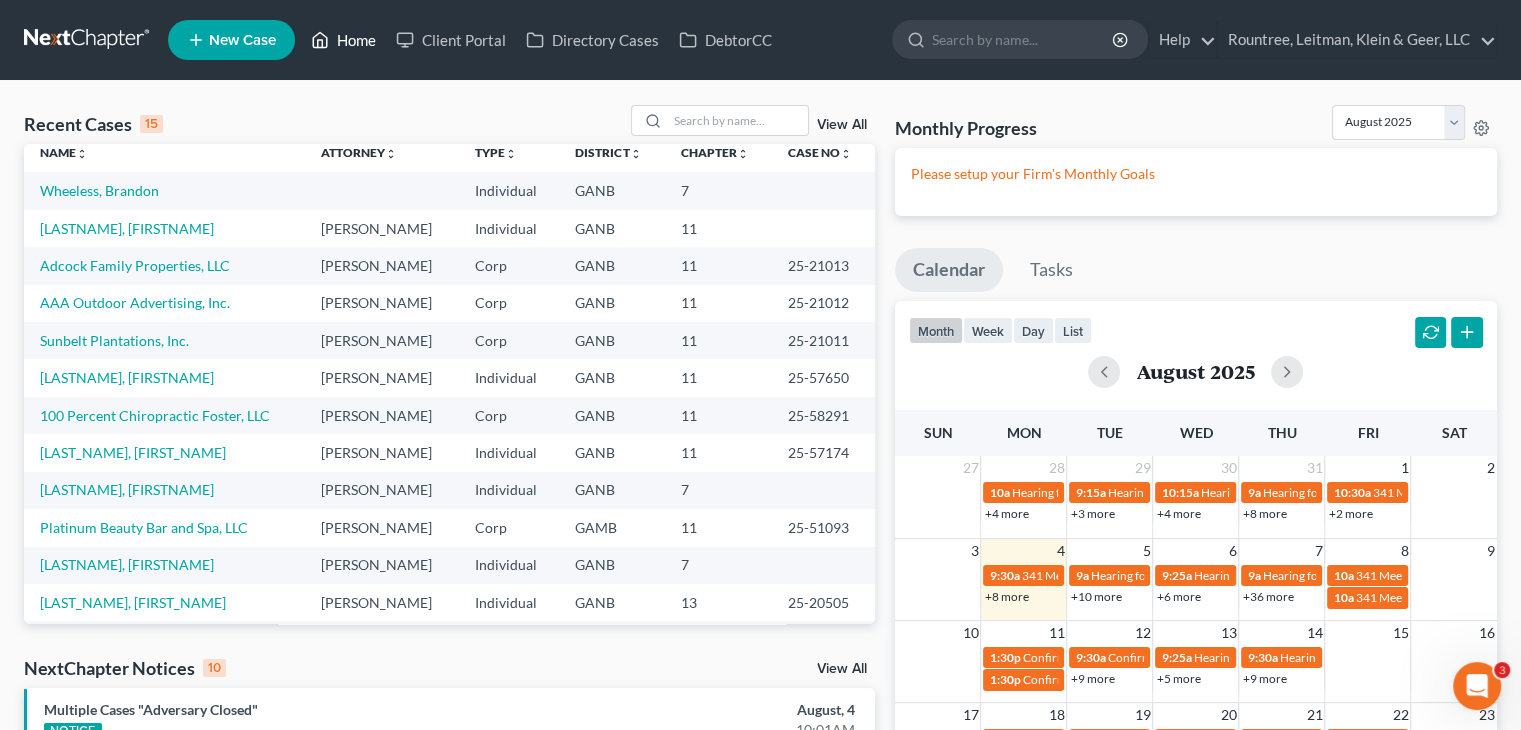 scroll, scrollTop: 0, scrollLeft: 0, axis: both 